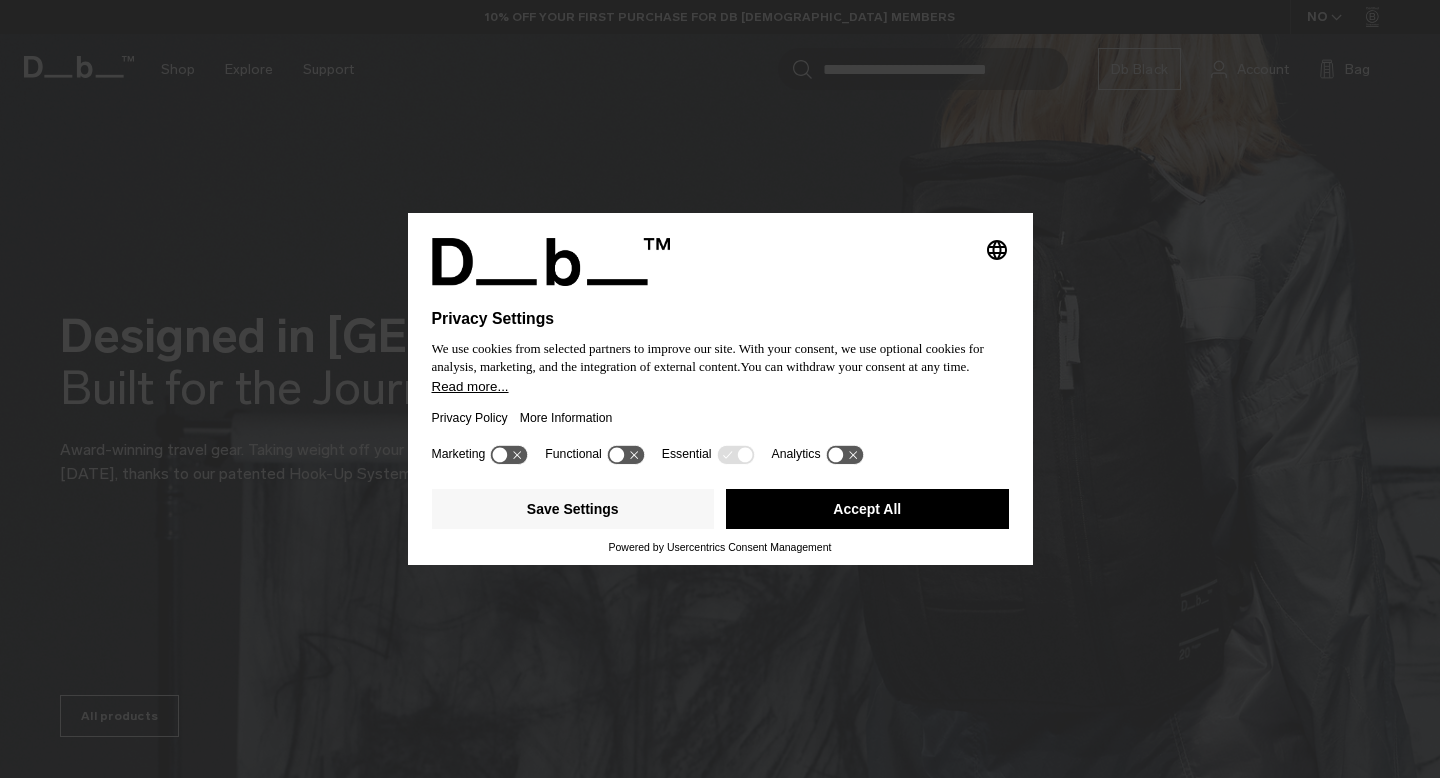 scroll, scrollTop: 0, scrollLeft: 0, axis: both 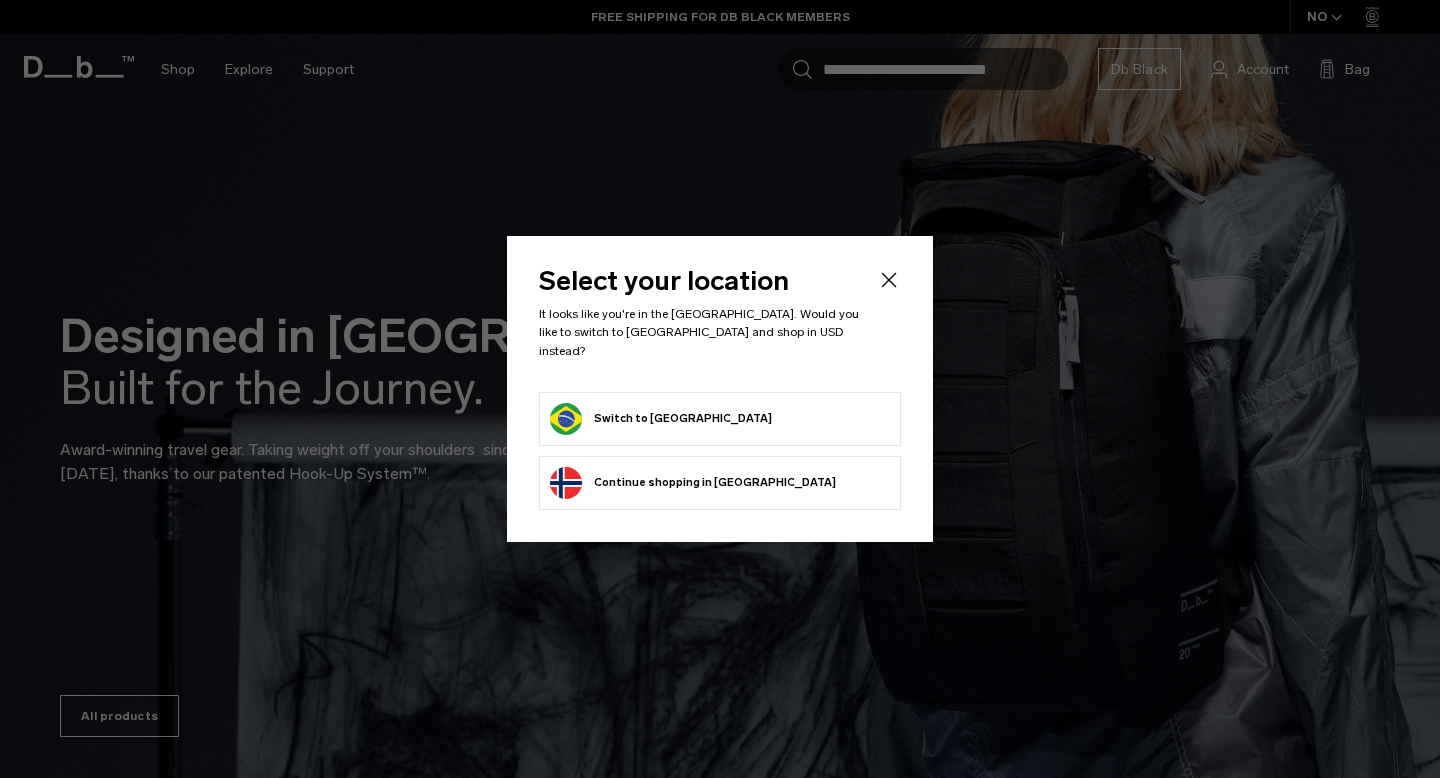 click on "Switch to Brazil" at bounding box center [661, 419] 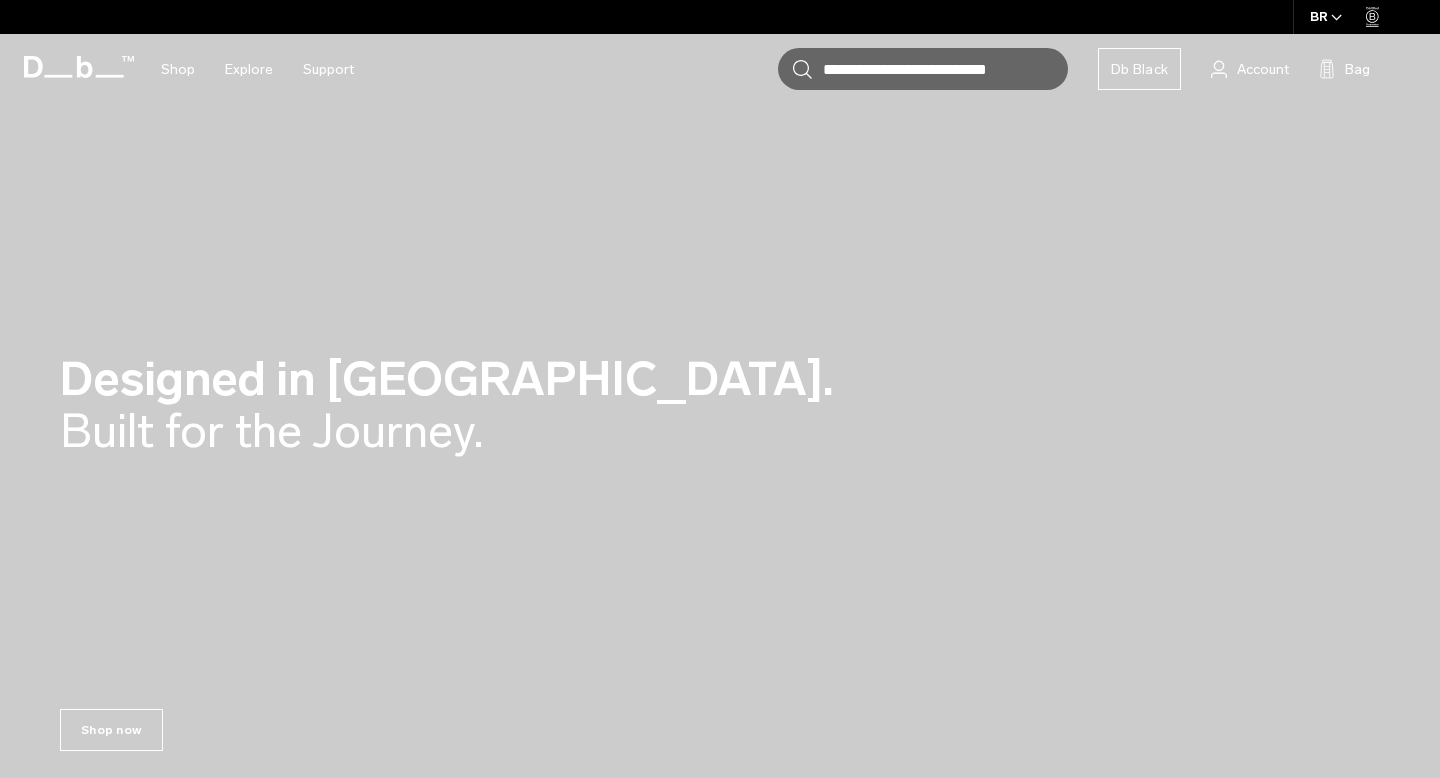 scroll, scrollTop: 0, scrollLeft: 0, axis: both 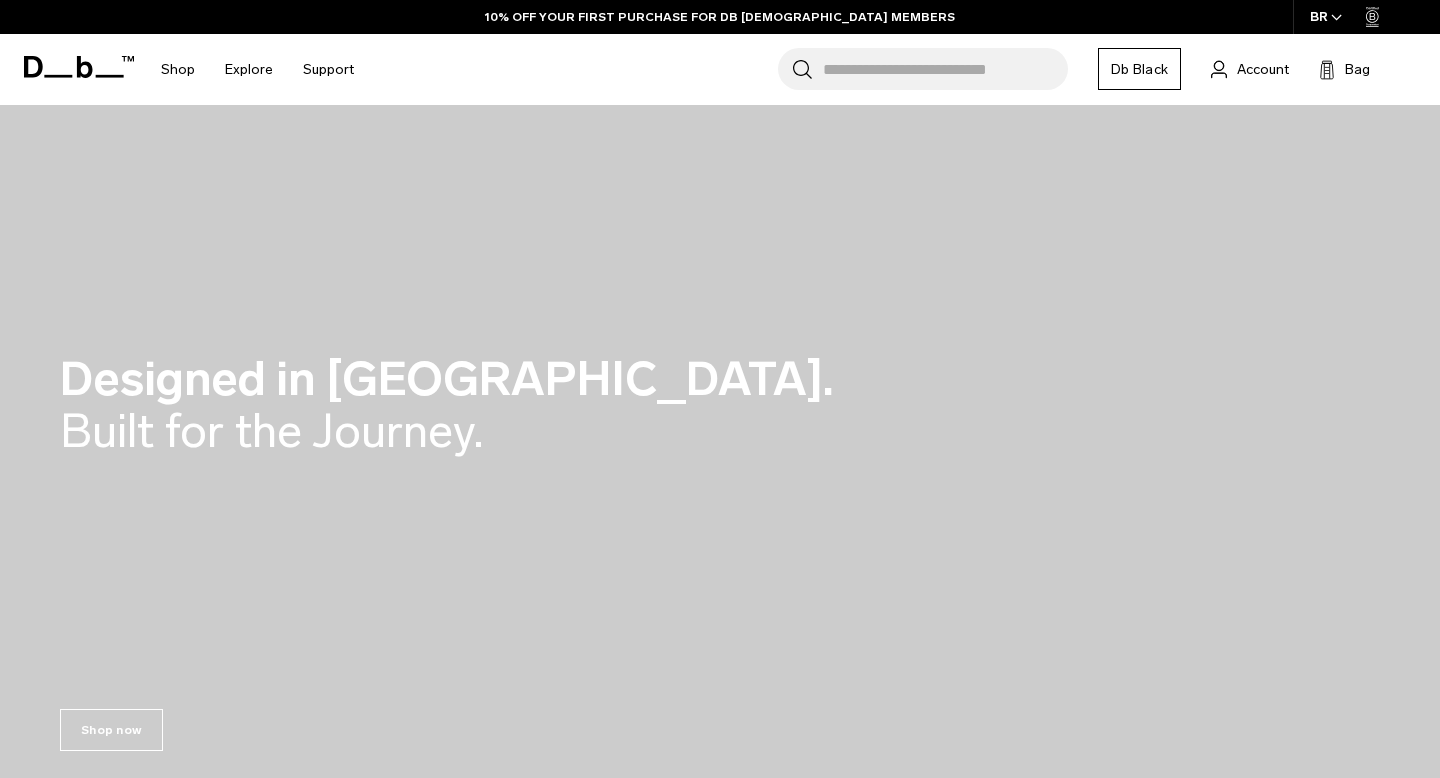 click on "BR" at bounding box center (1326, 17) 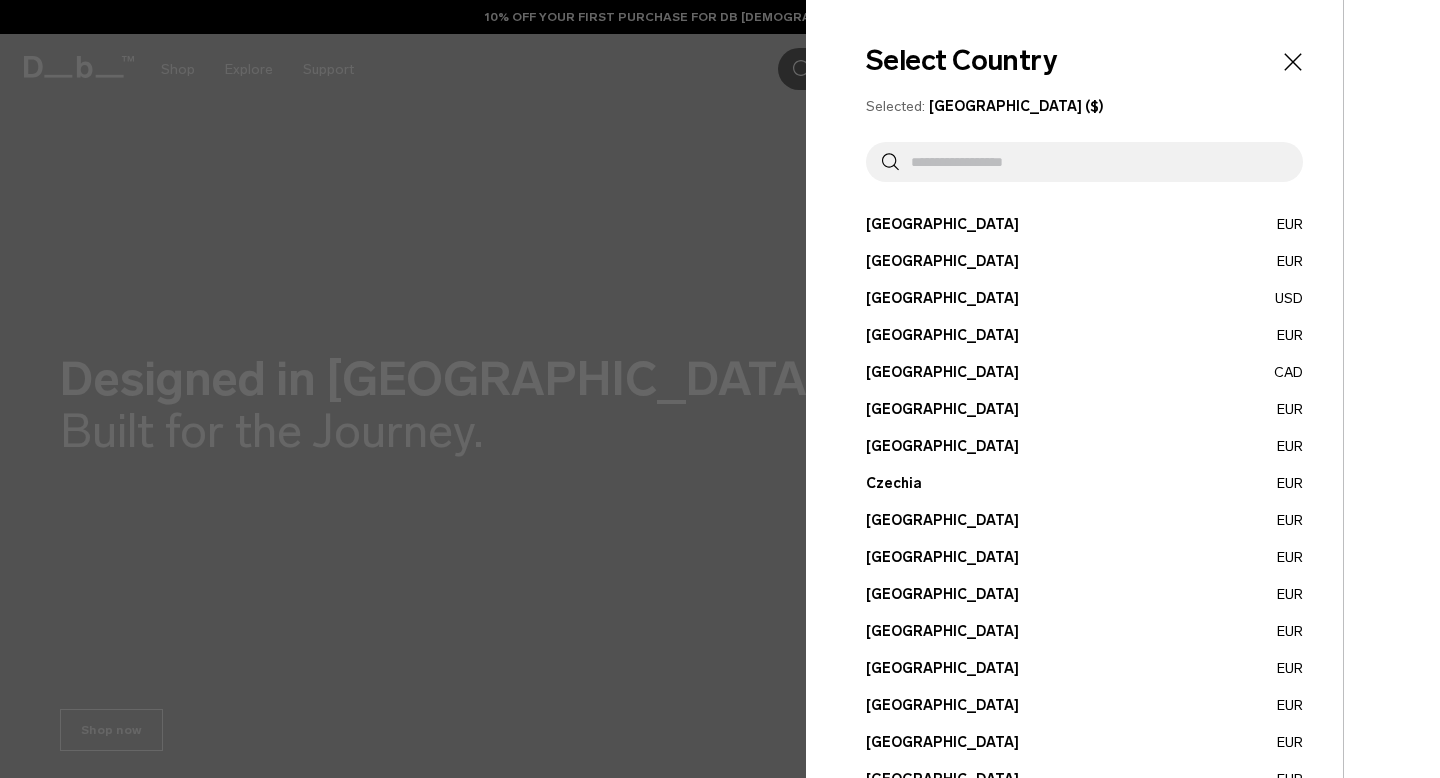 click at bounding box center [1093, 162] 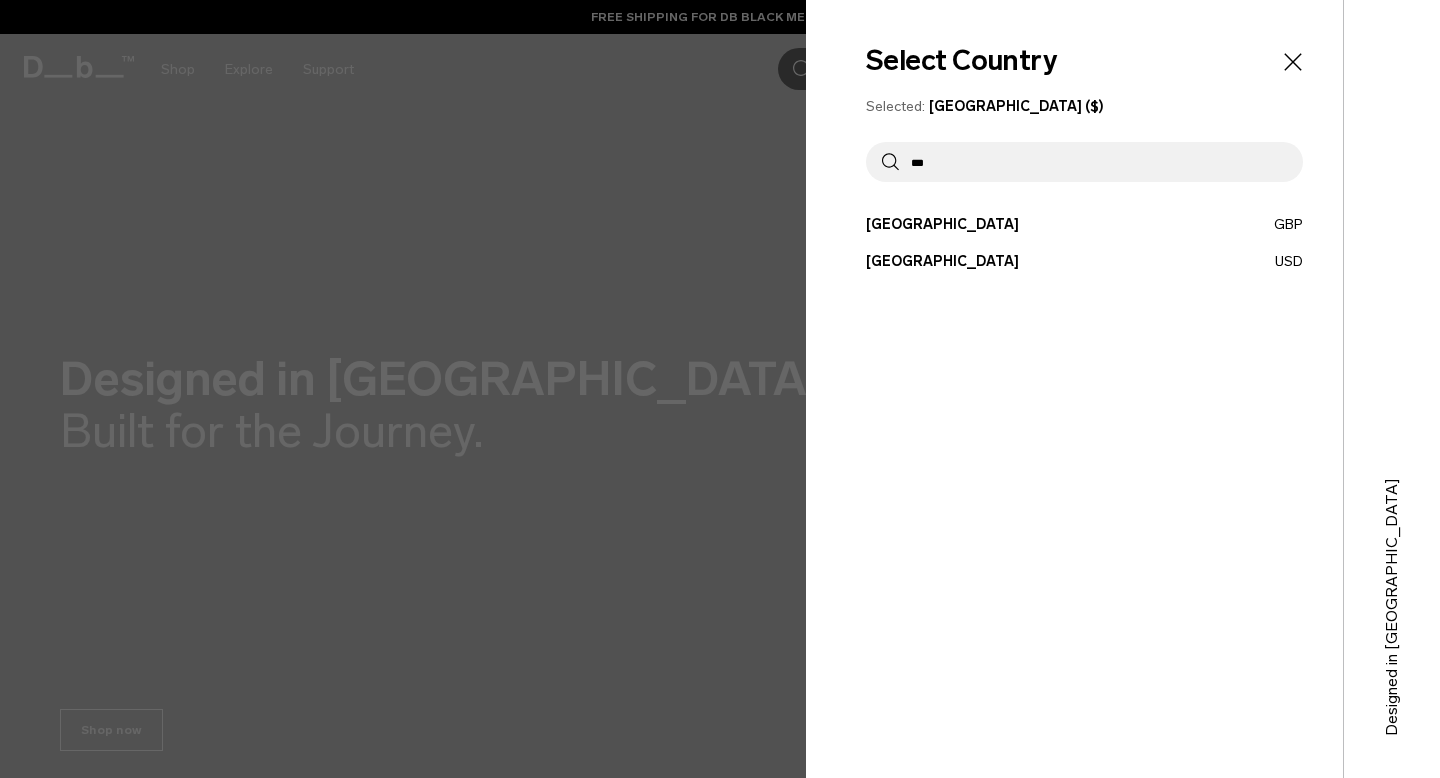 type on "***" 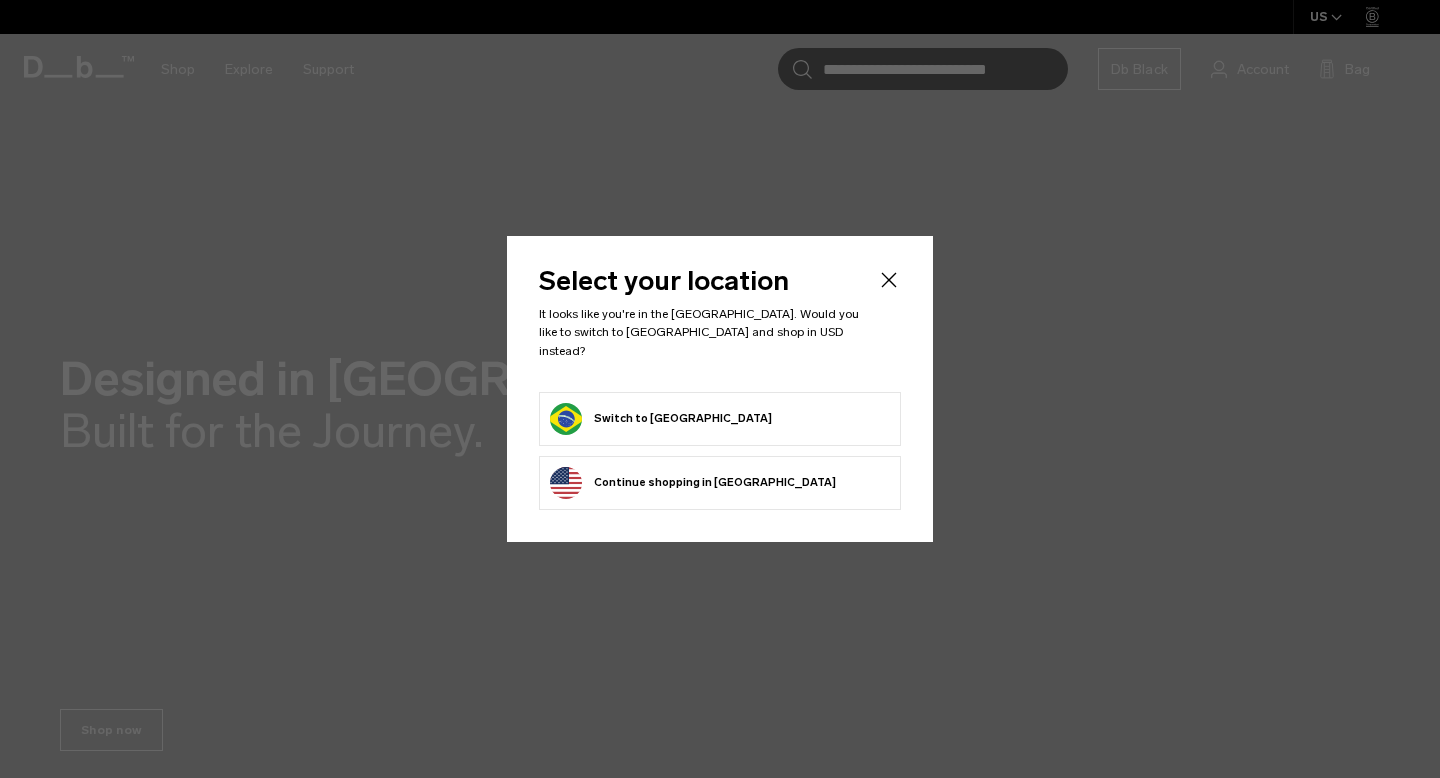 scroll, scrollTop: 0, scrollLeft: 0, axis: both 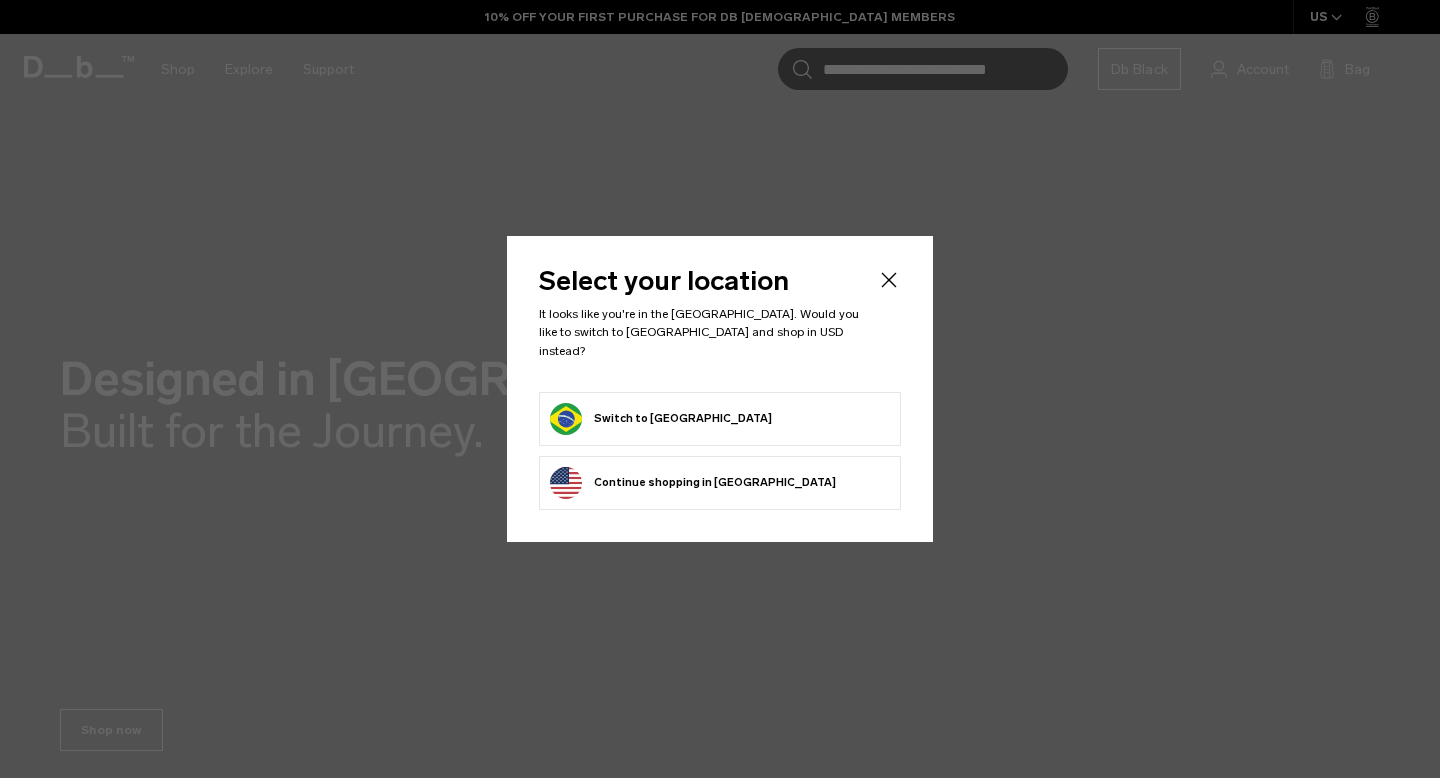 click on "Continue browsing United States store
Continue shopping in United States" 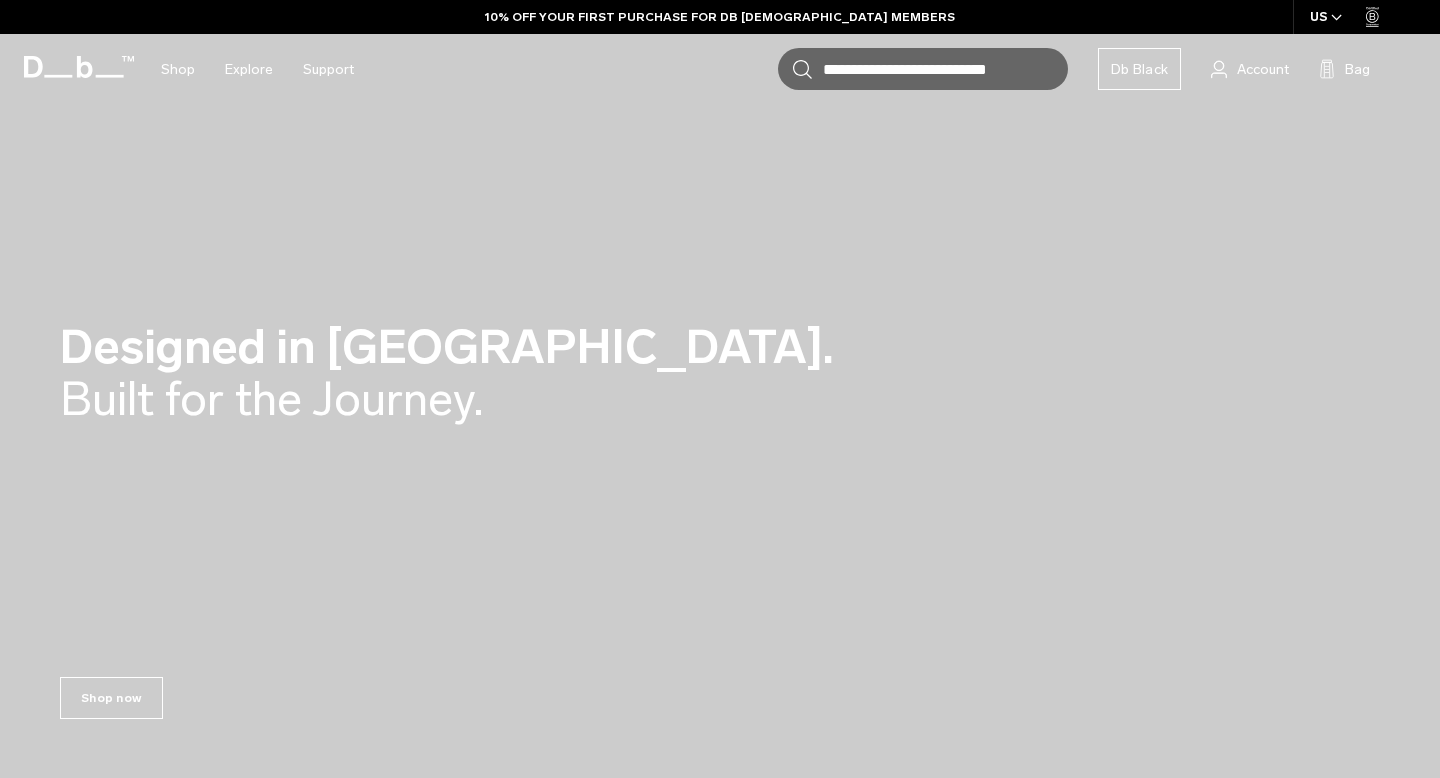 scroll, scrollTop: 34, scrollLeft: 0, axis: vertical 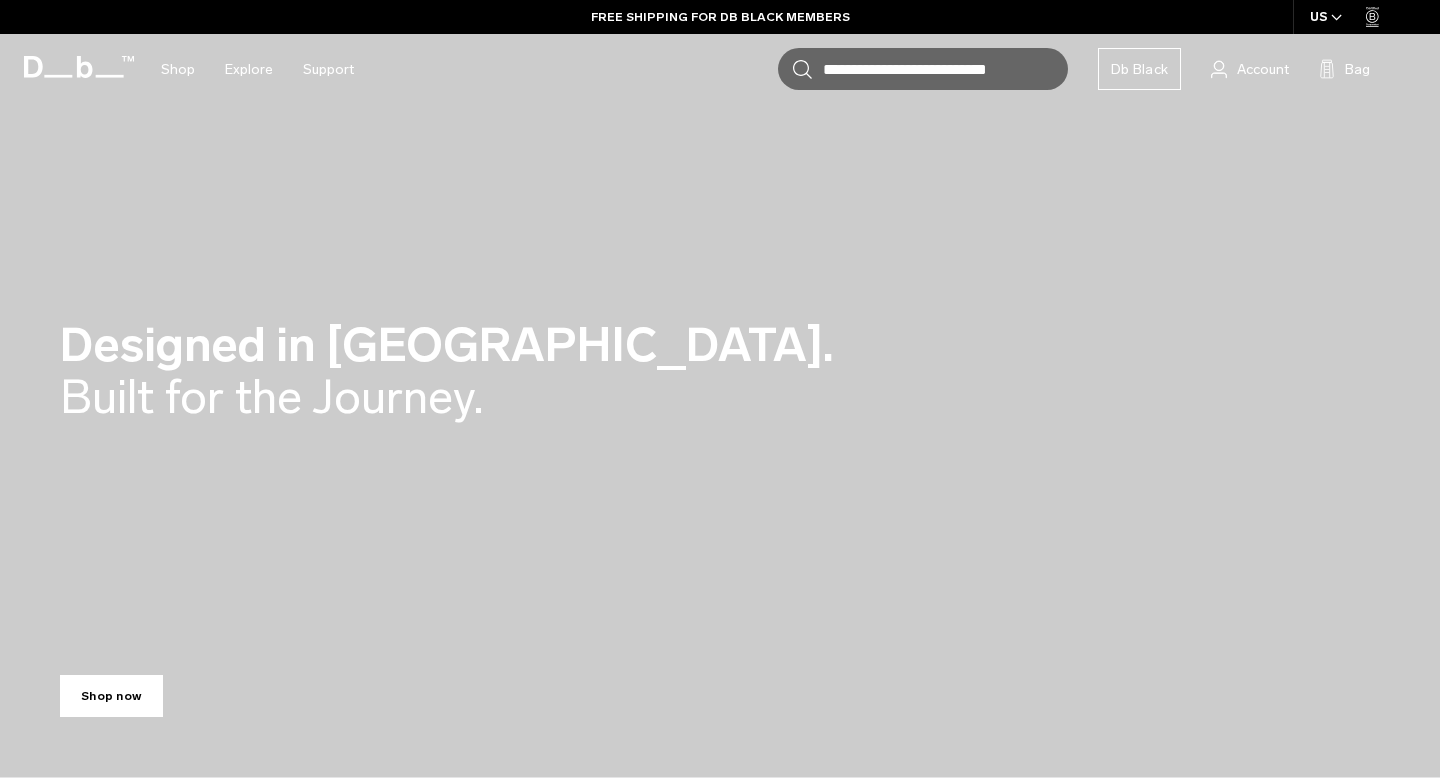 click on "Shop now" at bounding box center (111, 696) 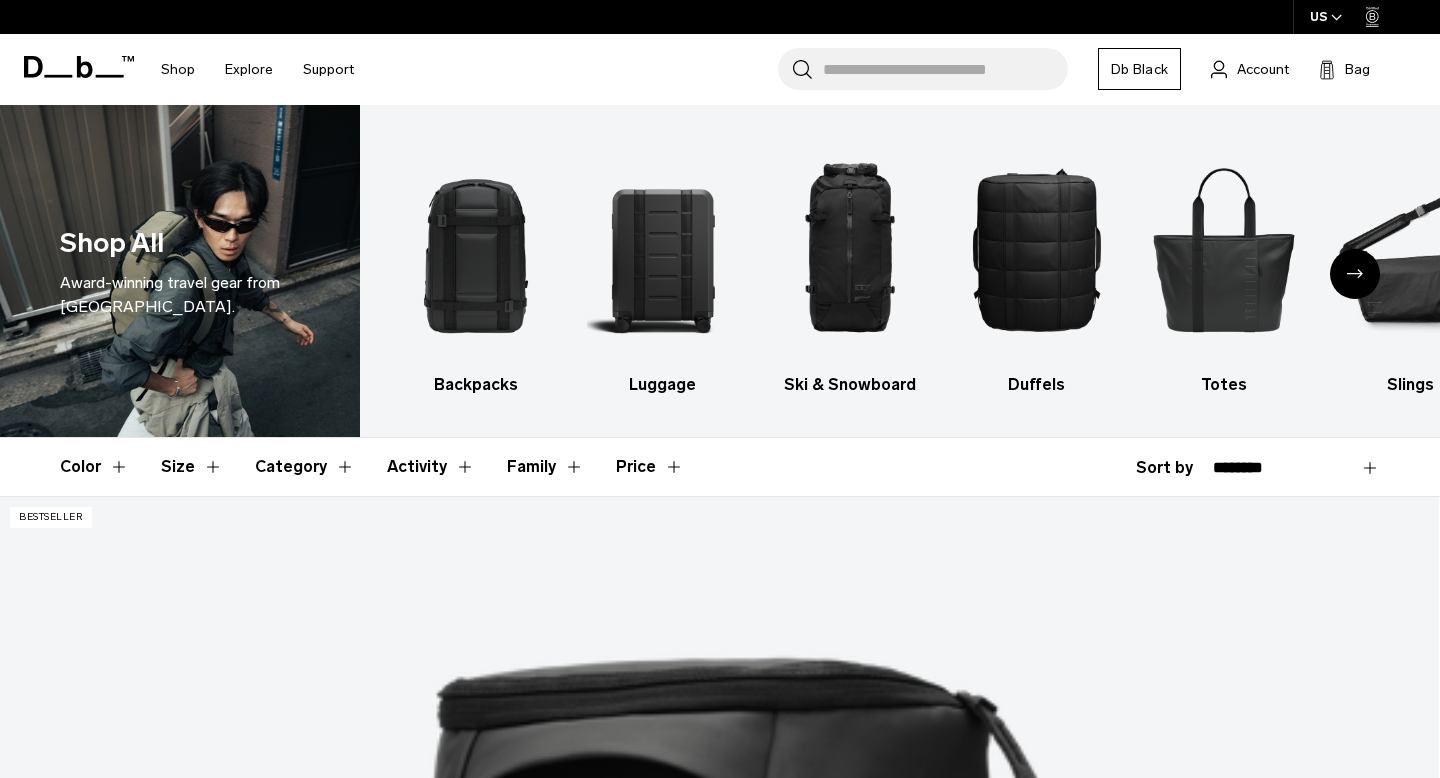 scroll, scrollTop: 0, scrollLeft: 0, axis: both 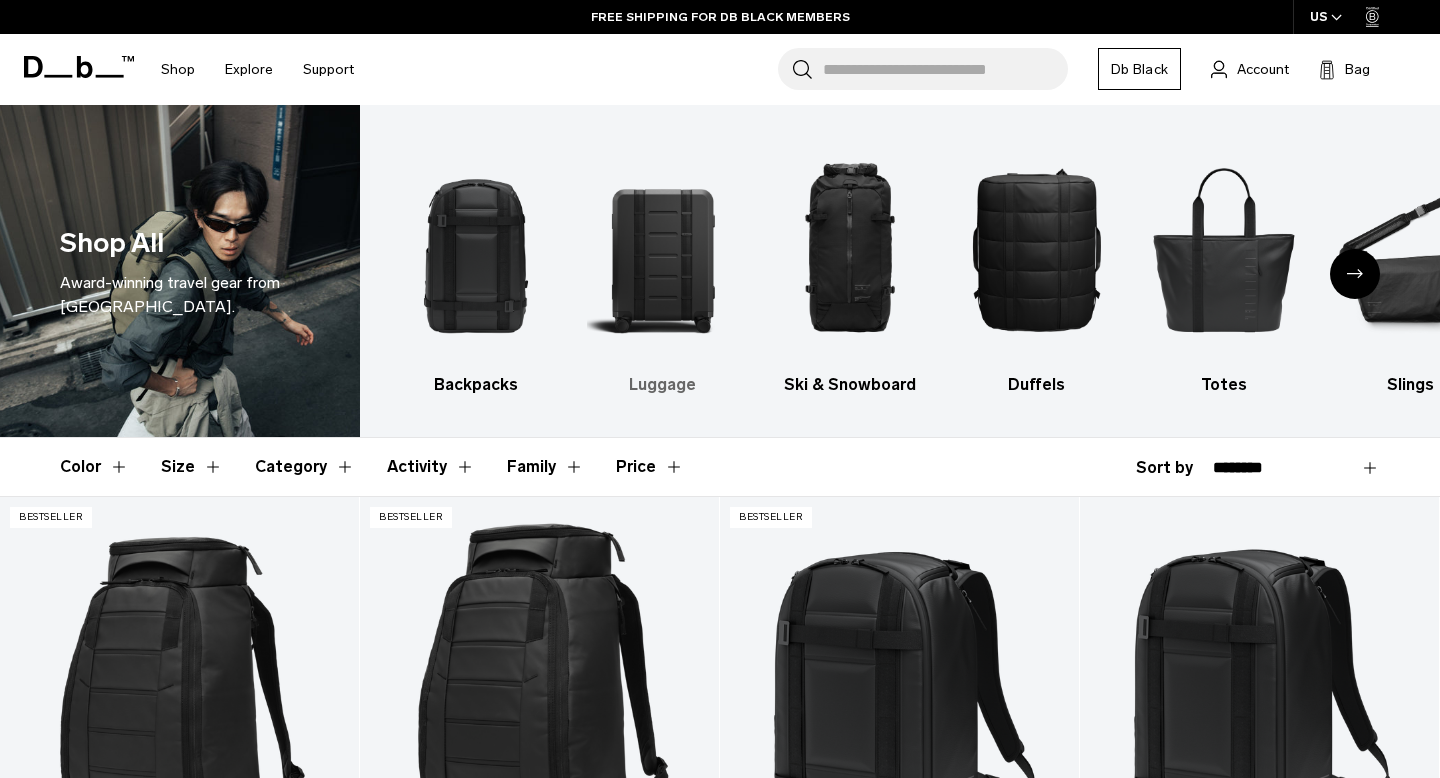 click at bounding box center [663, 249] 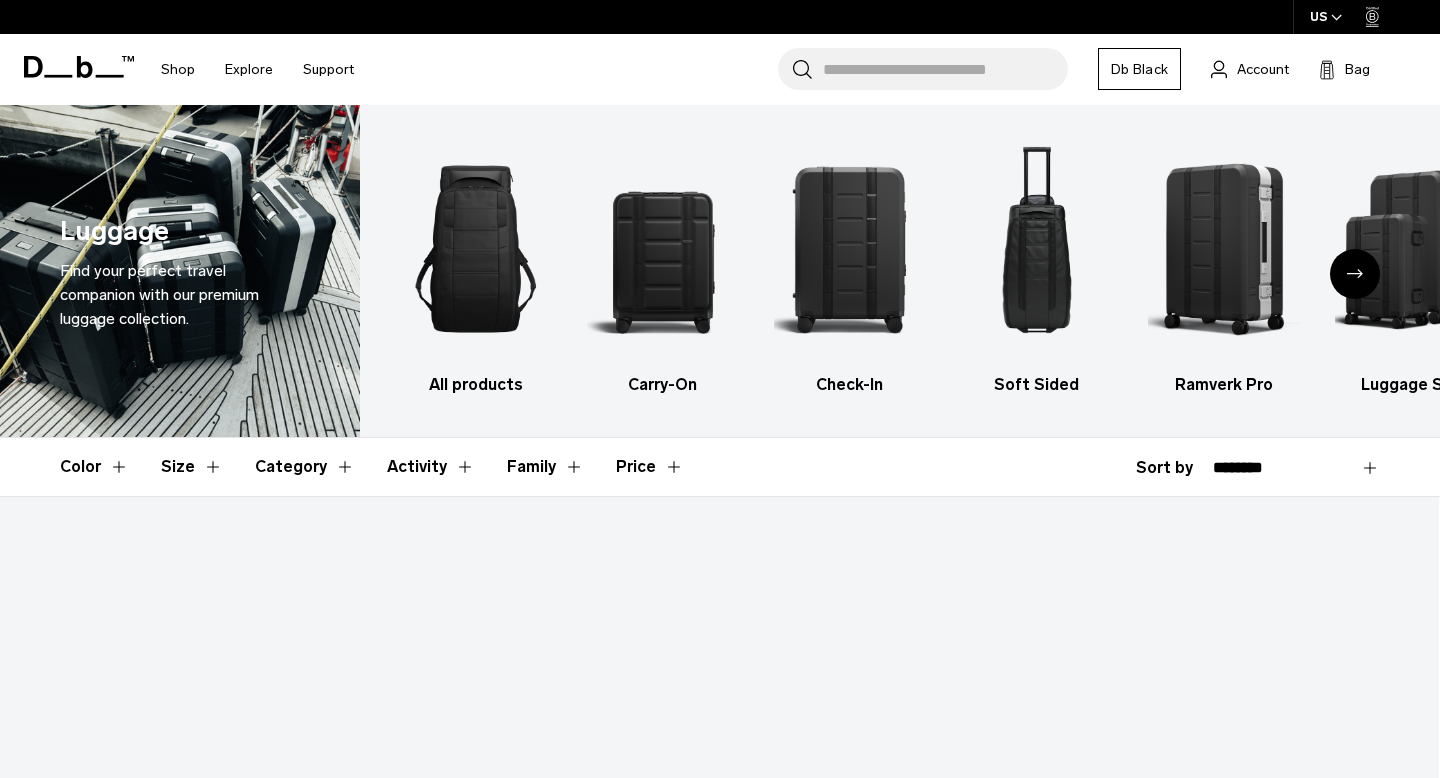 scroll, scrollTop: 0, scrollLeft: 0, axis: both 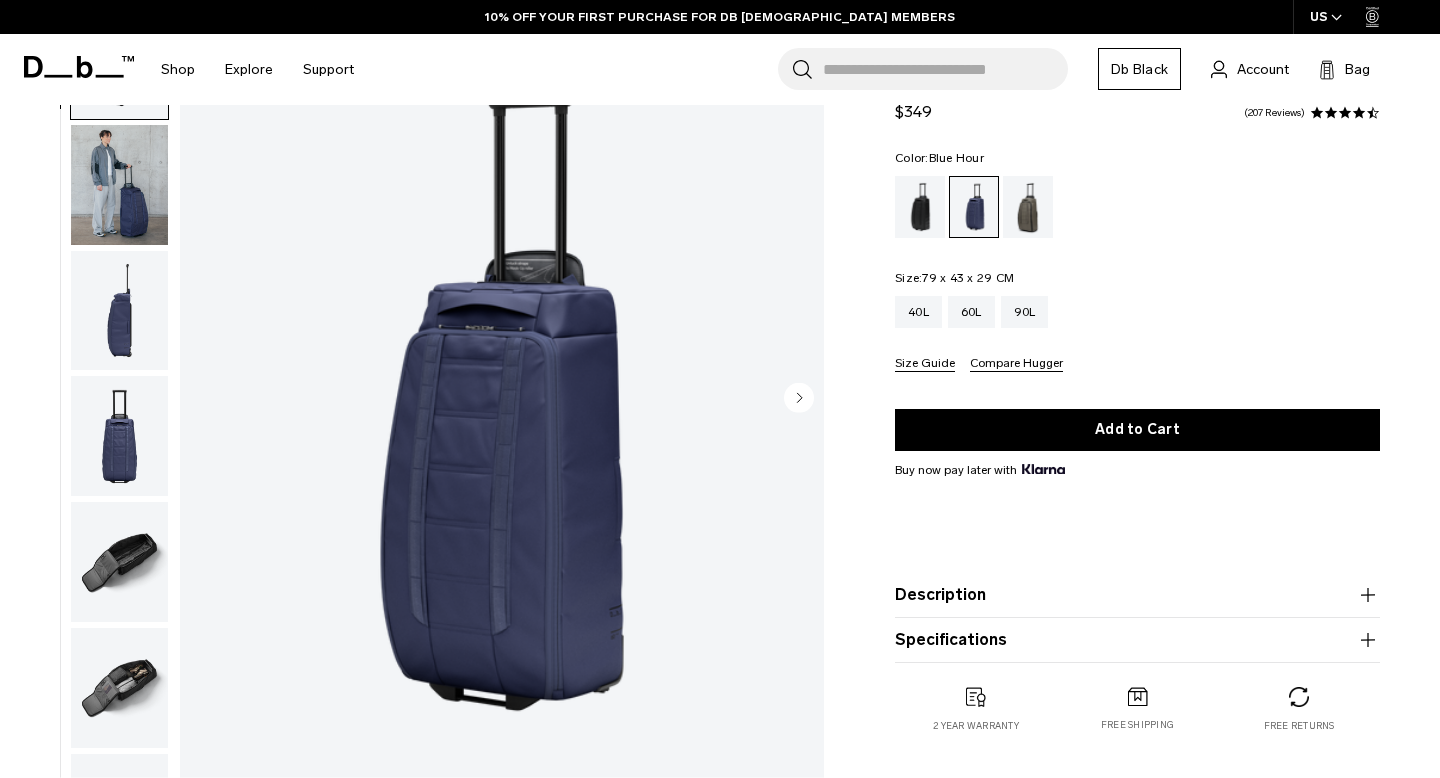 click at bounding box center [119, 311] 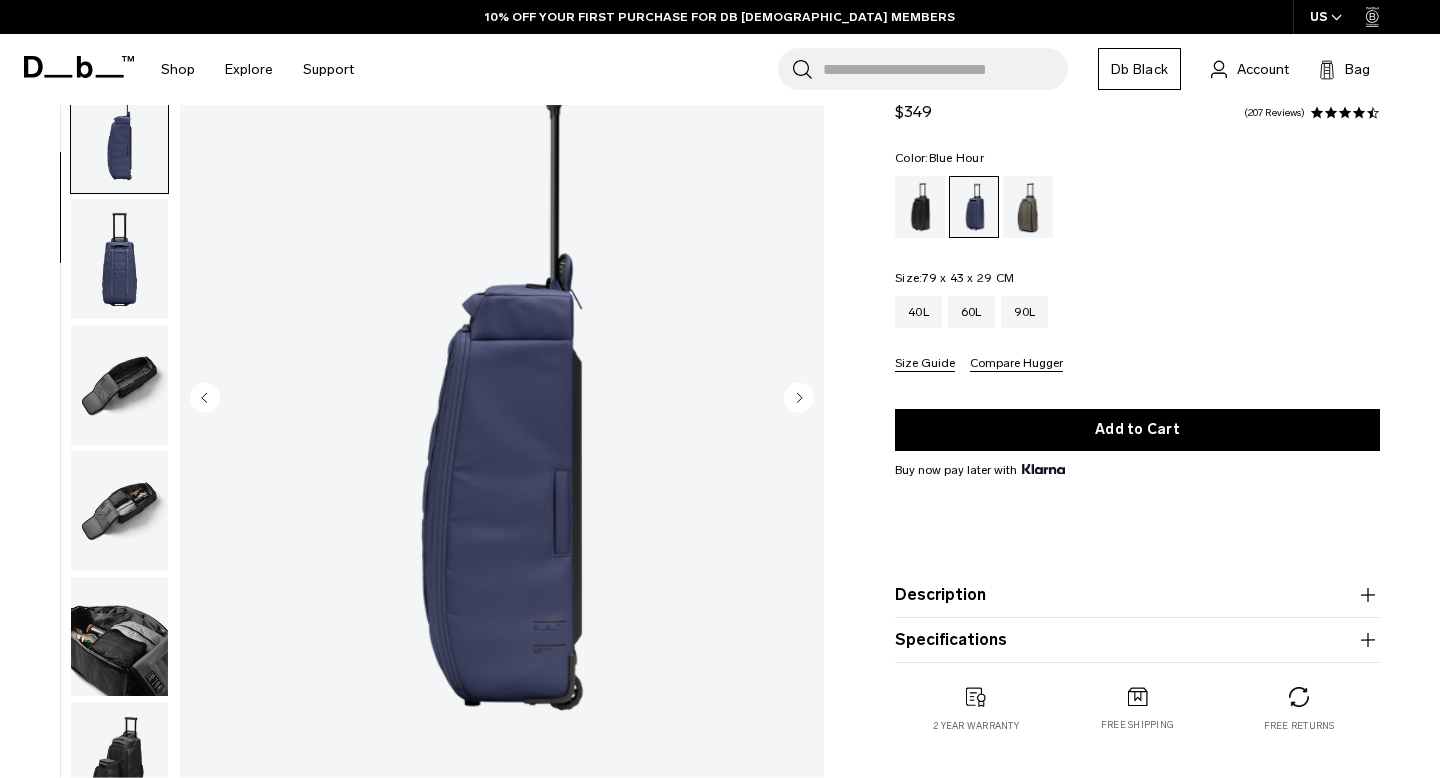 scroll, scrollTop: 252, scrollLeft: 0, axis: vertical 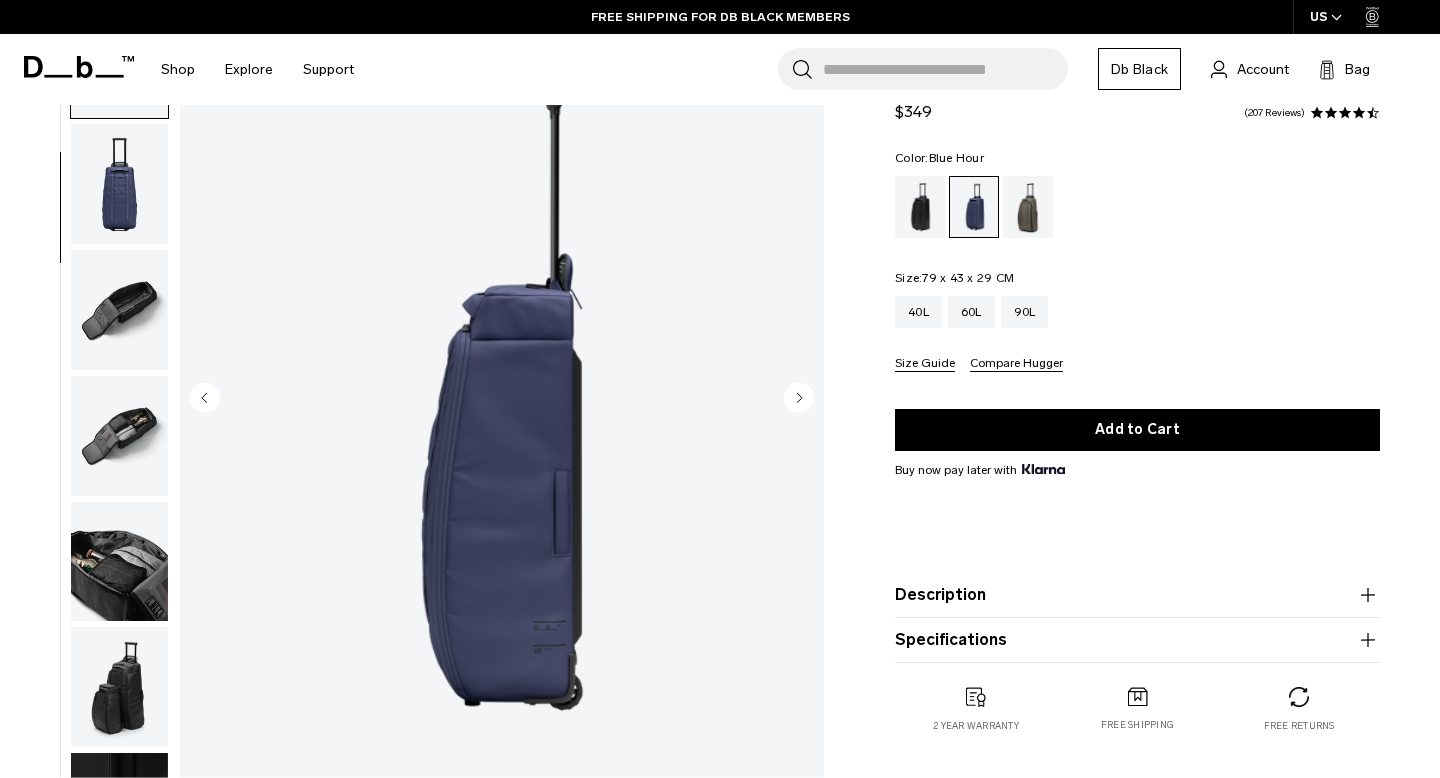 click at bounding box center [119, 310] 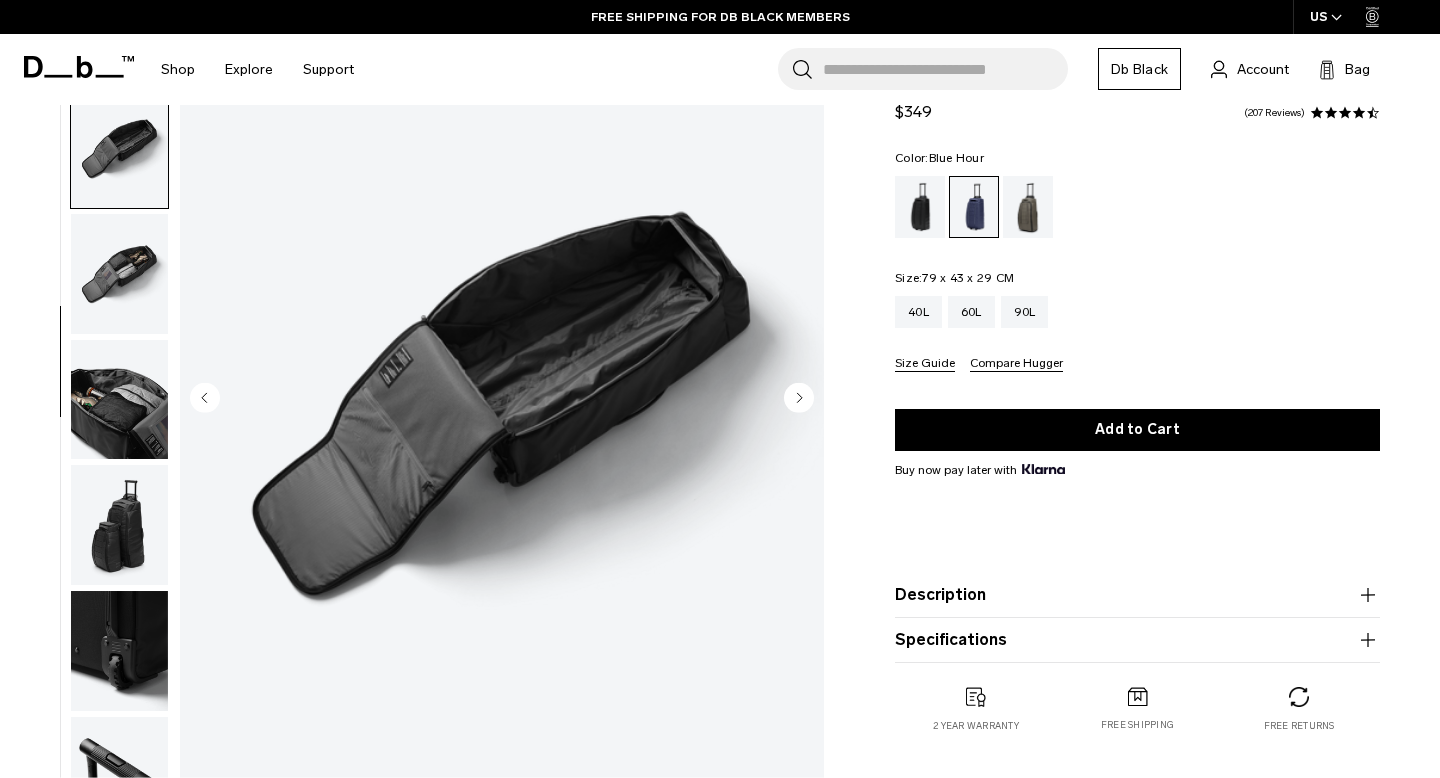 scroll, scrollTop: 450, scrollLeft: 0, axis: vertical 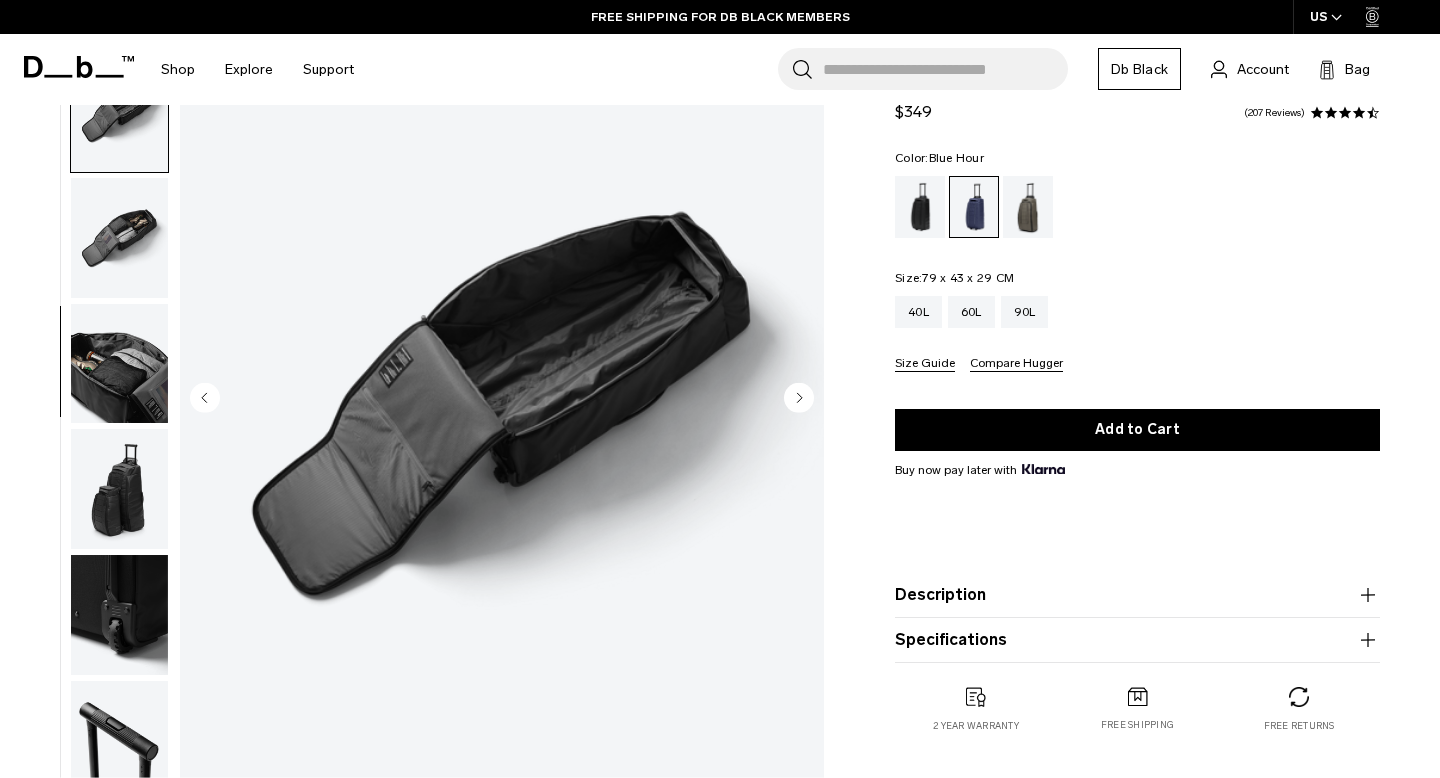 click at bounding box center (119, 364) 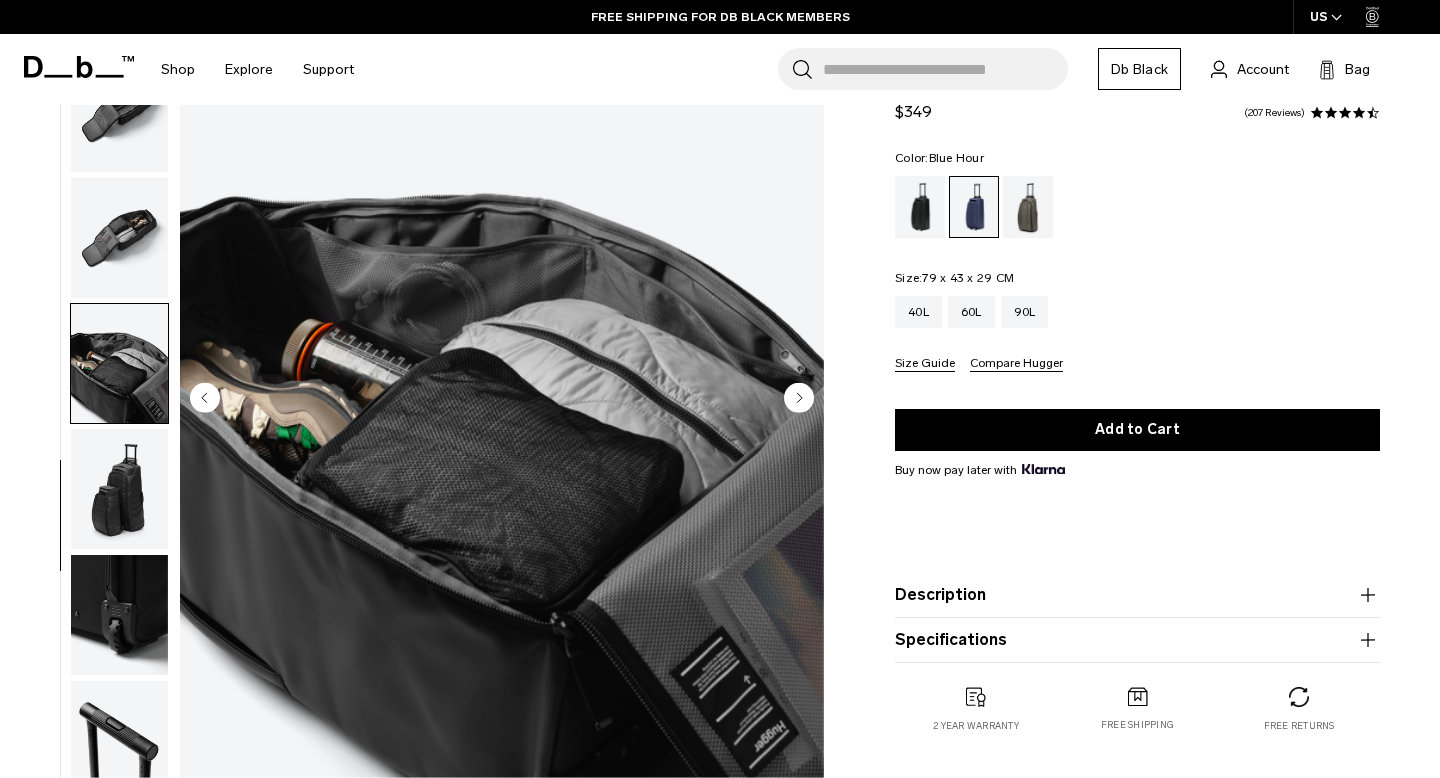 click at bounding box center (119, 489) 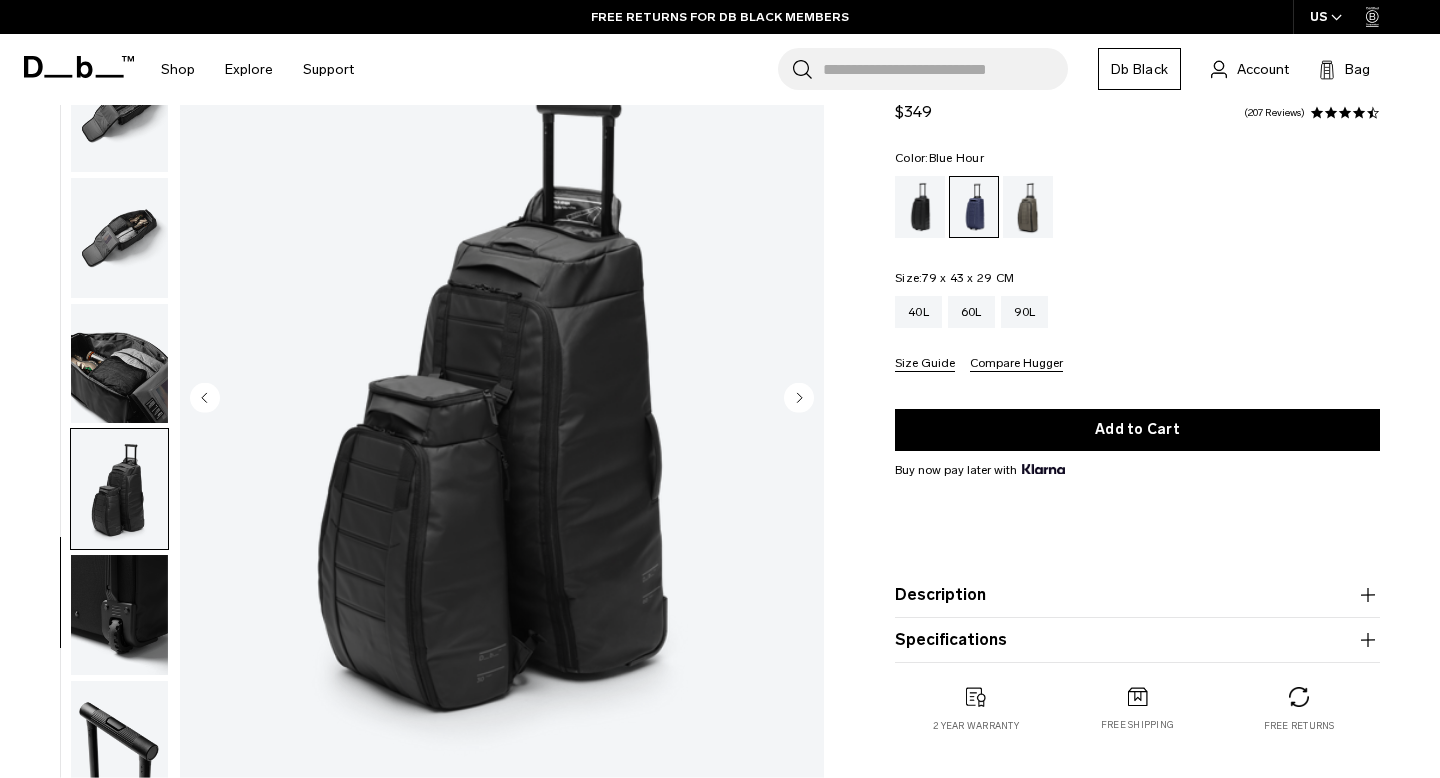 click at bounding box center [119, 615] 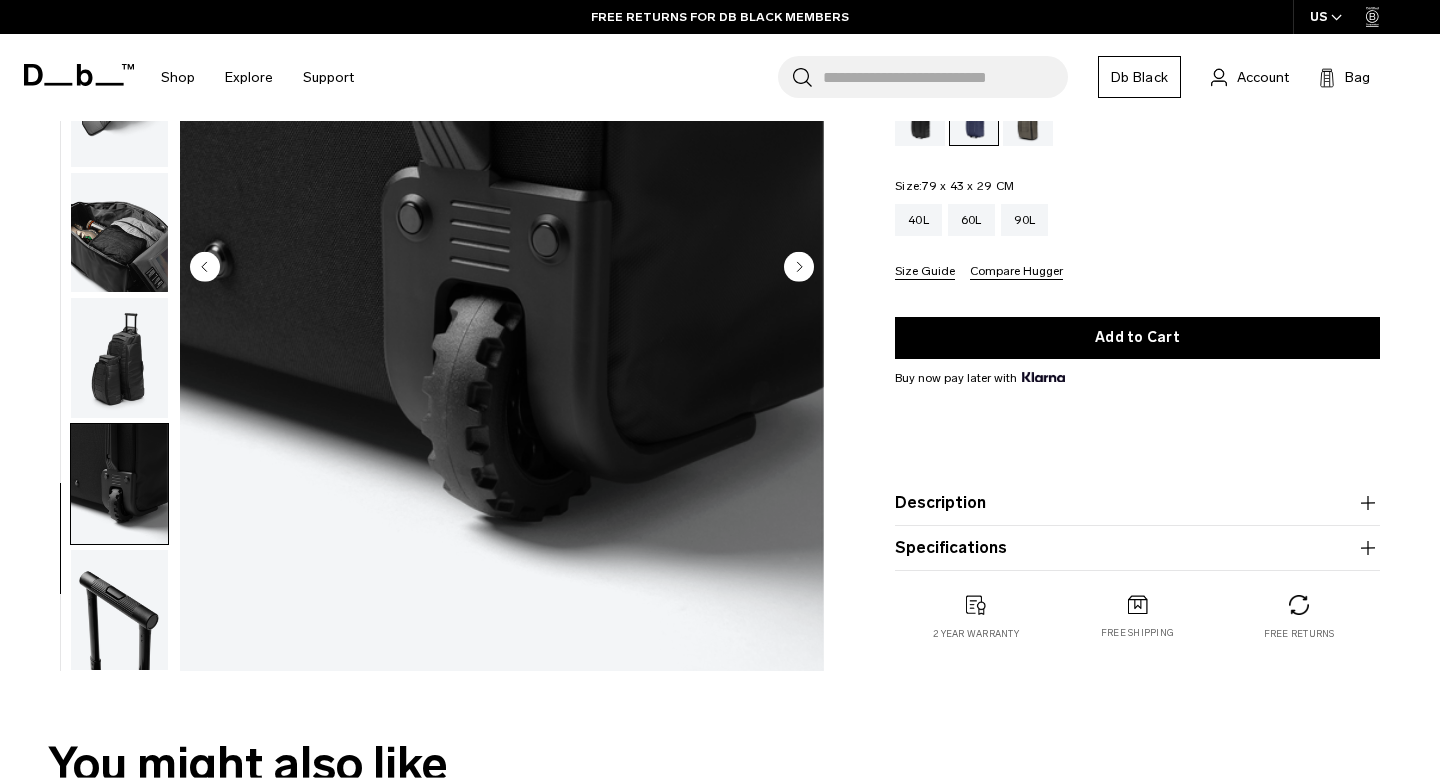 scroll, scrollTop: 271, scrollLeft: 0, axis: vertical 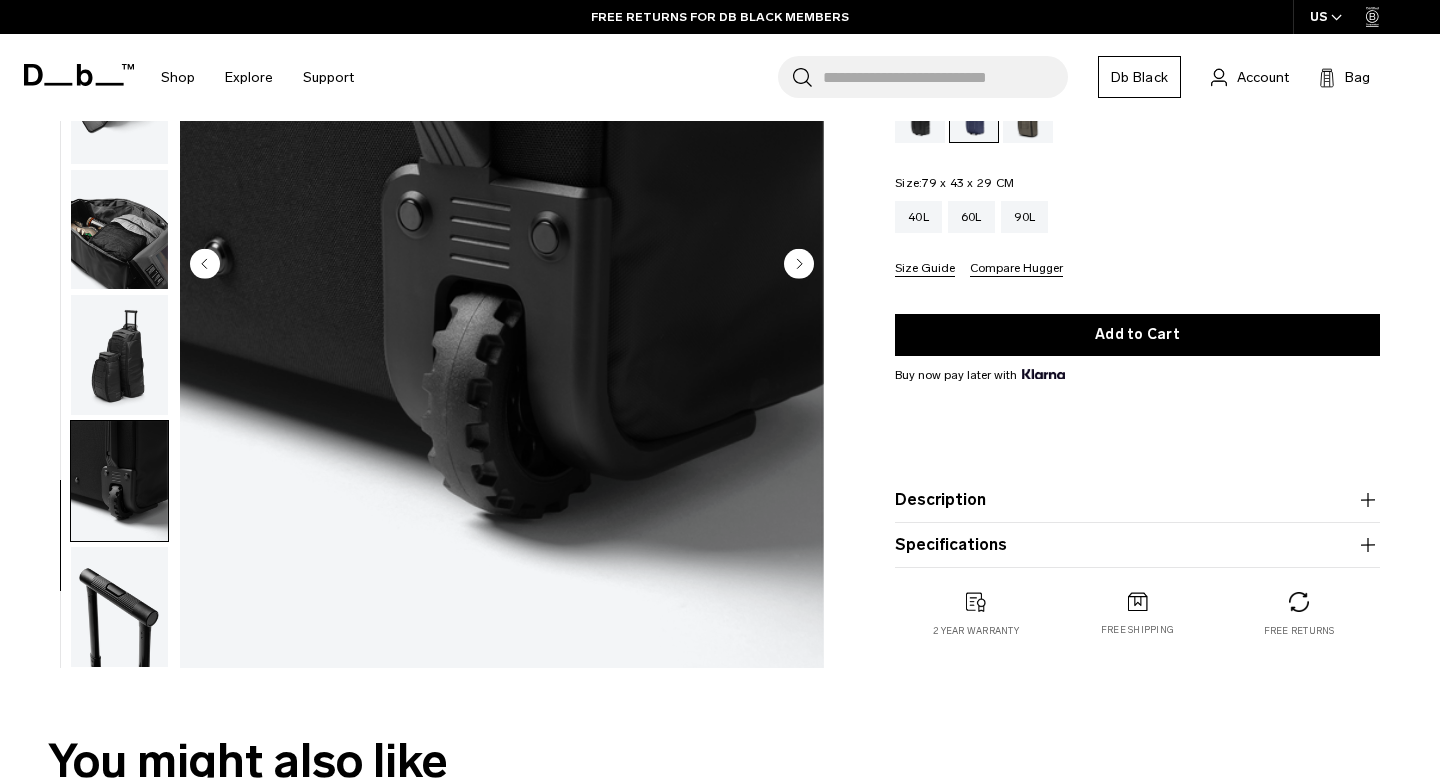 click at bounding box center (119, 607) 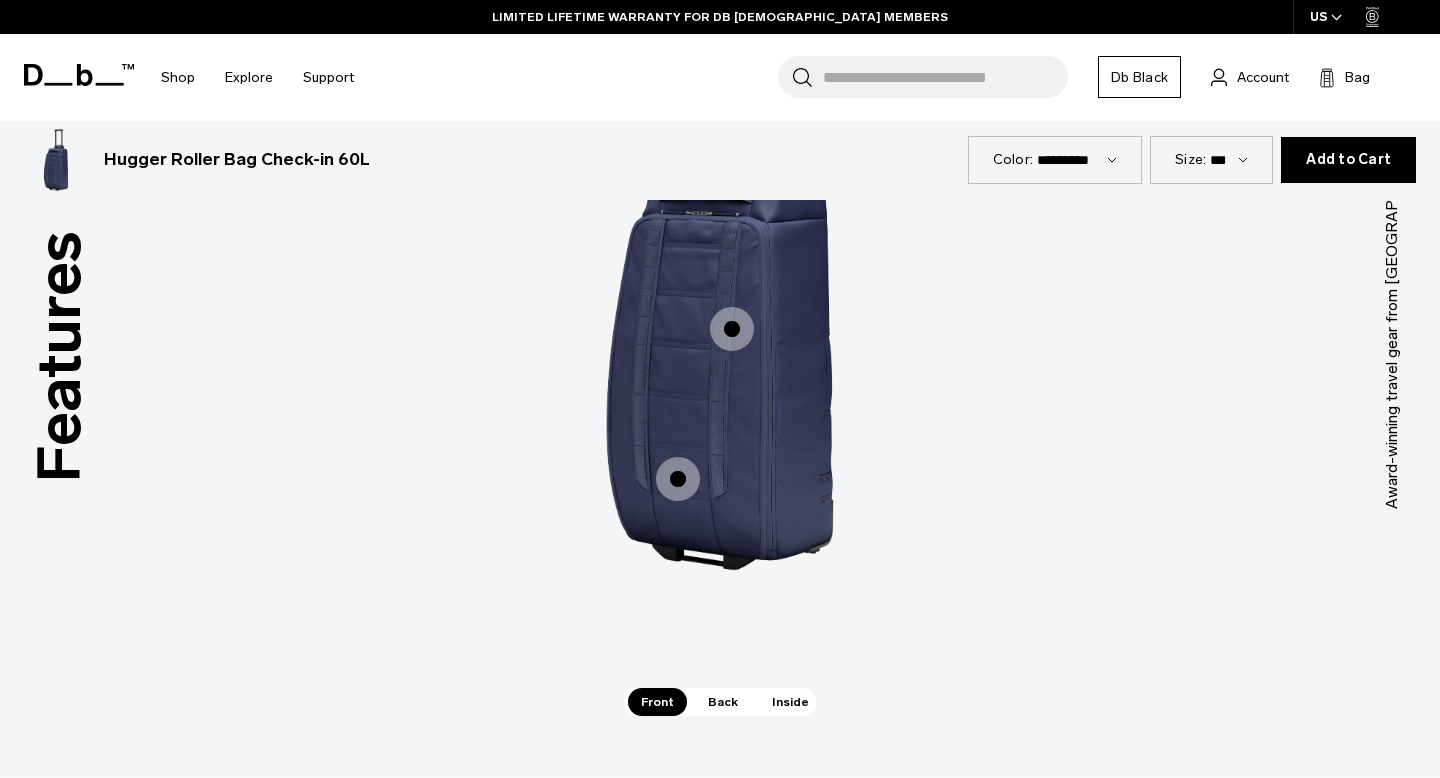 scroll, scrollTop: 2574, scrollLeft: 0, axis: vertical 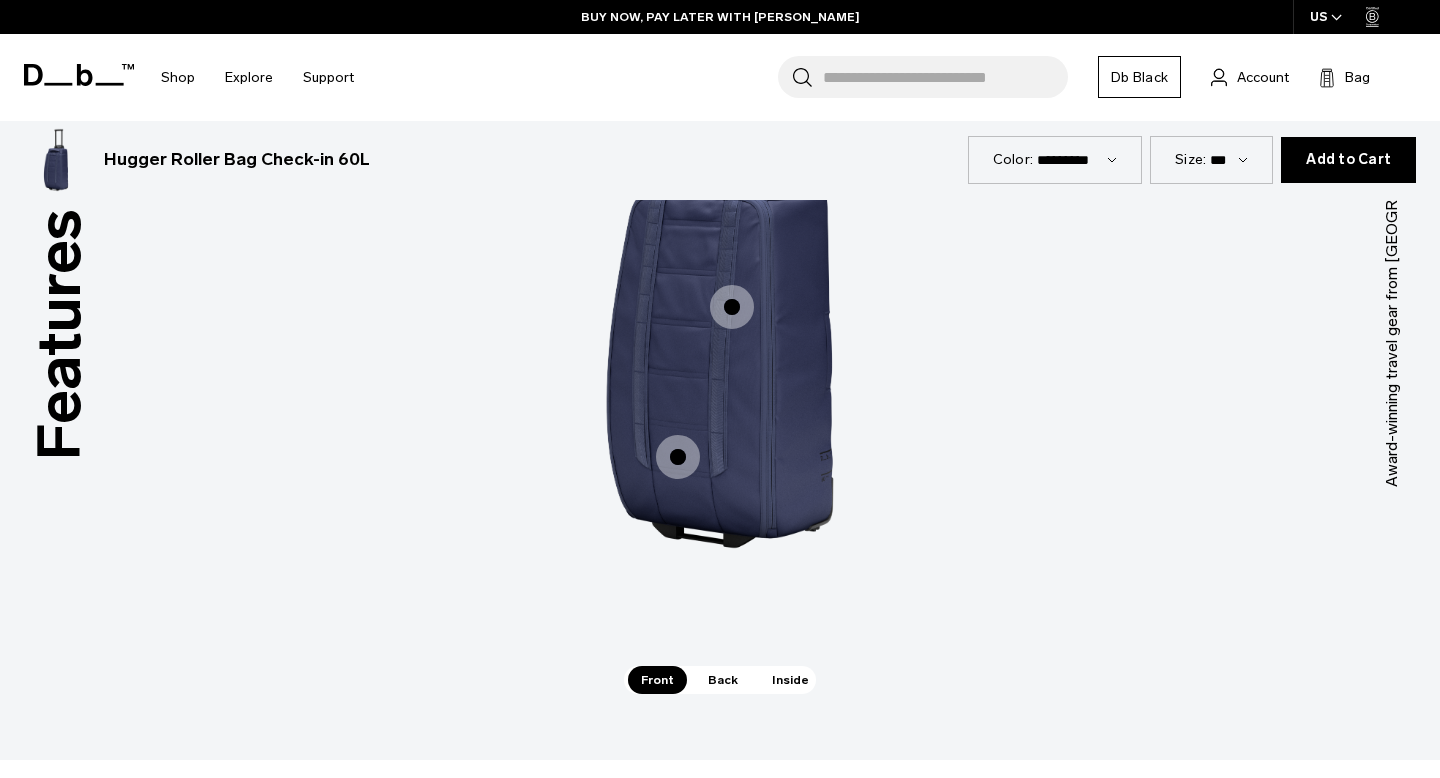 click at bounding box center (678, 457) 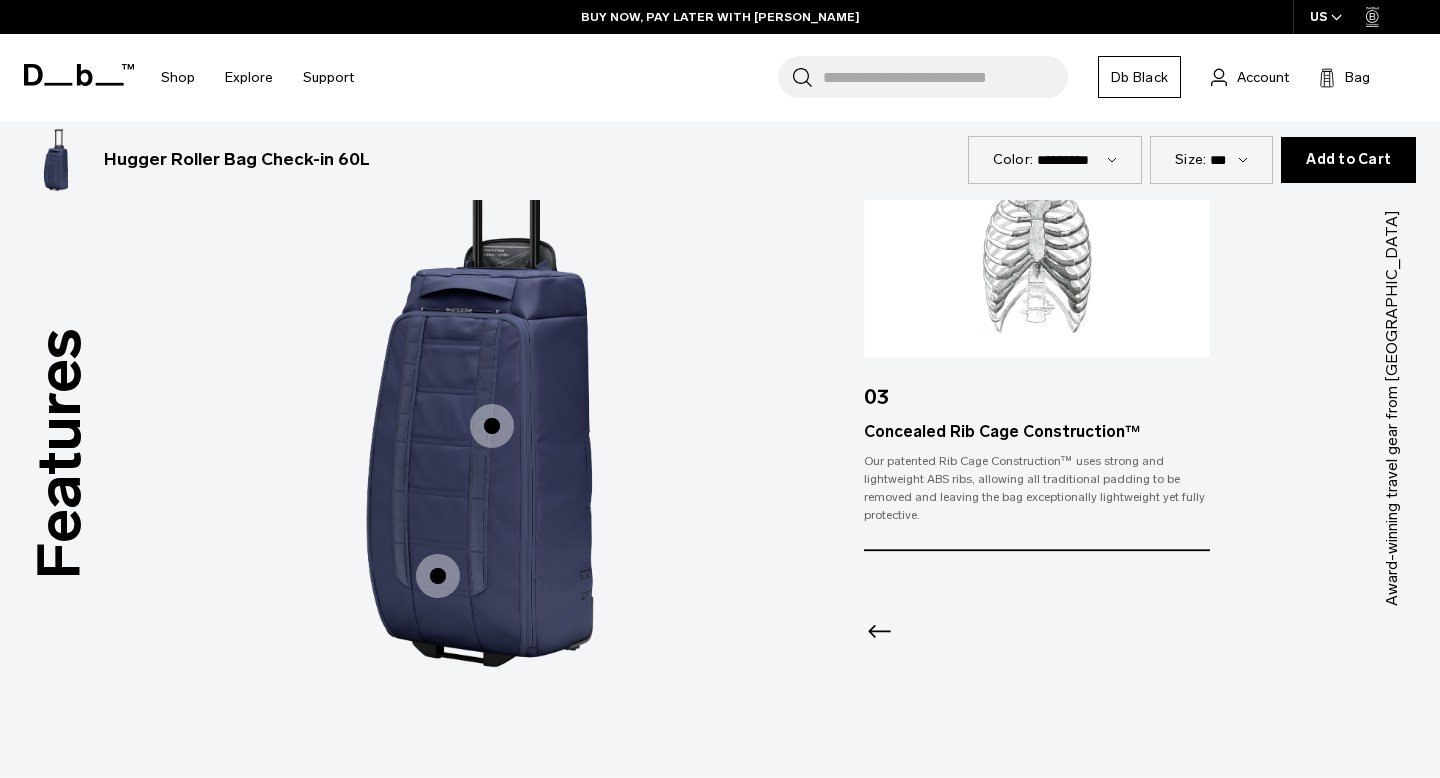 scroll, scrollTop: 2423, scrollLeft: 0, axis: vertical 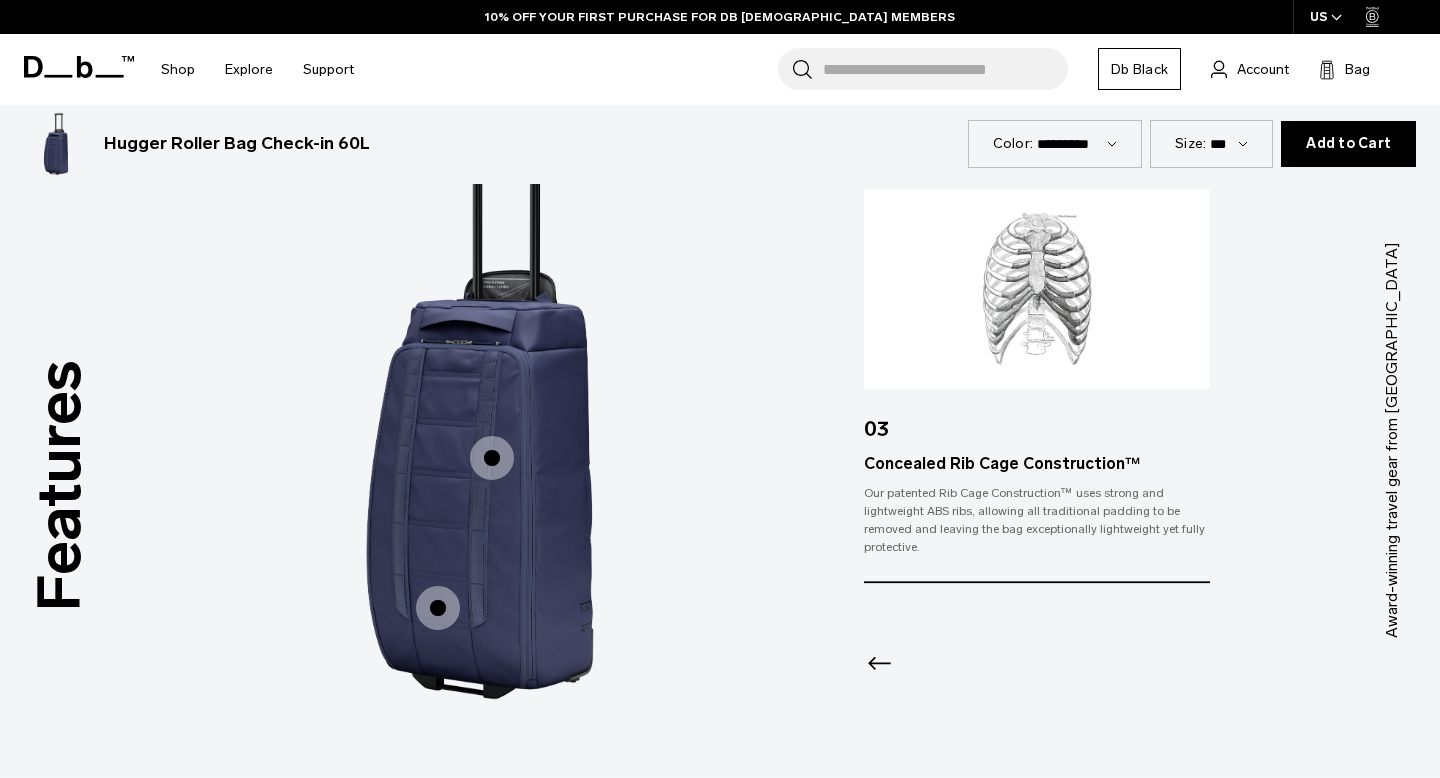 click at bounding box center [438, 608] 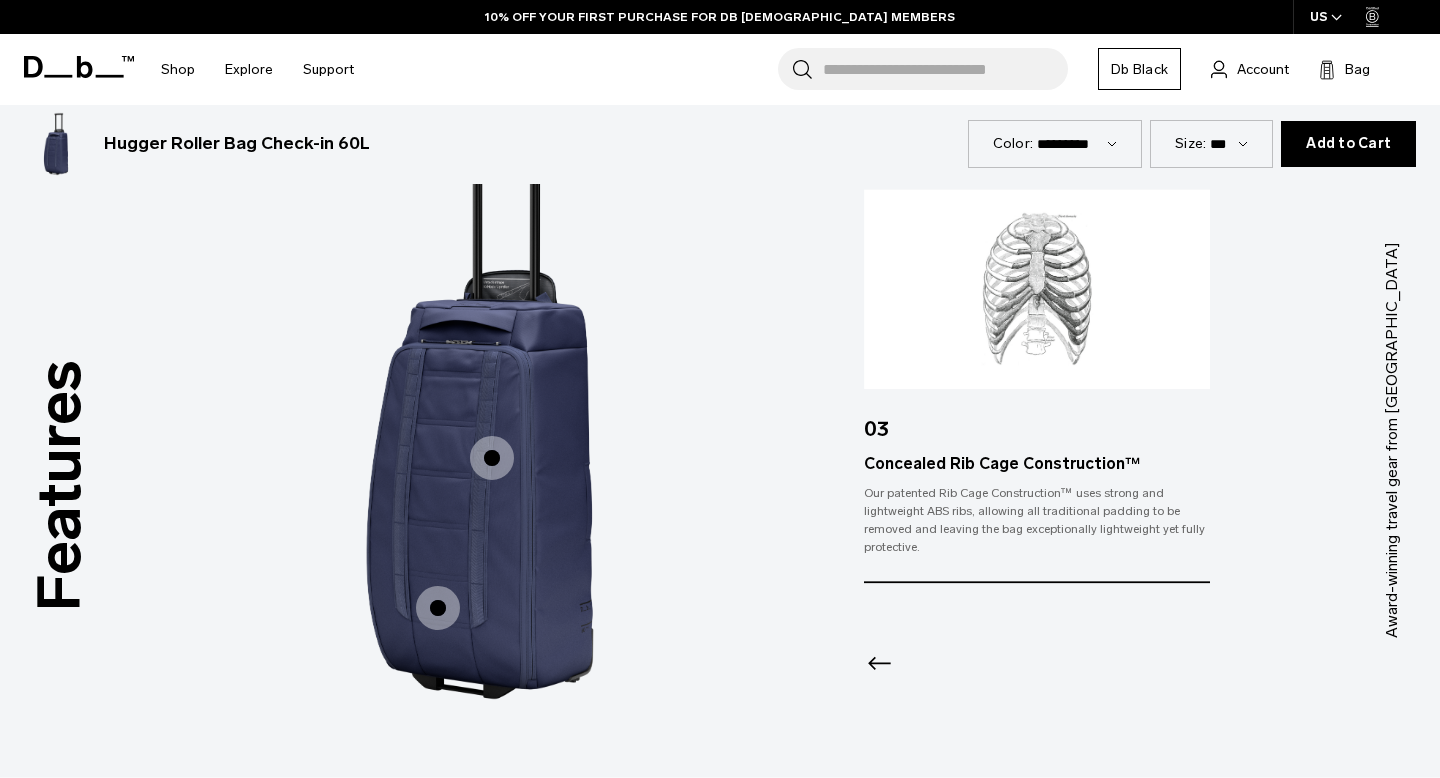 click at bounding box center [480, 410] 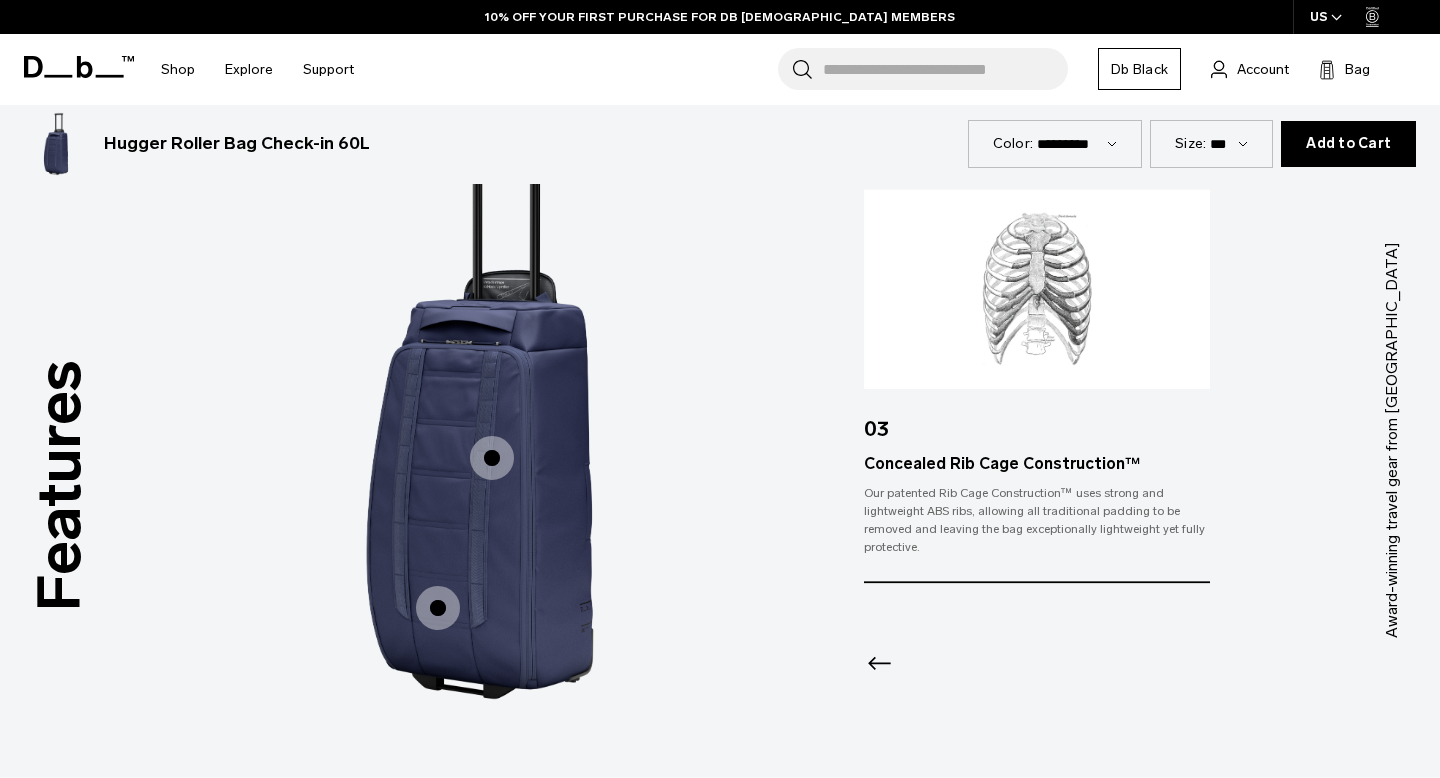 click at bounding box center (492, 458) 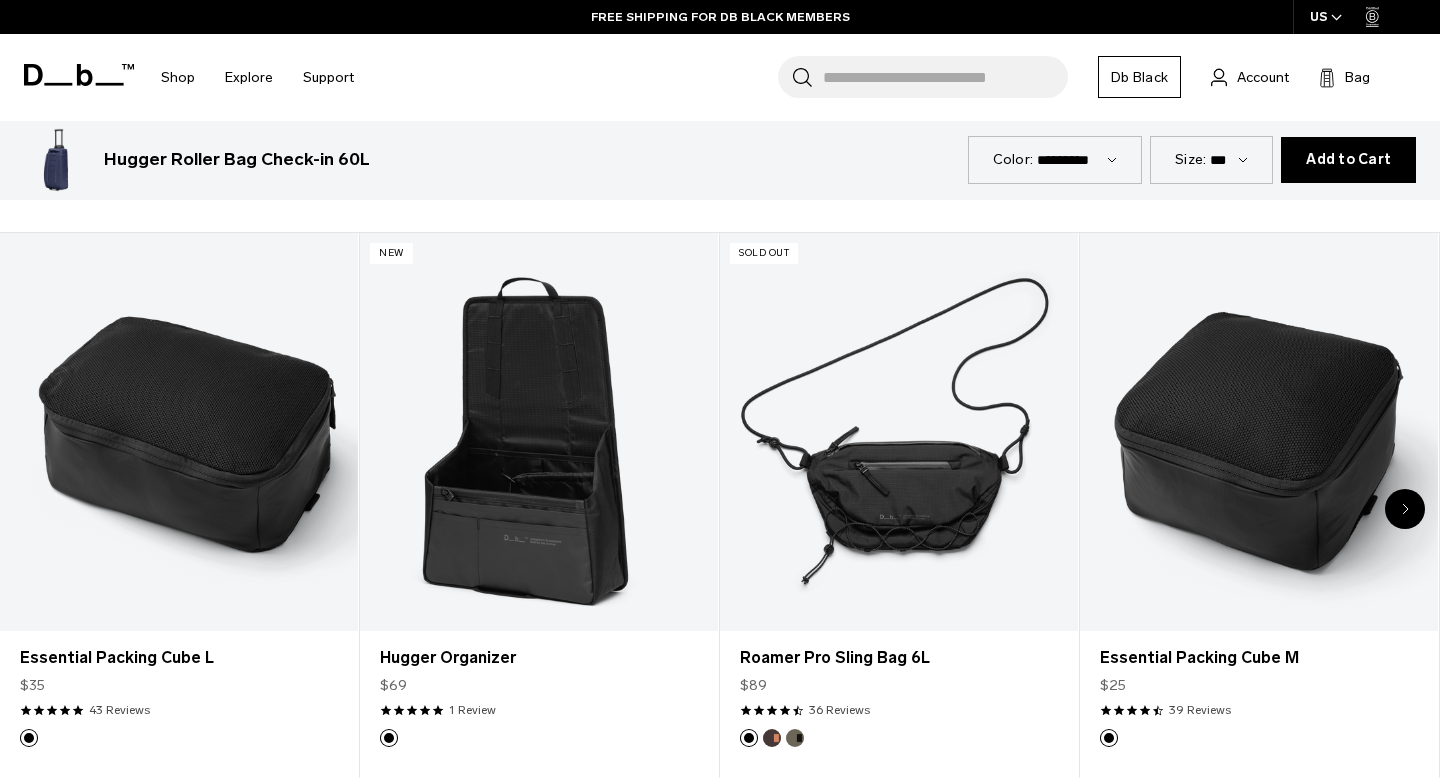 scroll, scrollTop: 3991, scrollLeft: 0, axis: vertical 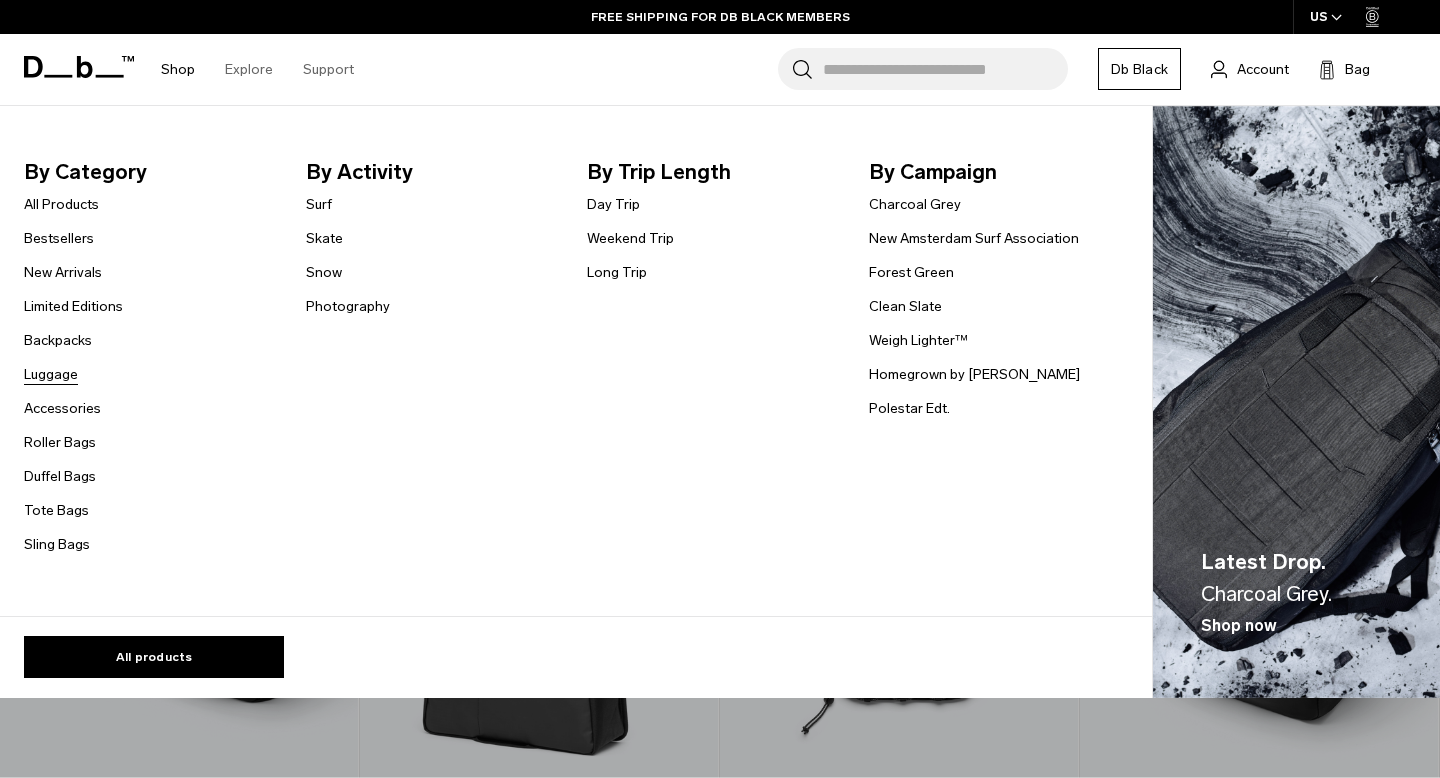 click on "Luggage" at bounding box center (51, 374) 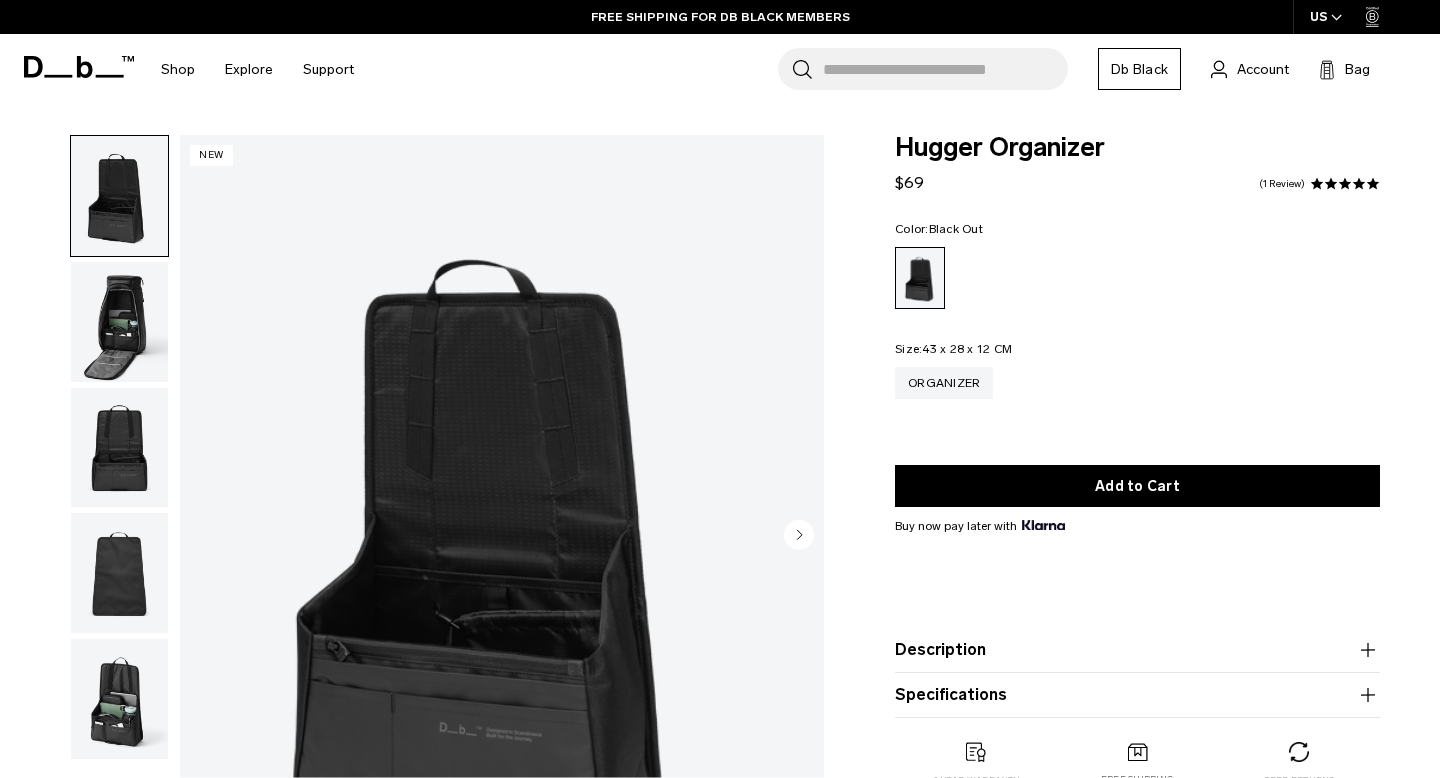 scroll, scrollTop: 0, scrollLeft: 0, axis: both 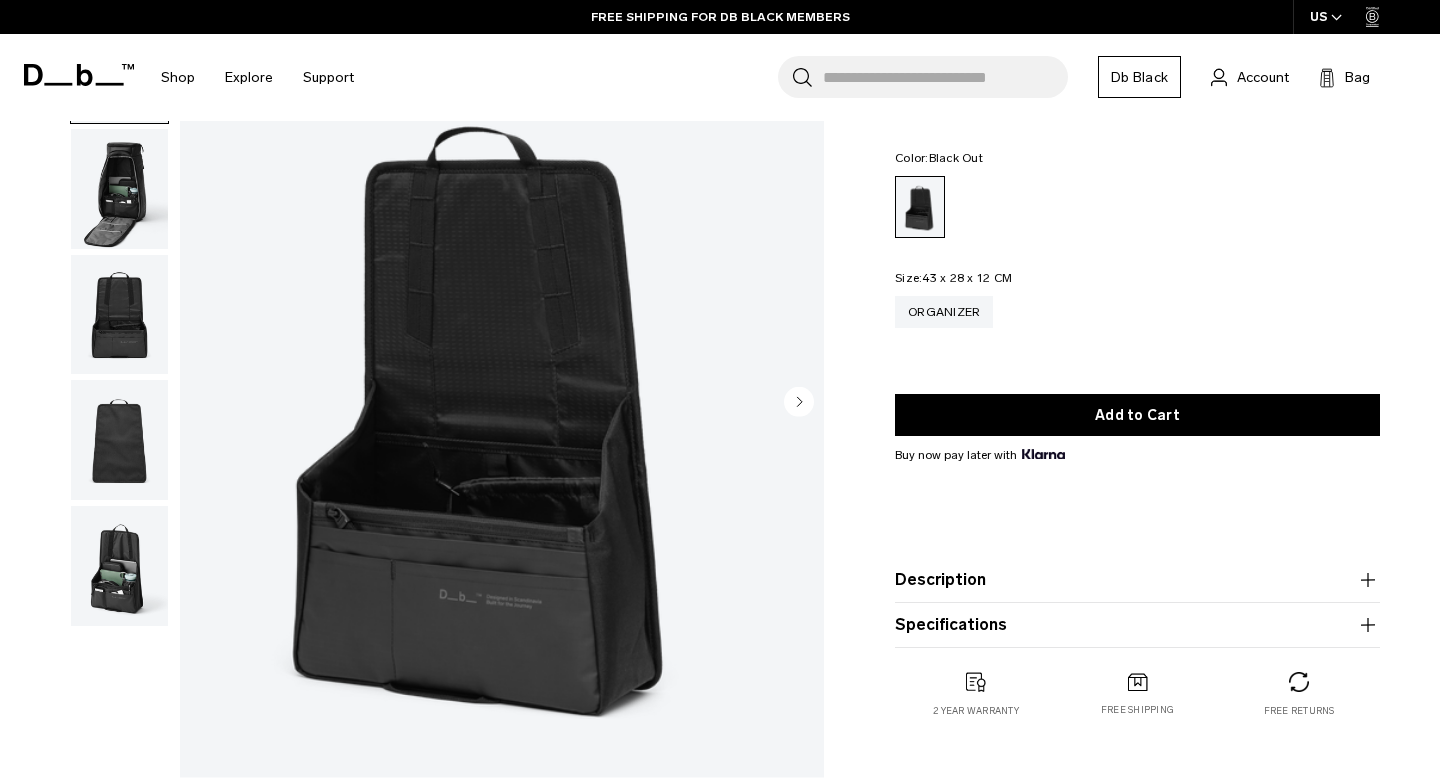 click 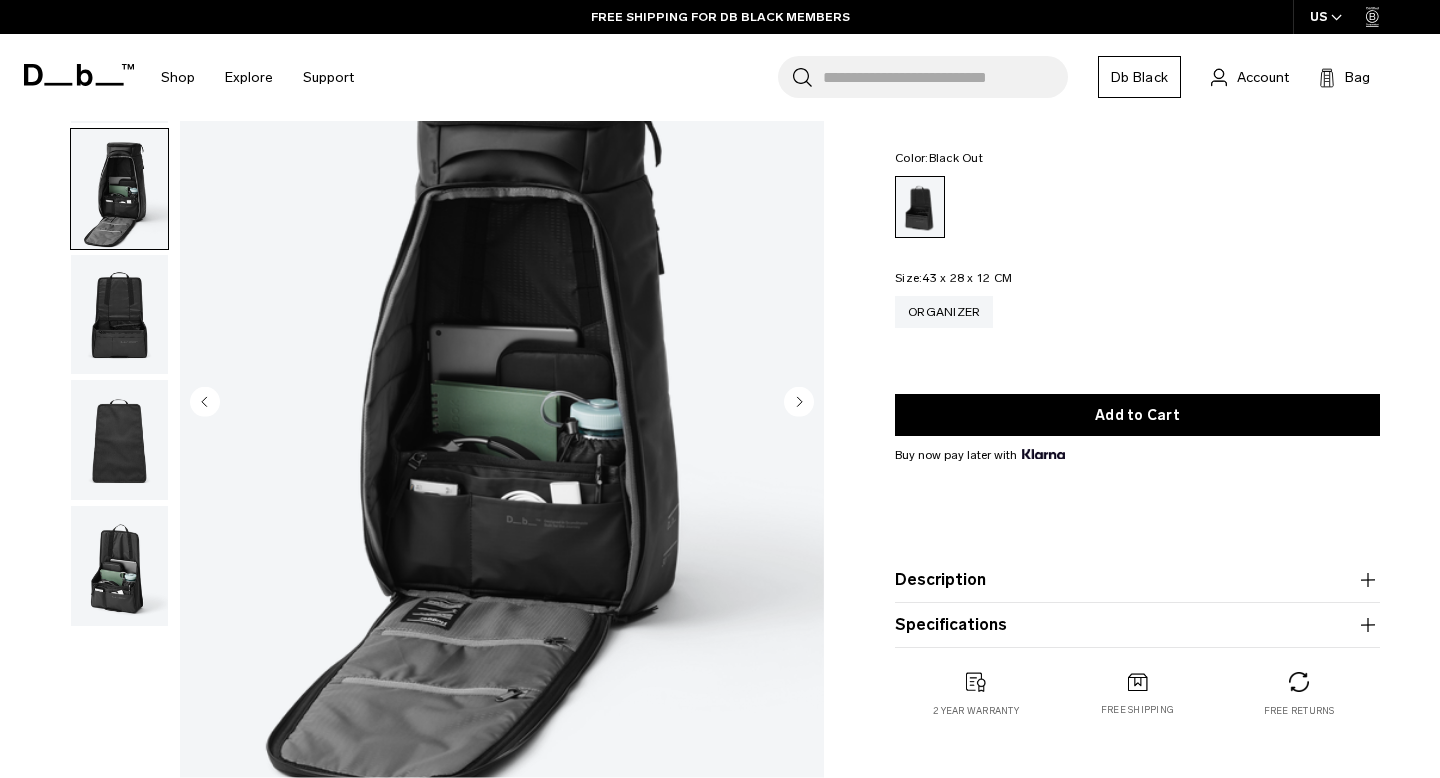 click 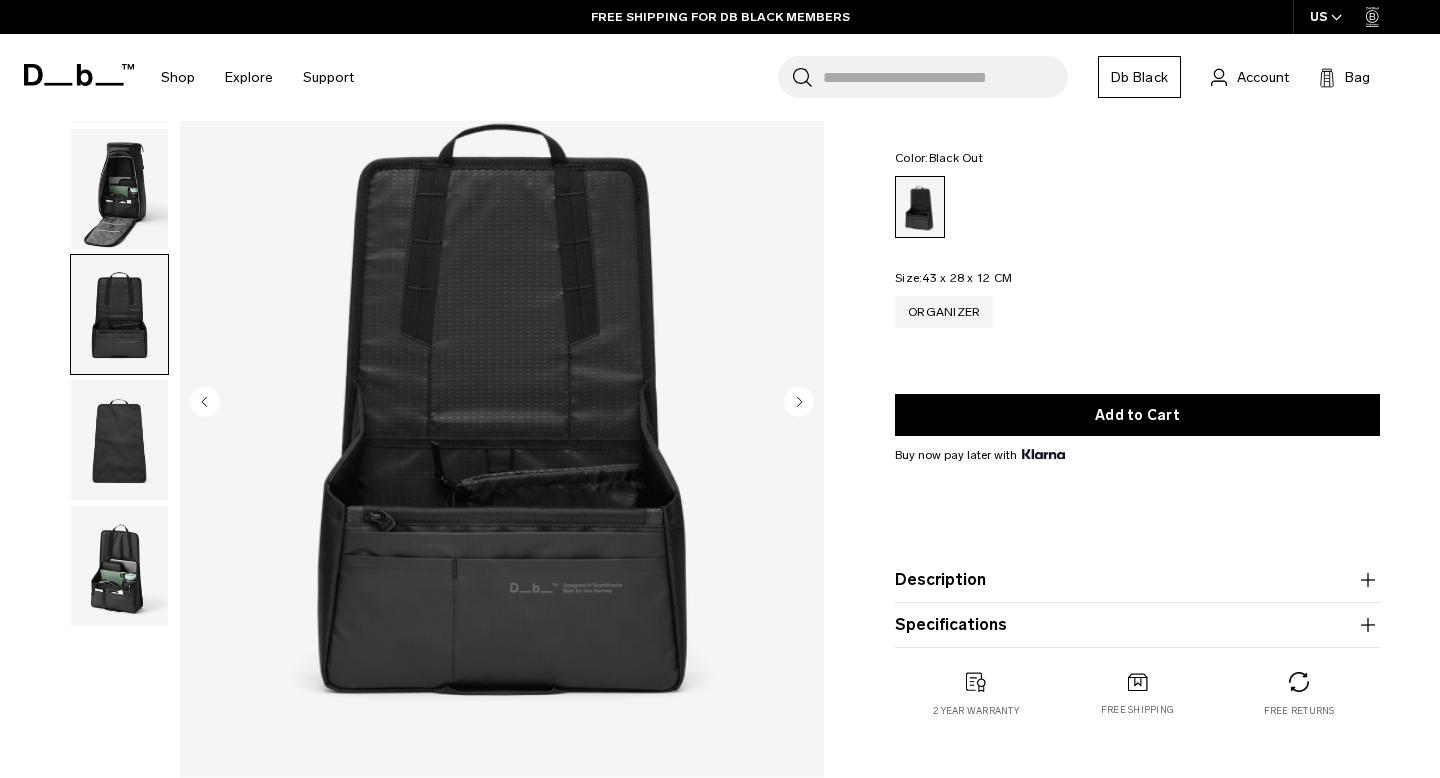 click 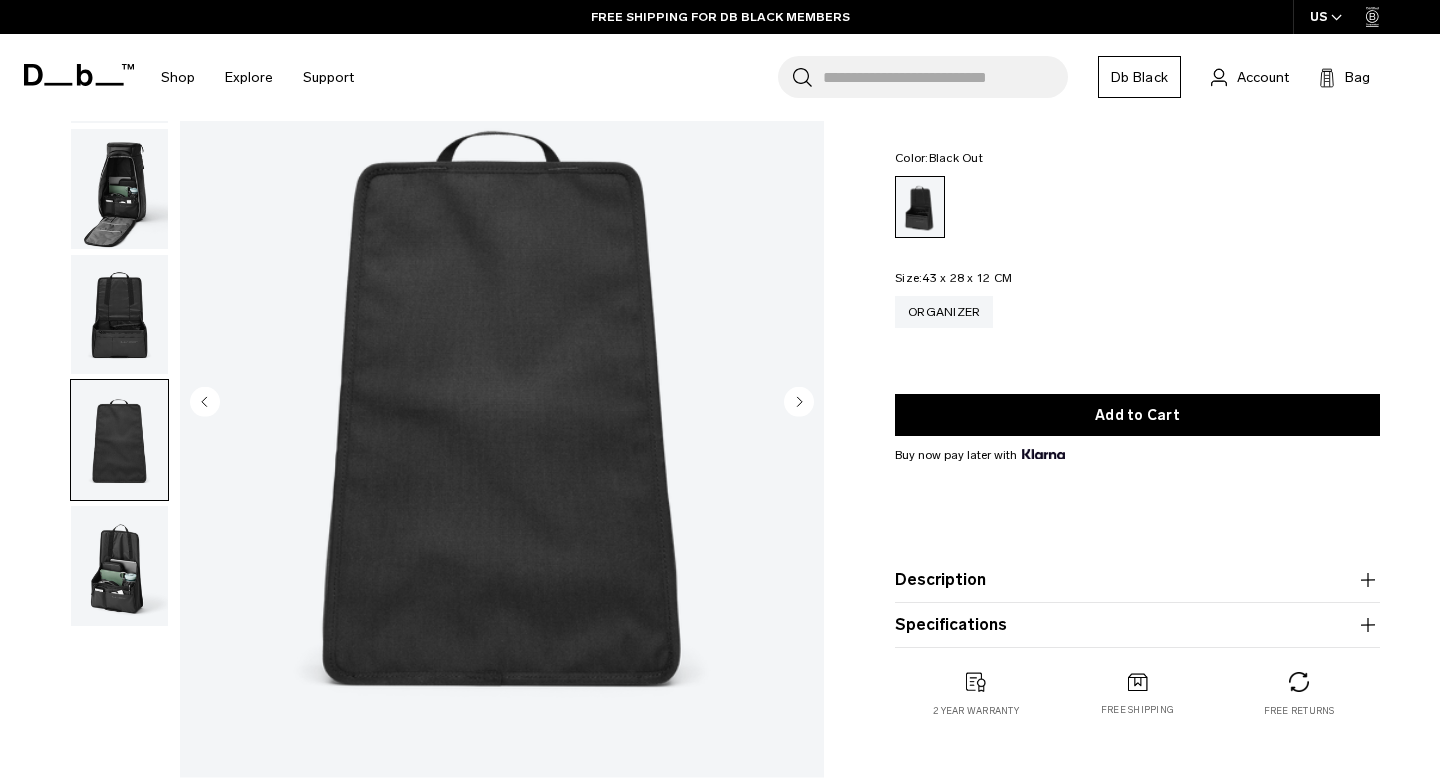 click 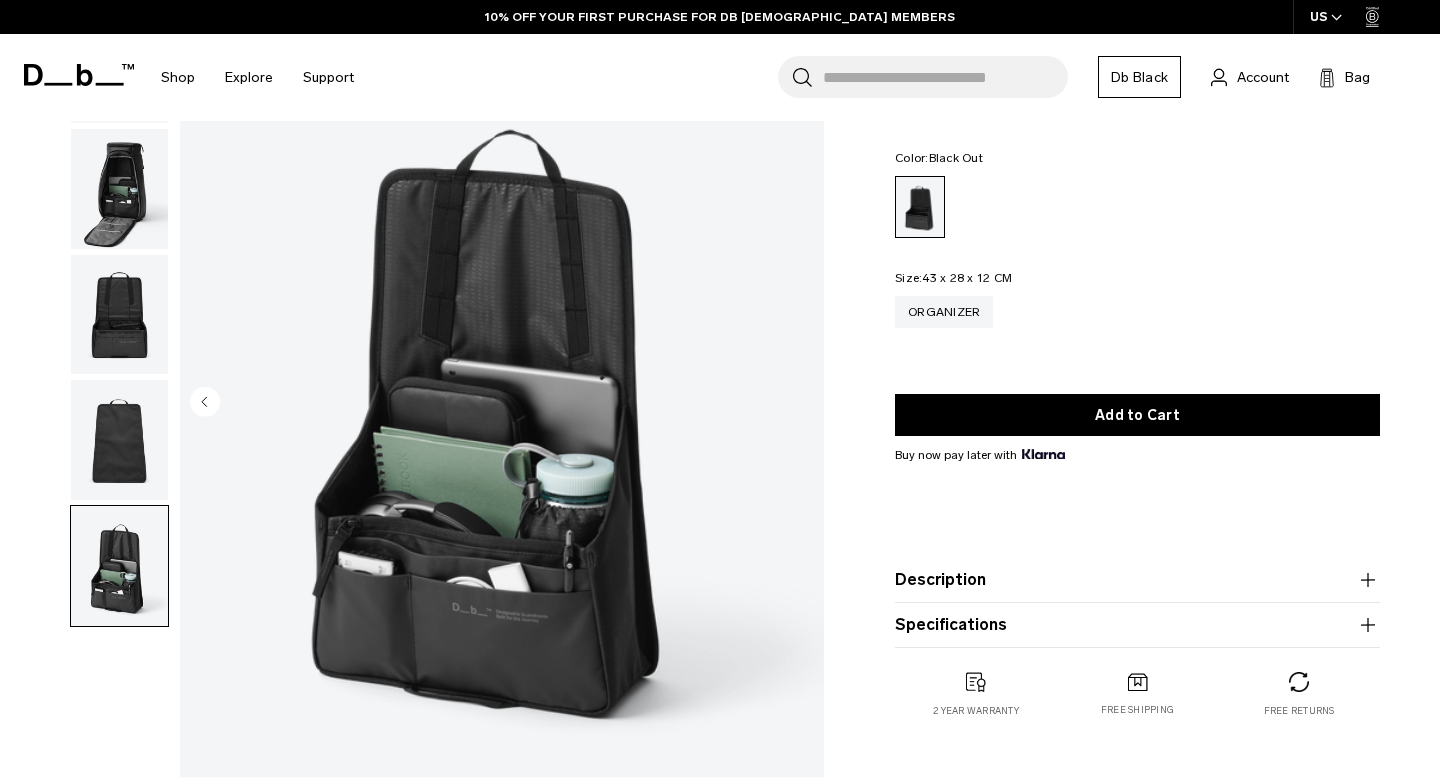 click at bounding box center (502, 404) 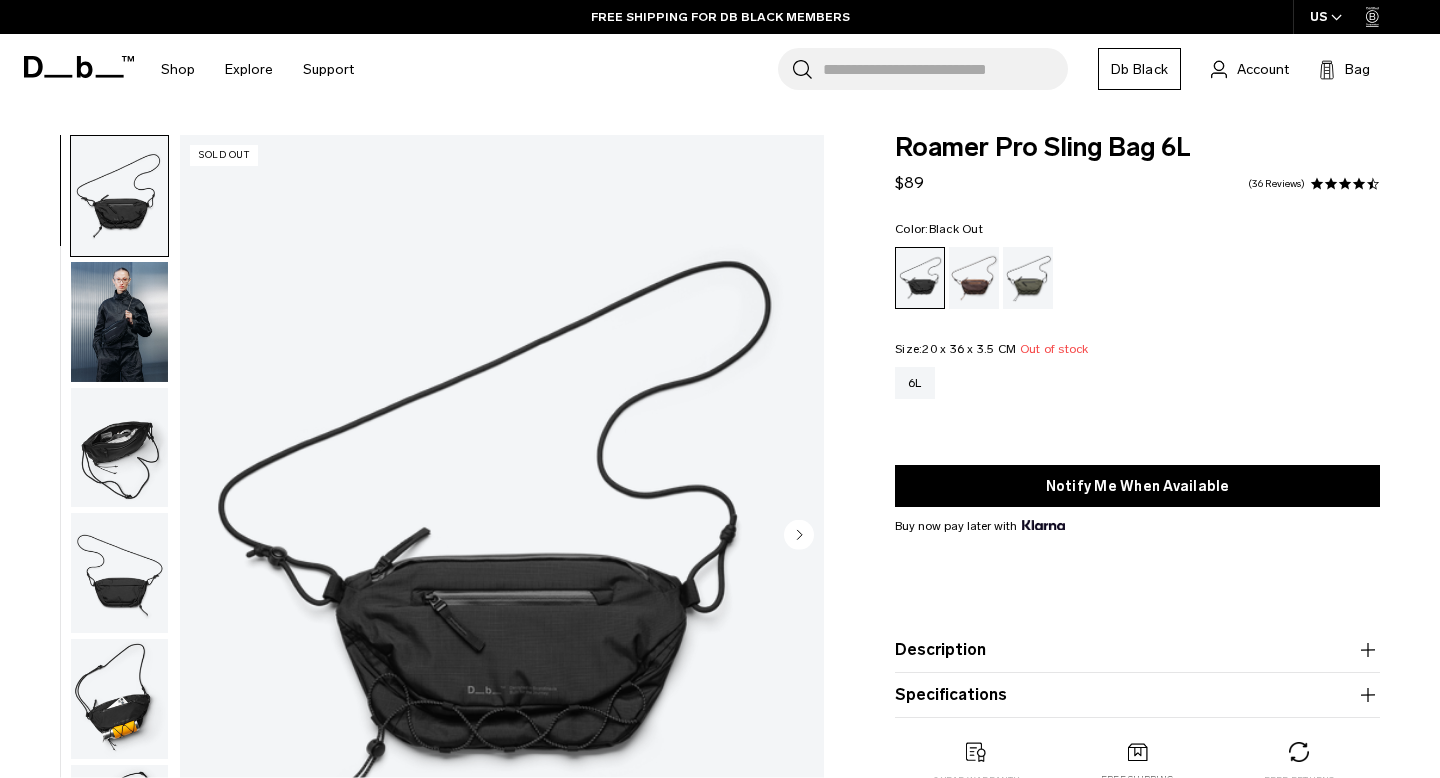 scroll, scrollTop: 0, scrollLeft: 0, axis: both 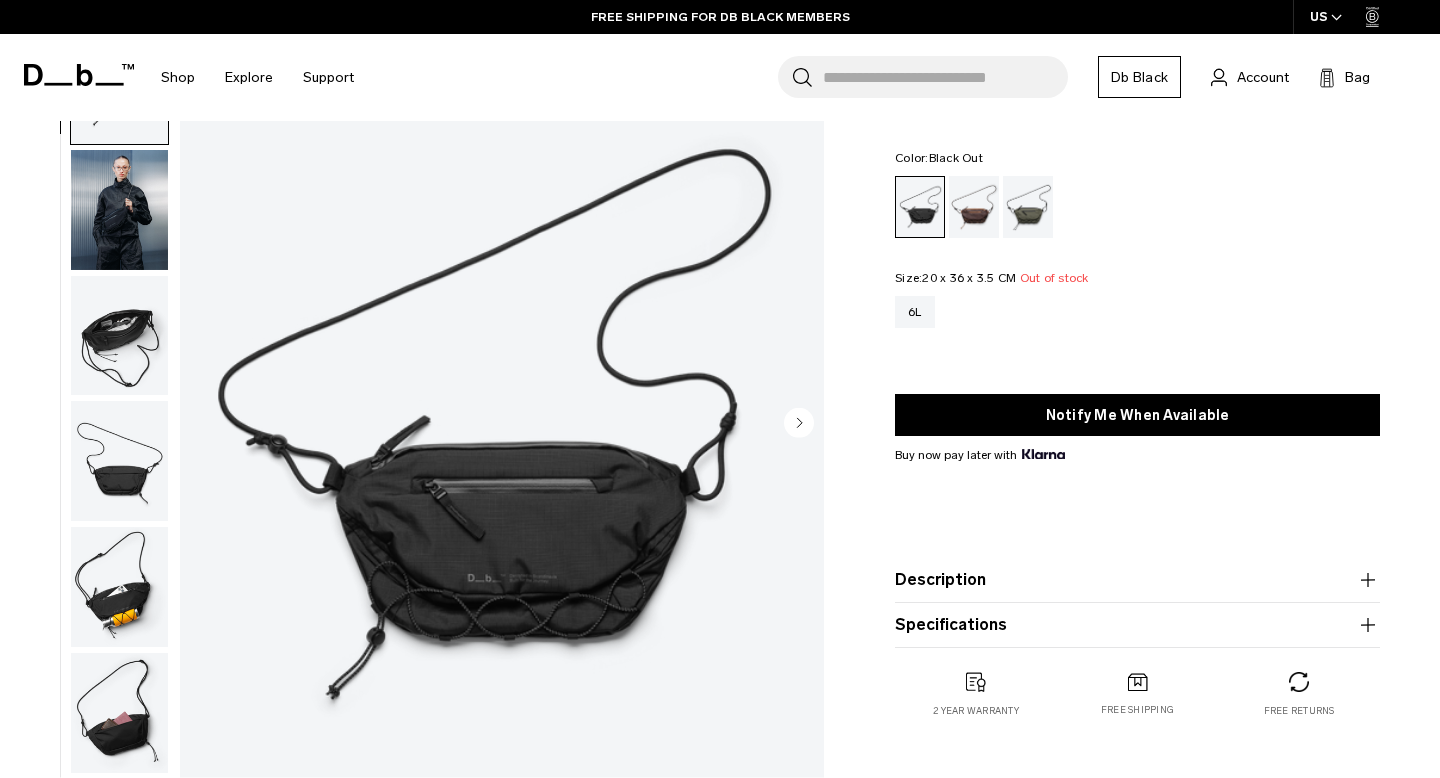 click at bounding box center (119, 336) 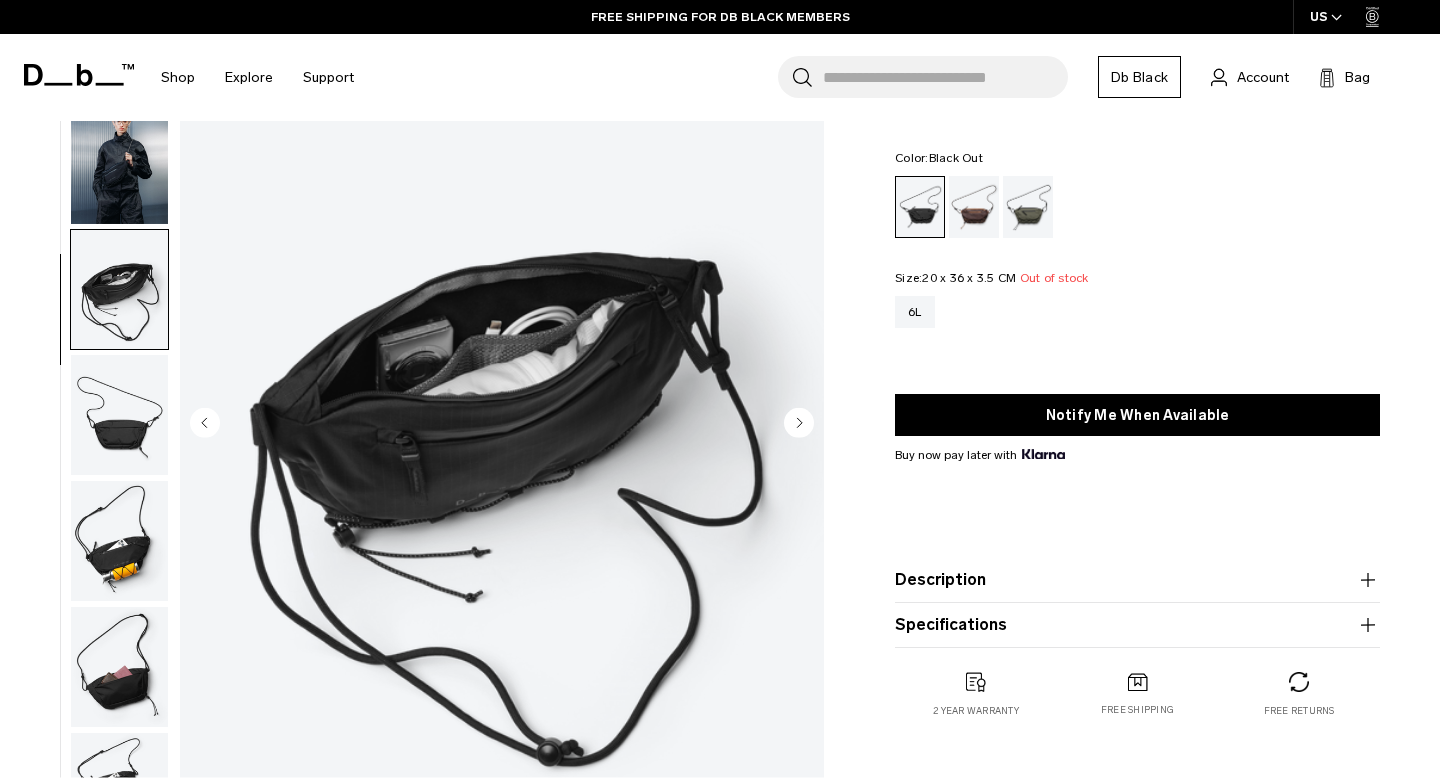 scroll, scrollTop: 72, scrollLeft: 0, axis: vertical 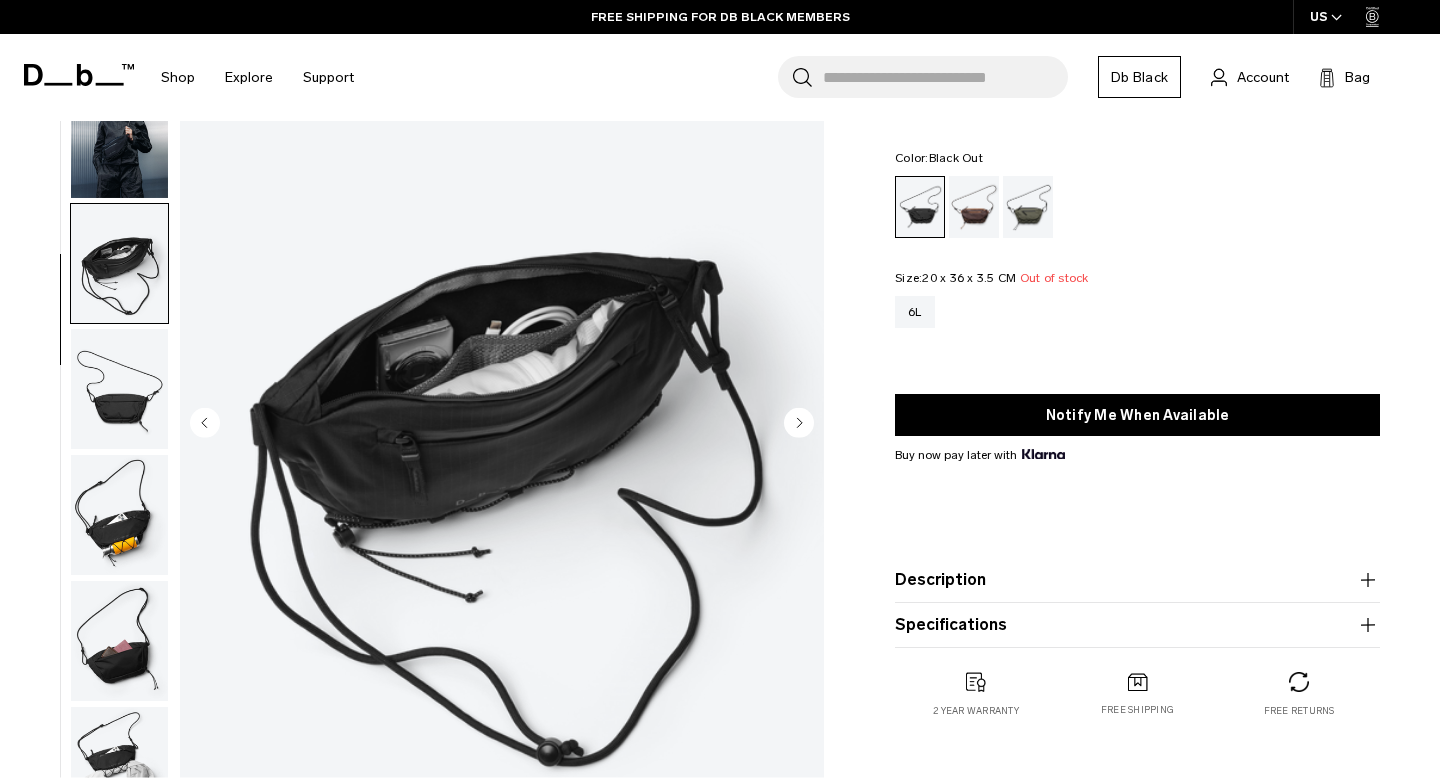 click at bounding box center [119, 389] 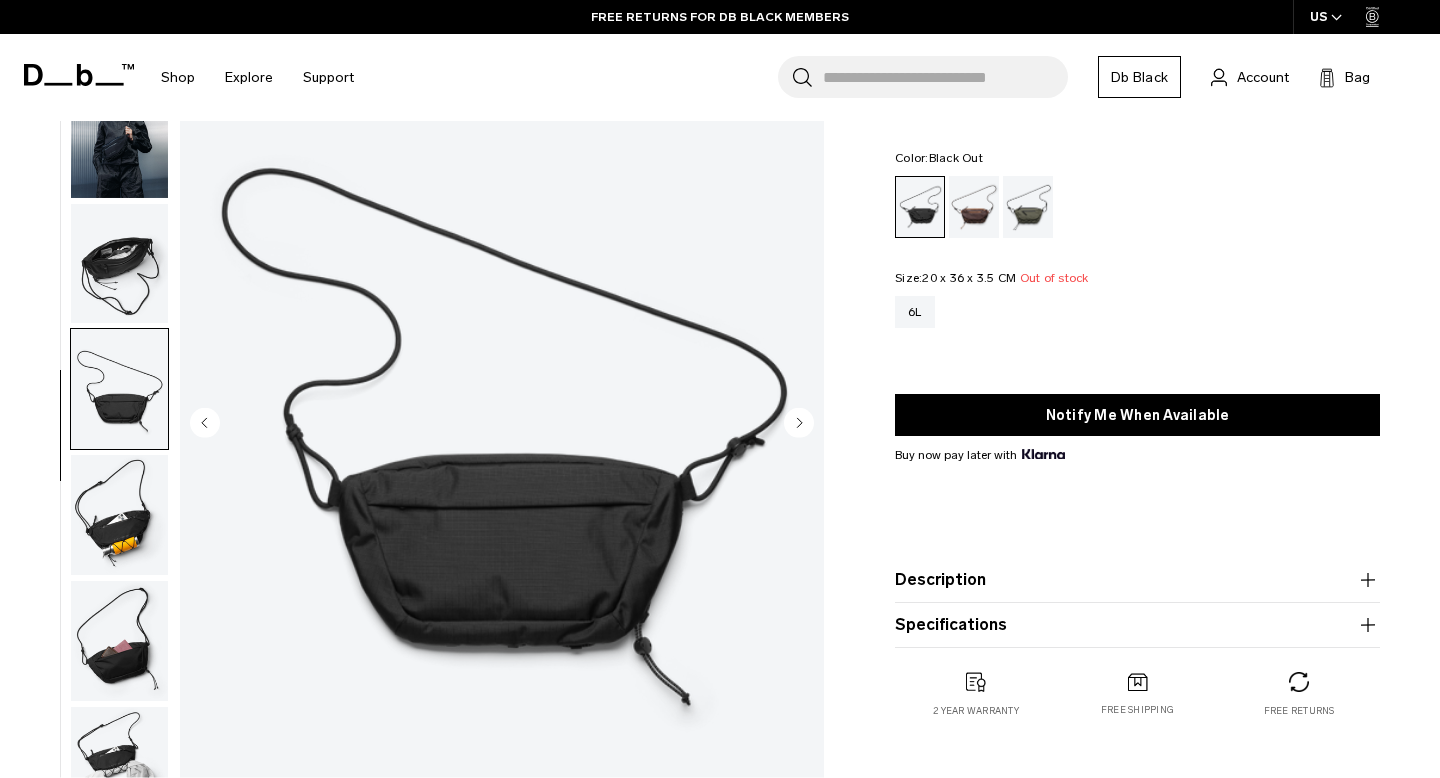 click at bounding box center (119, 515) 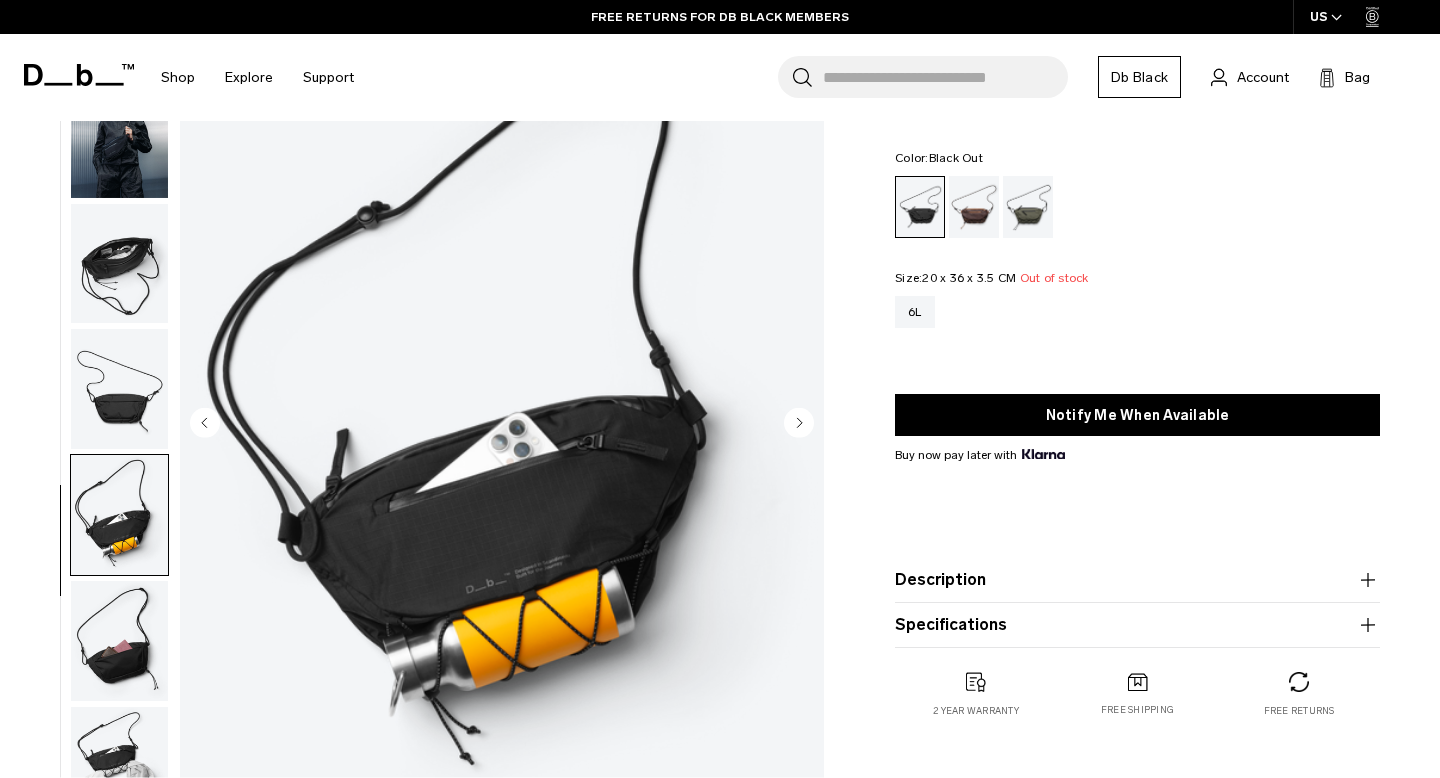 click at bounding box center (119, 515) 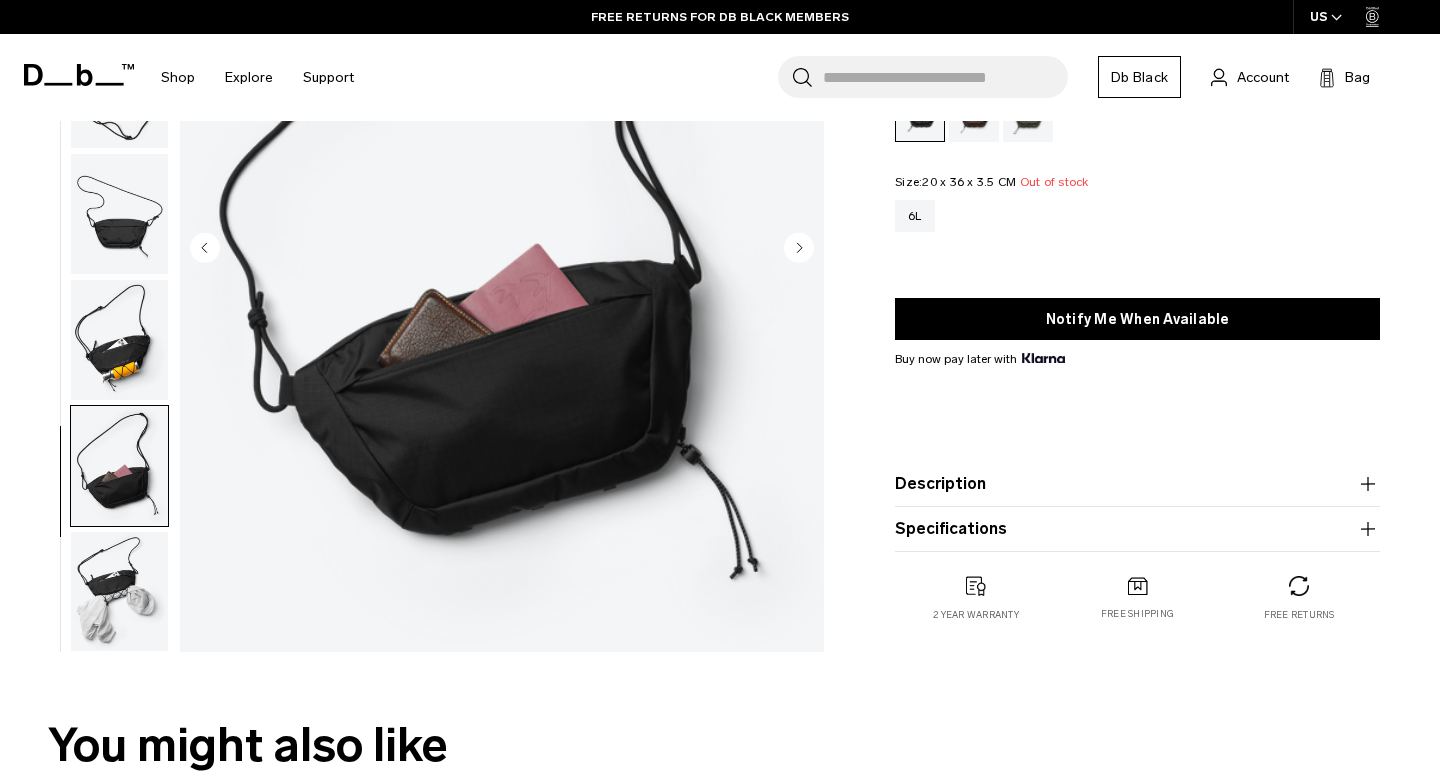 scroll, scrollTop: 290, scrollLeft: 0, axis: vertical 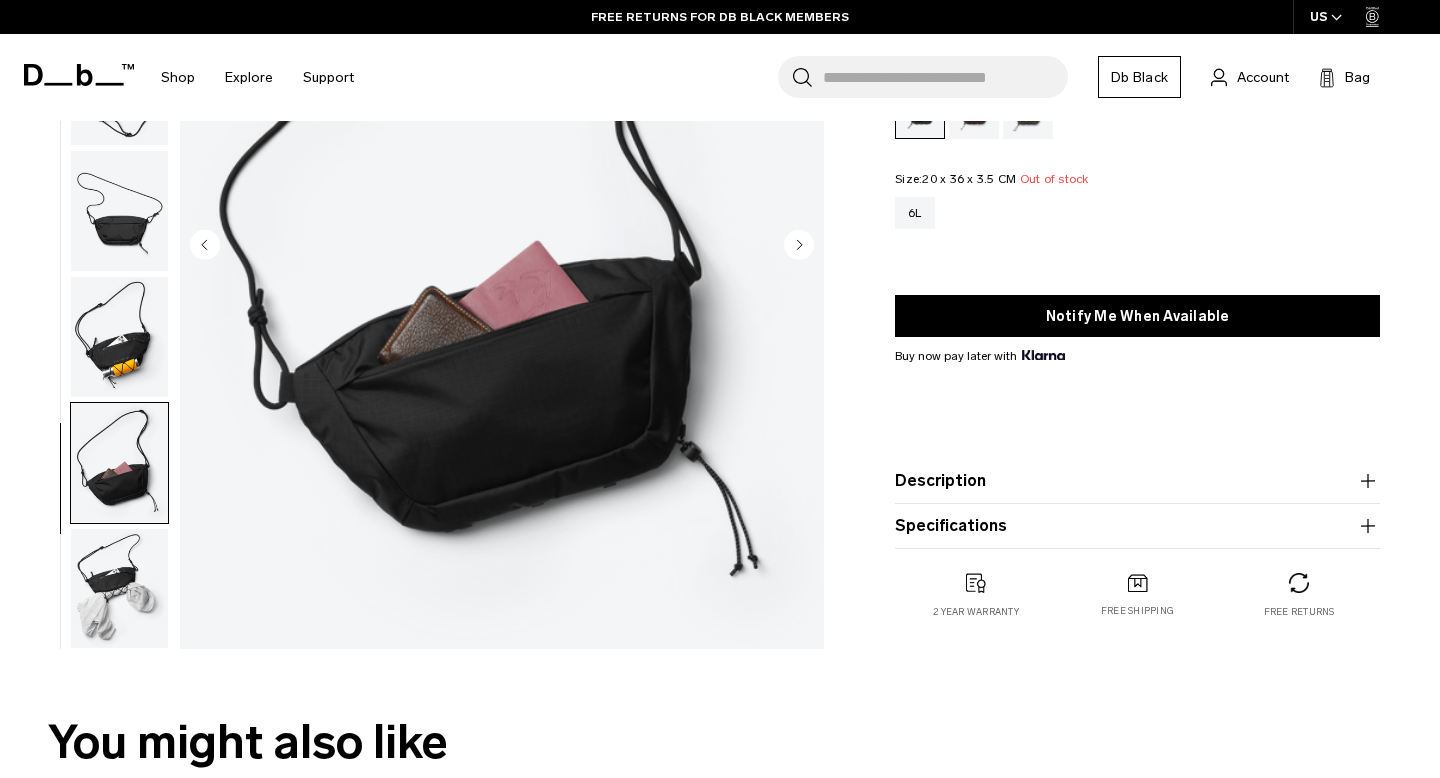 click at bounding box center (119, 589) 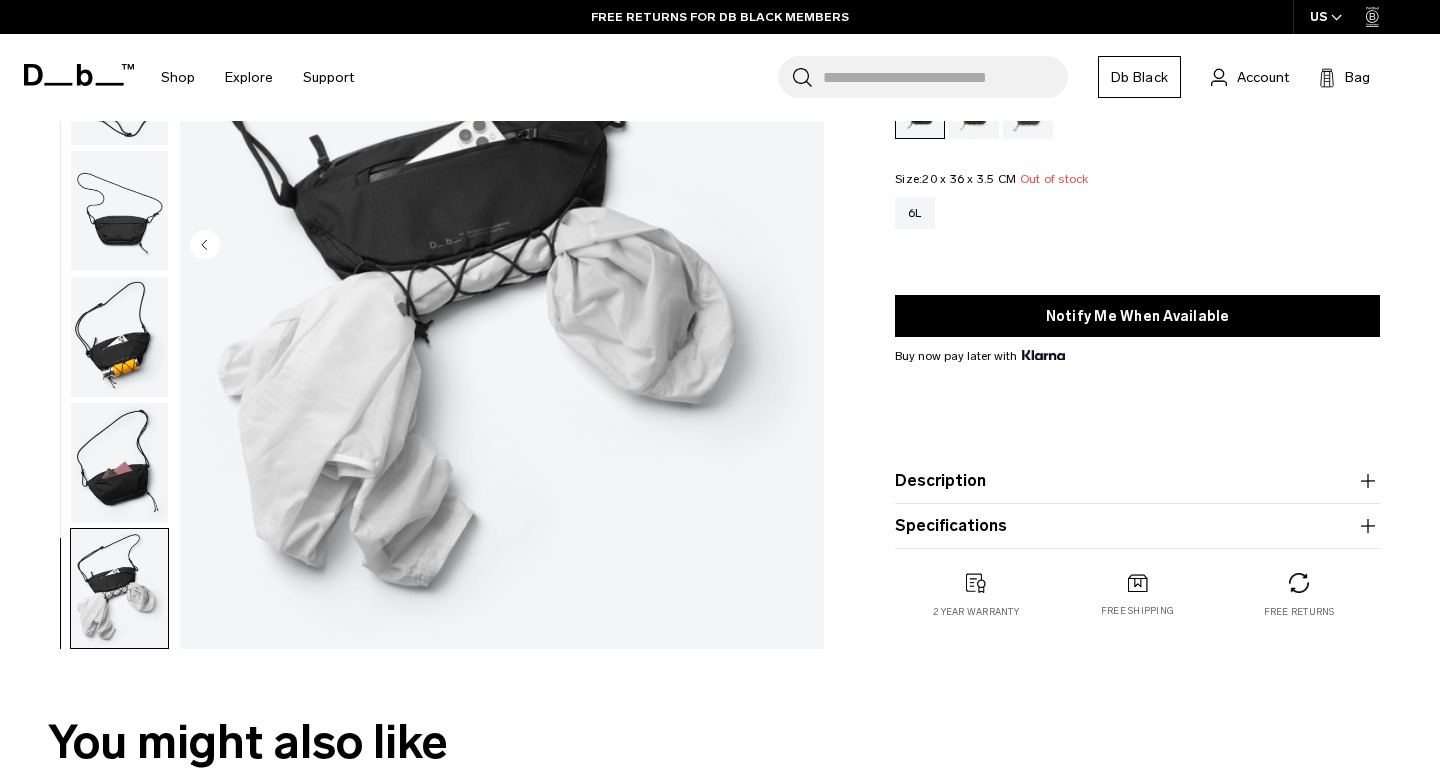 scroll, scrollTop: 0, scrollLeft: 0, axis: both 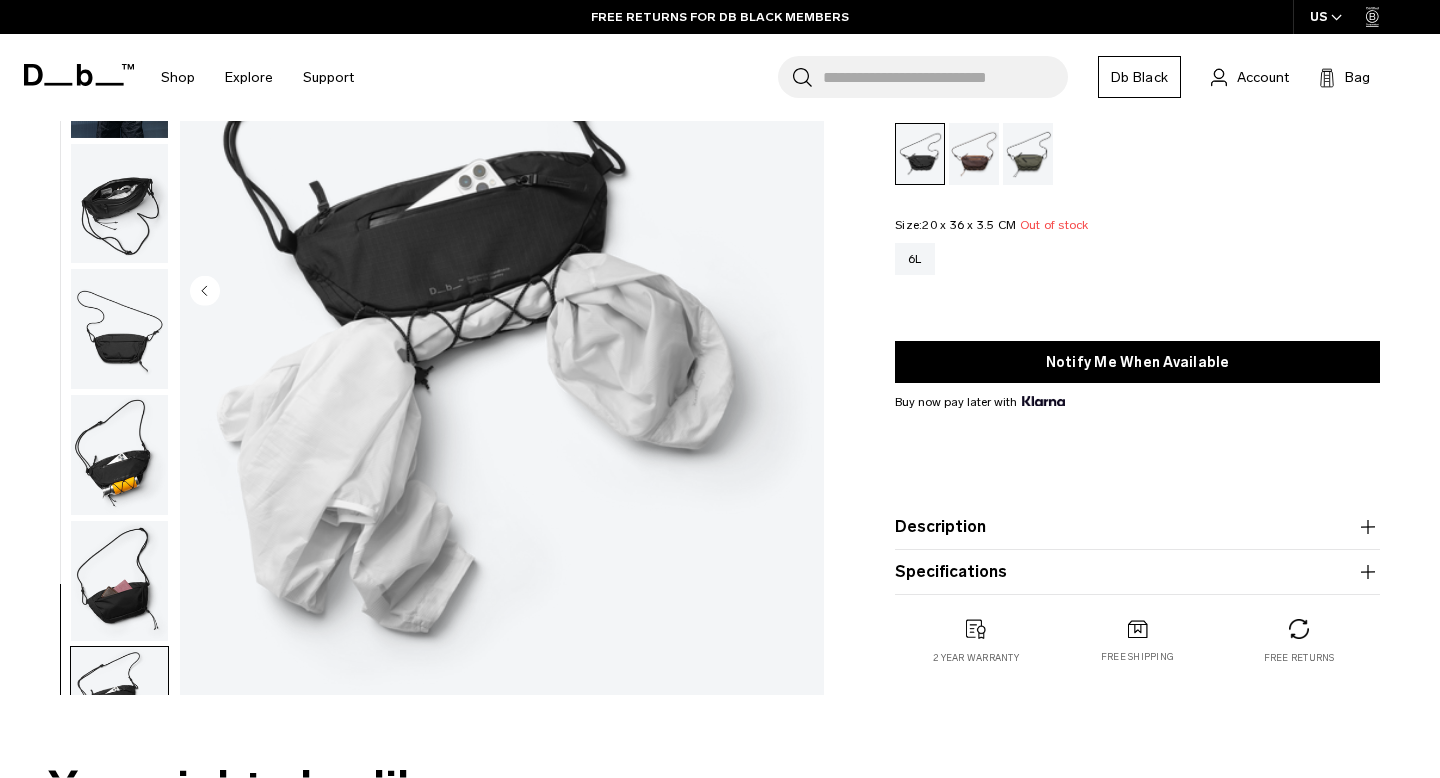 click at bounding box center (119, 455) 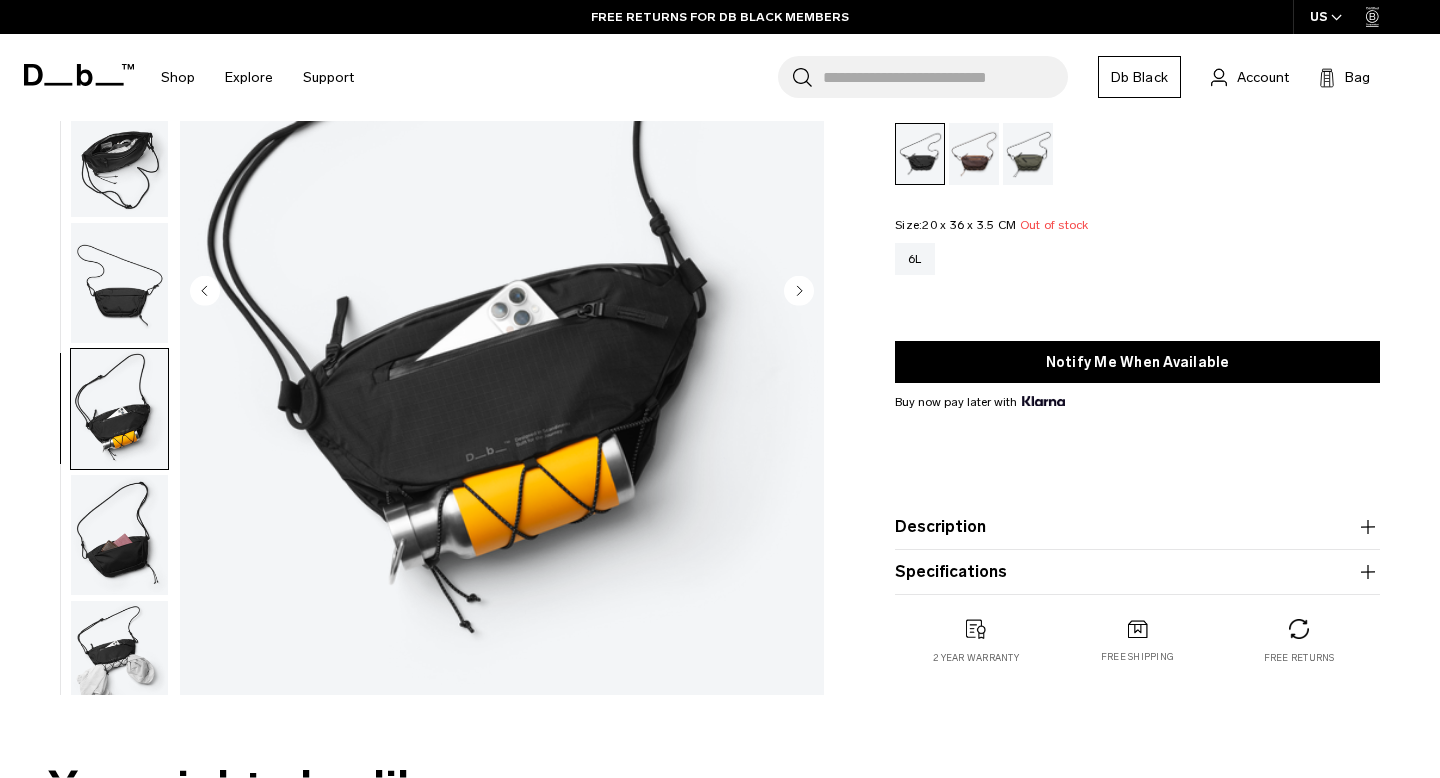 scroll, scrollTop: 72, scrollLeft: 0, axis: vertical 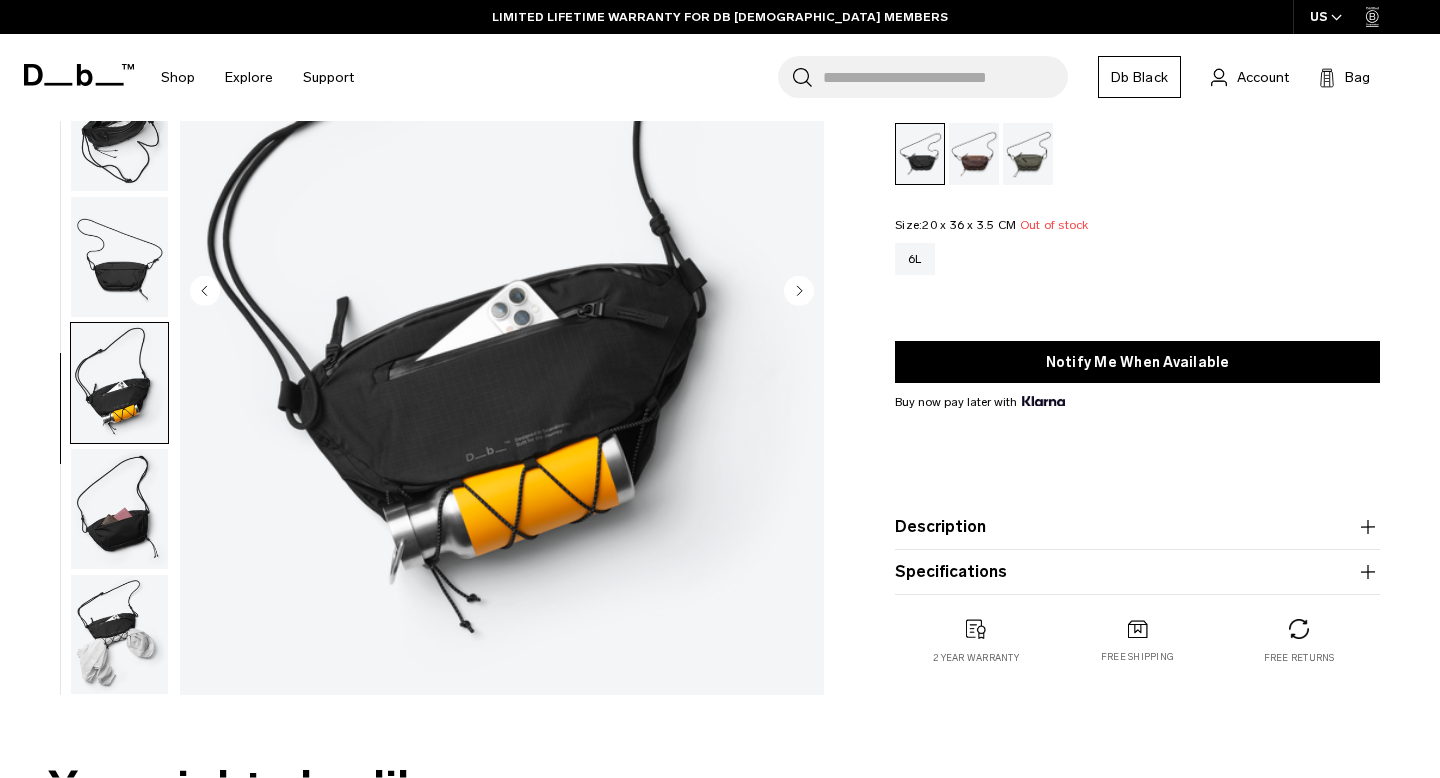 click at bounding box center (502, 293) 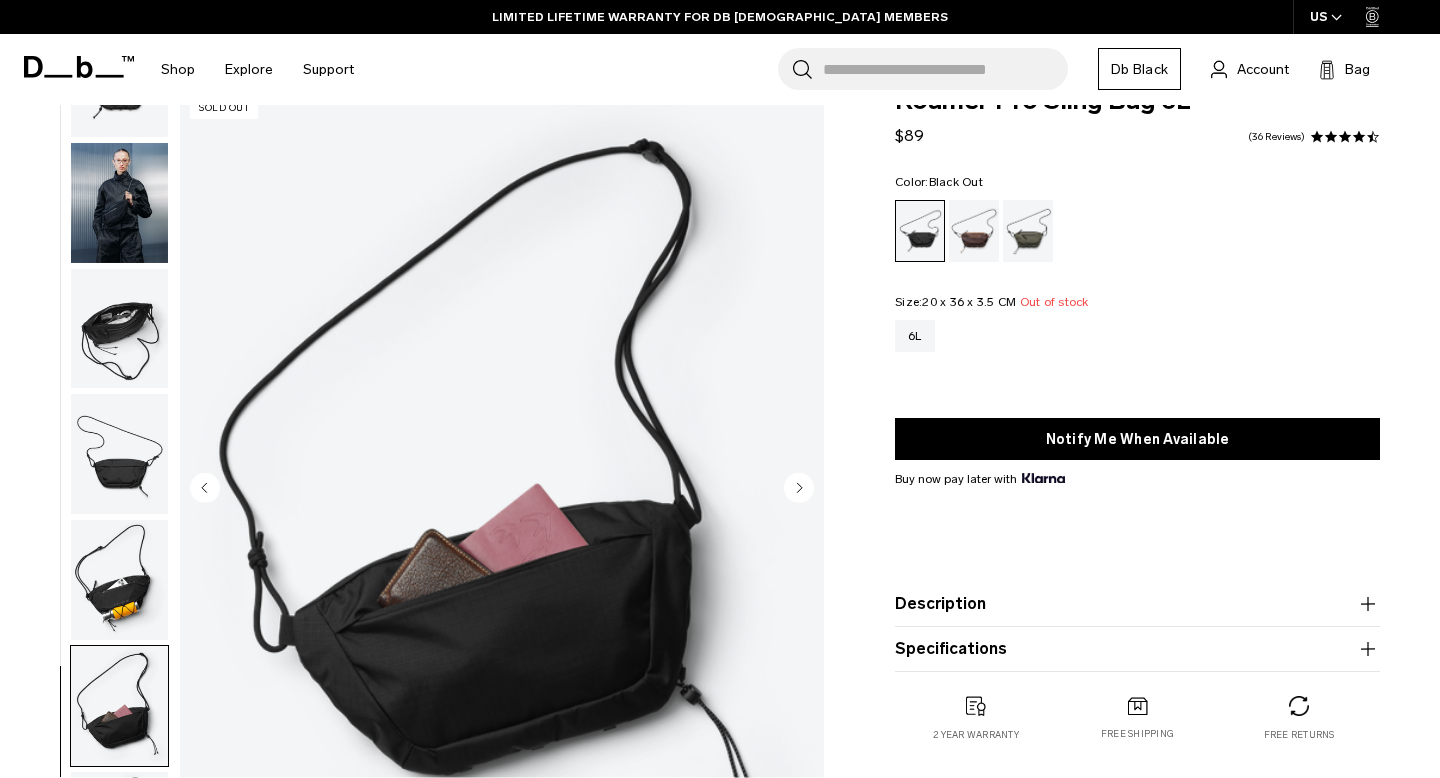 scroll, scrollTop: 0, scrollLeft: 0, axis: both 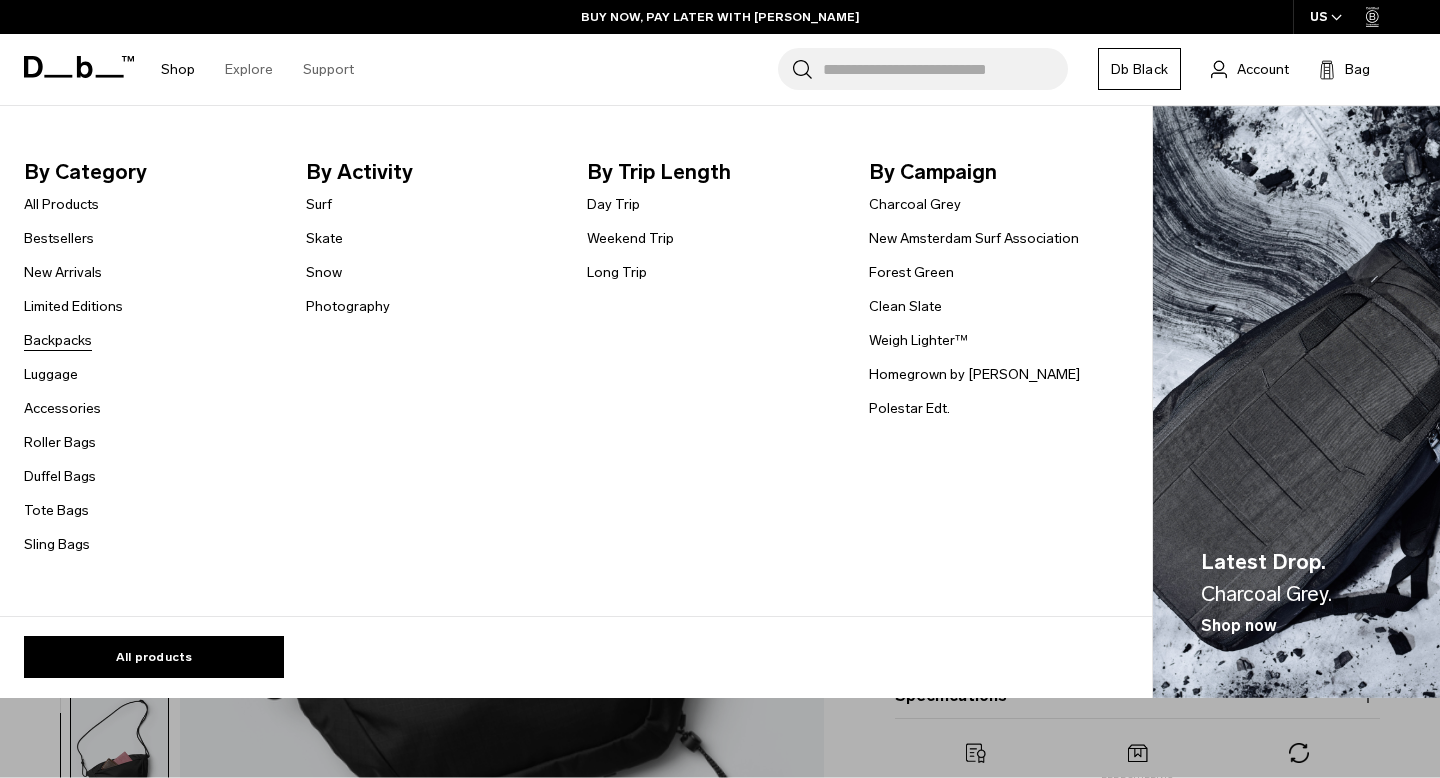 click on "Backpacks" at bounding box center [58, 340] 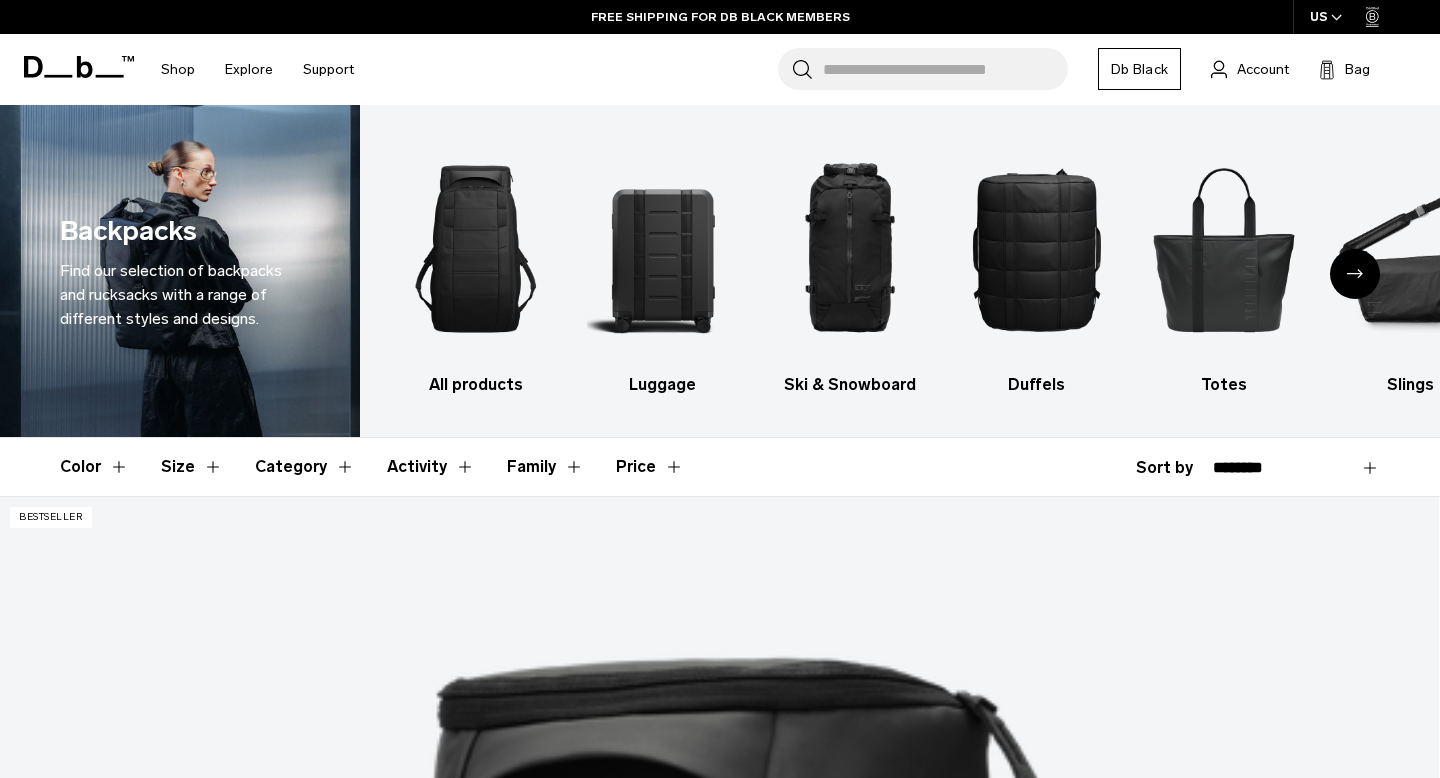 scroll, scrollTop: 0, scrollLeft: 0, axis: both 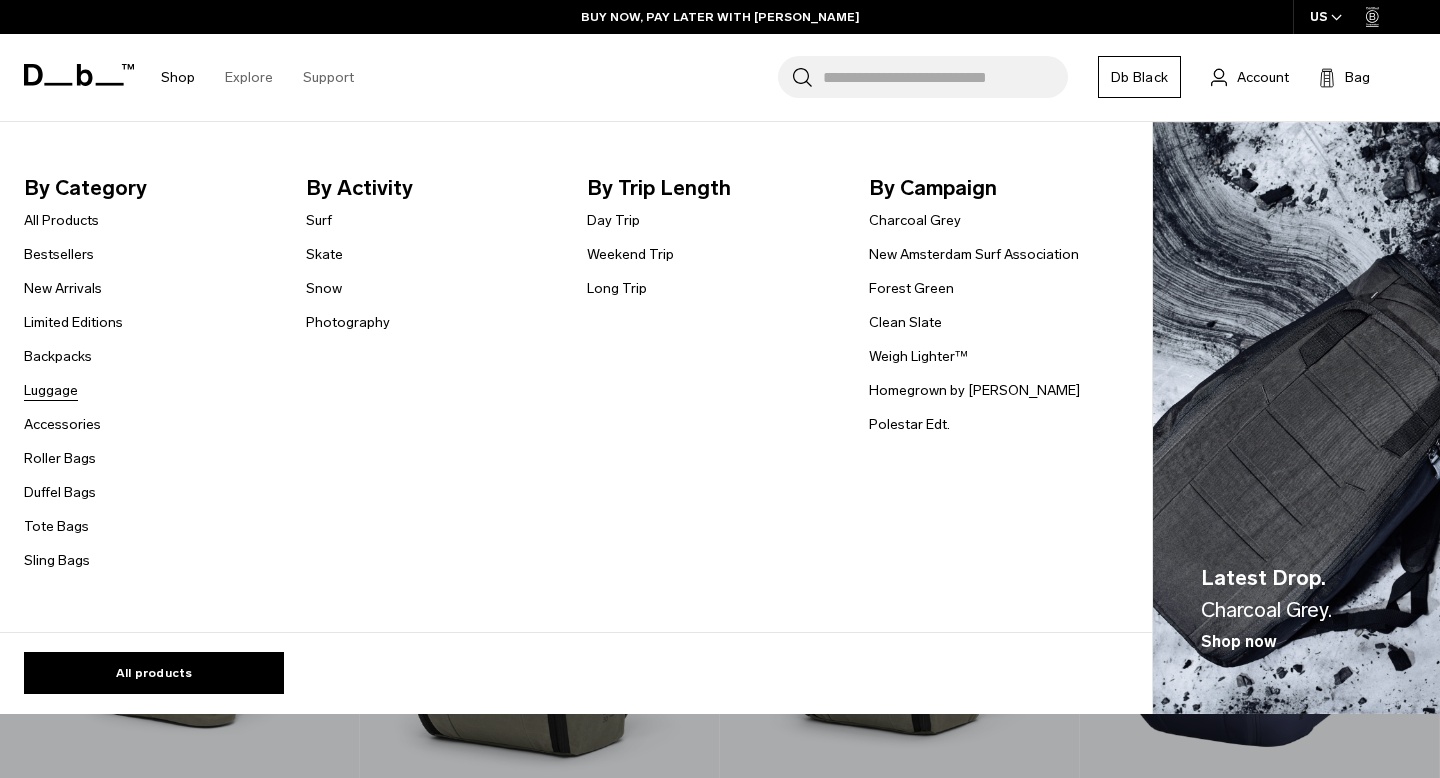 click on "Luggage" at bounding box center [51, 390] 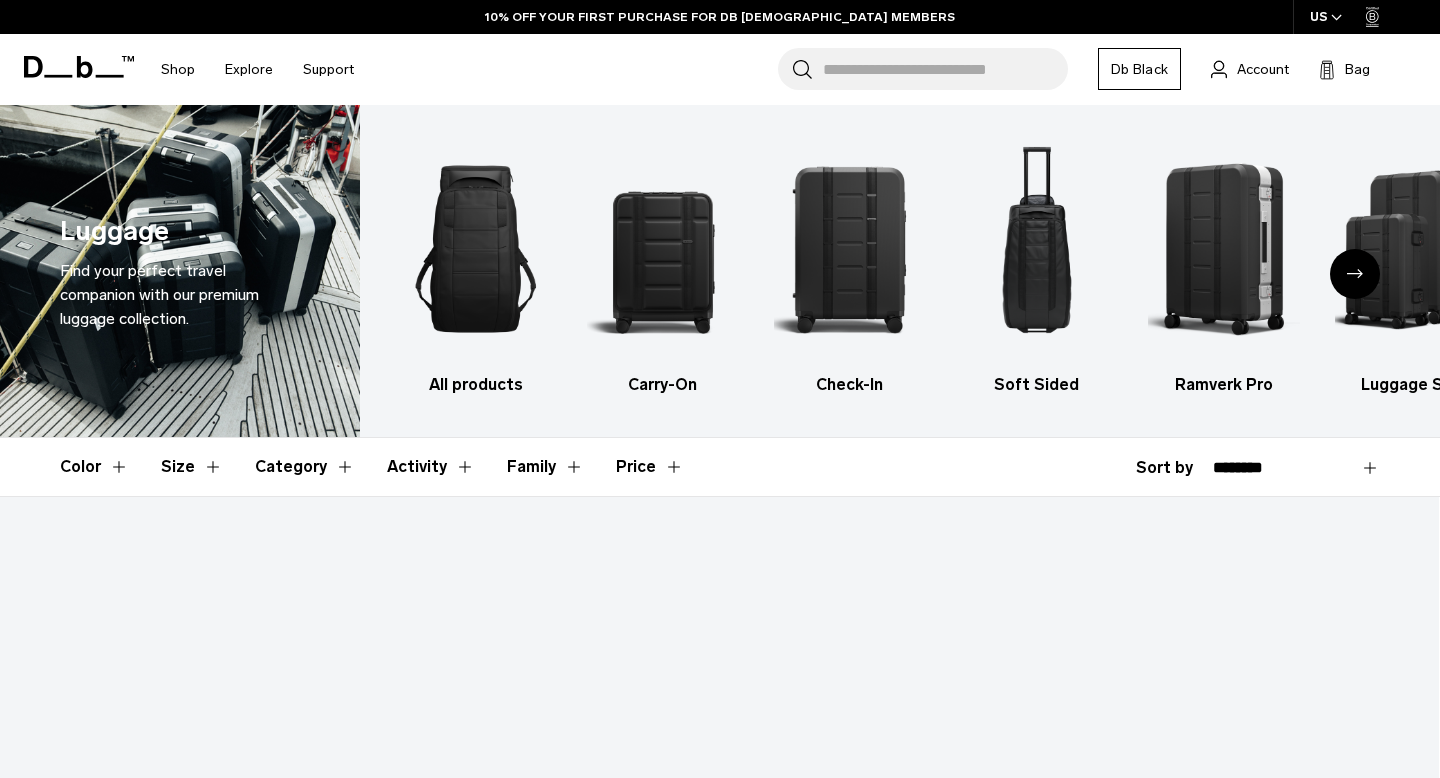 scroll, scrollTop: 0, scrollLeft: 0, axis: both 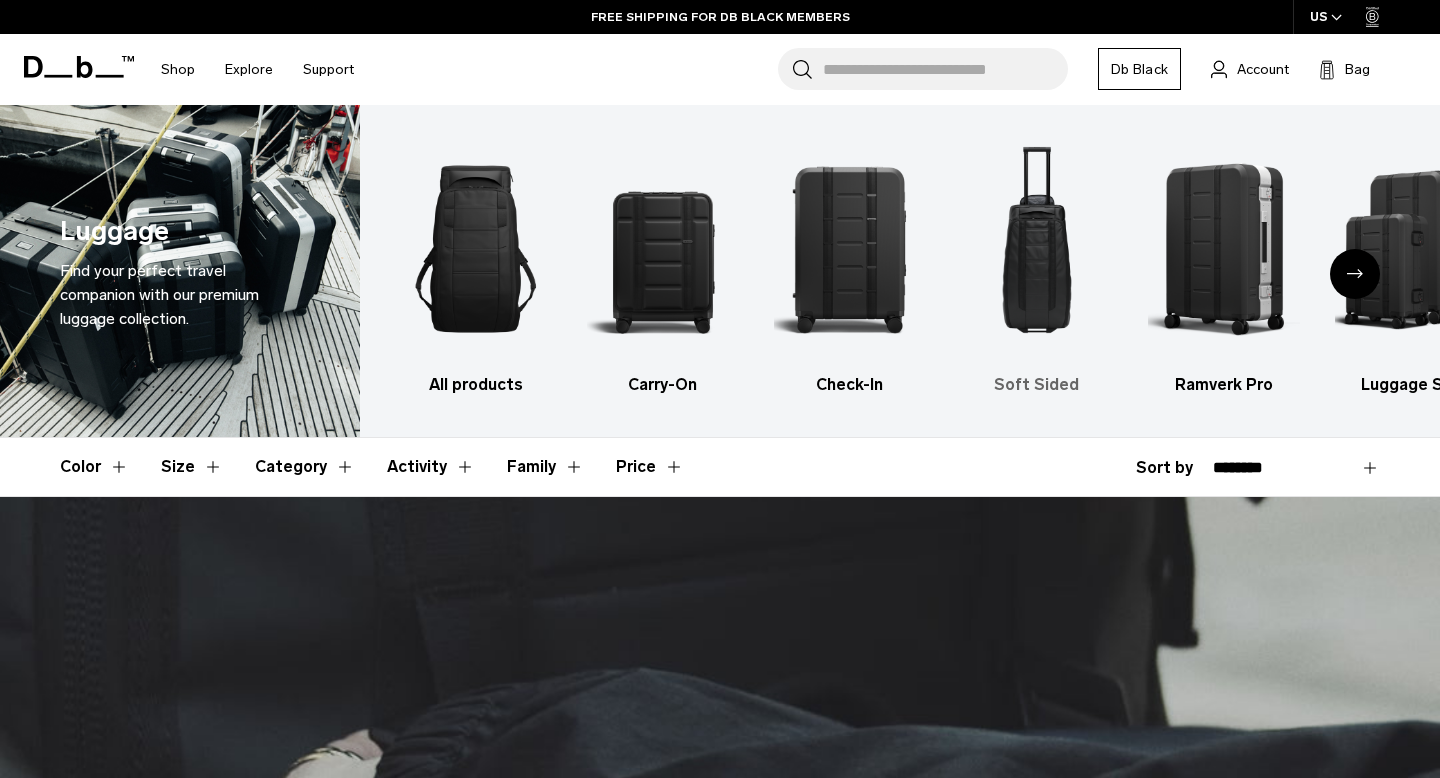 click at bounding box center (1037, 249) 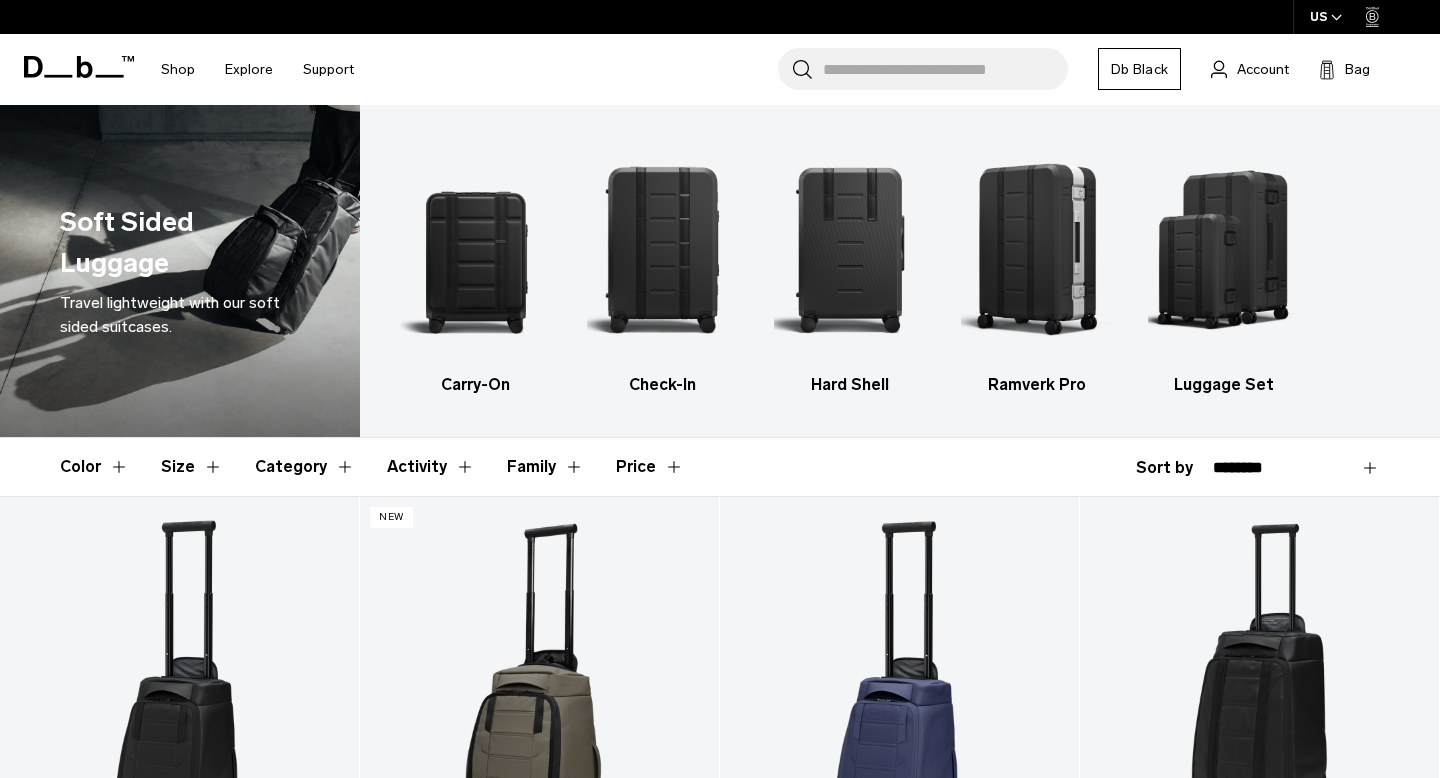 scroll, scrollTop: 0, scrollLeft: 0, axis: both 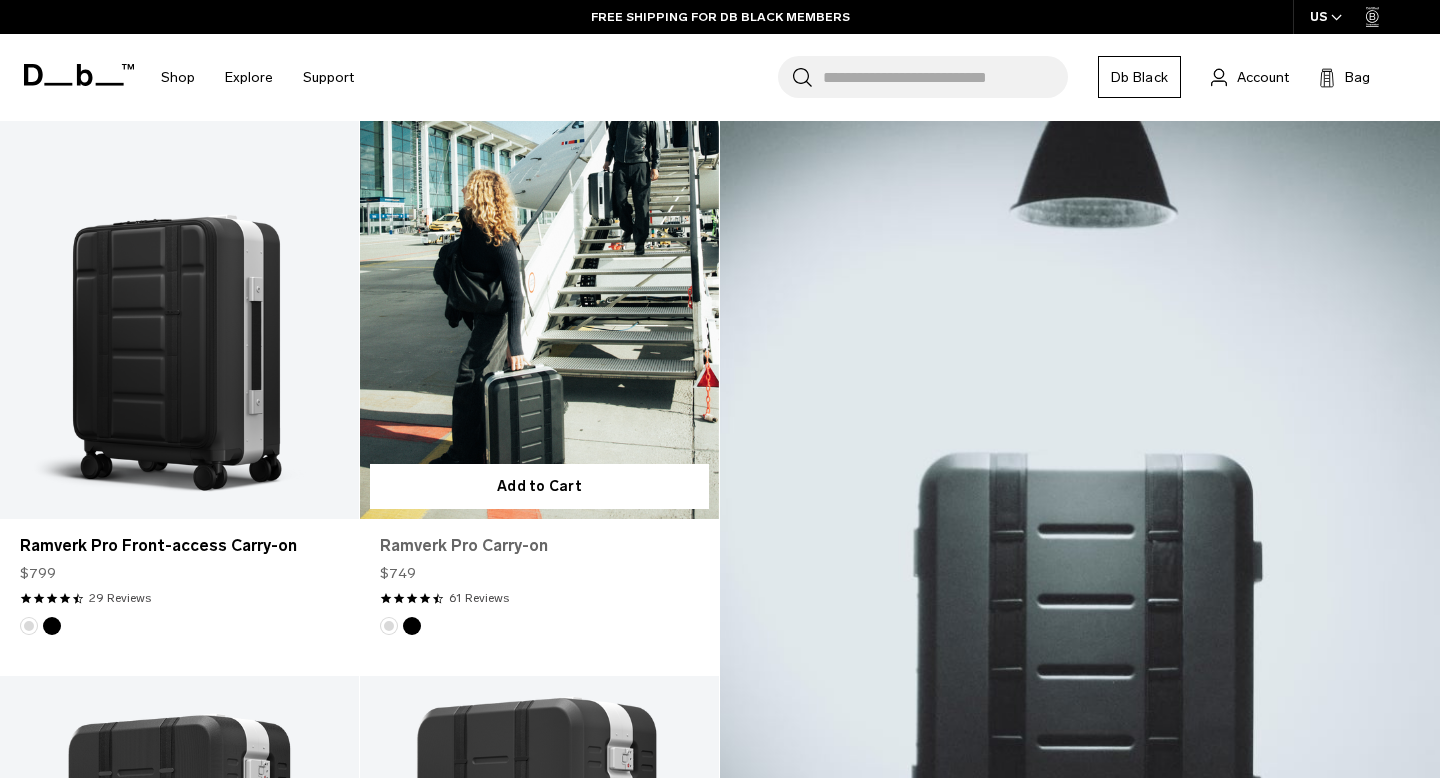 click on "Ramverk Pro Carry-on" at bounding box center [539, 546] 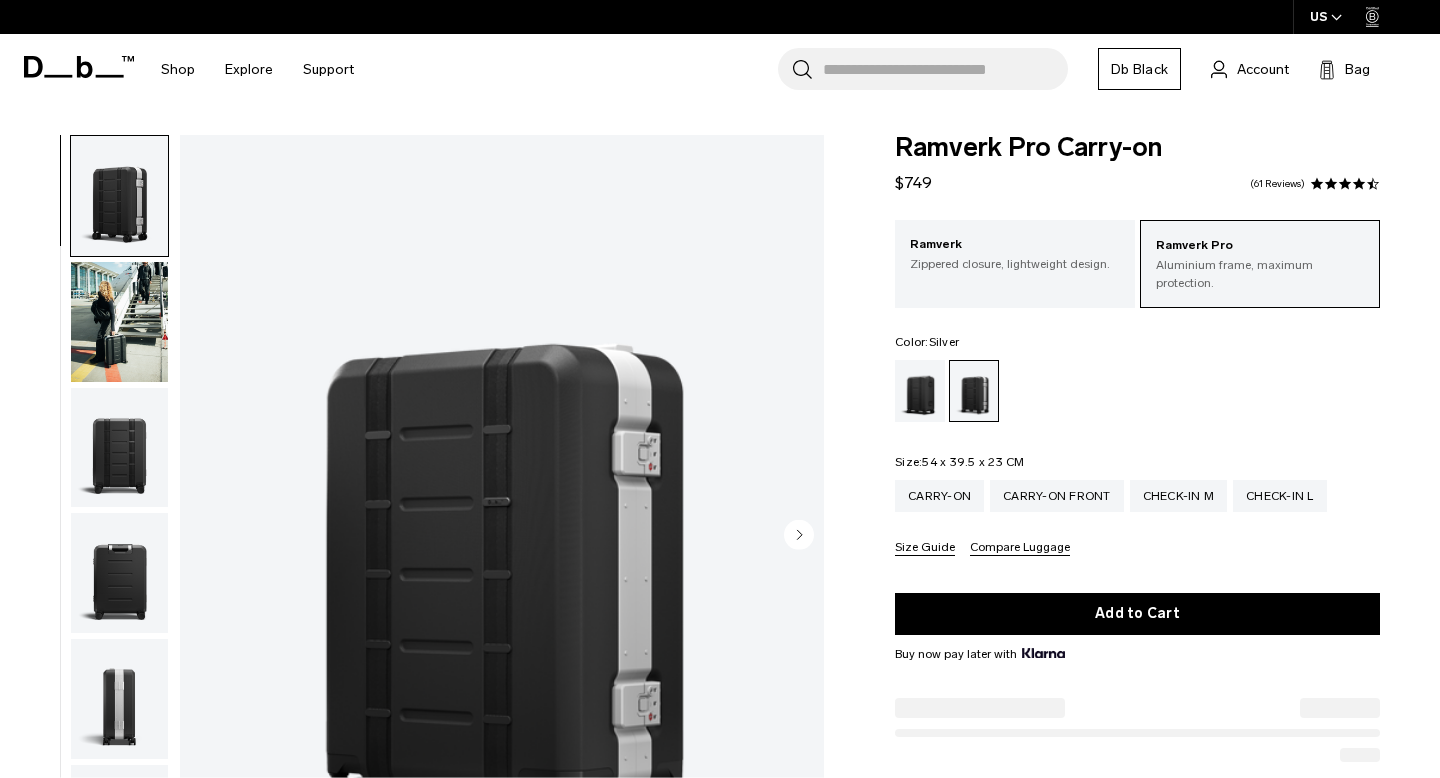 scroll, scrollTop: 172, scrollLeft: 0, axis: vertical 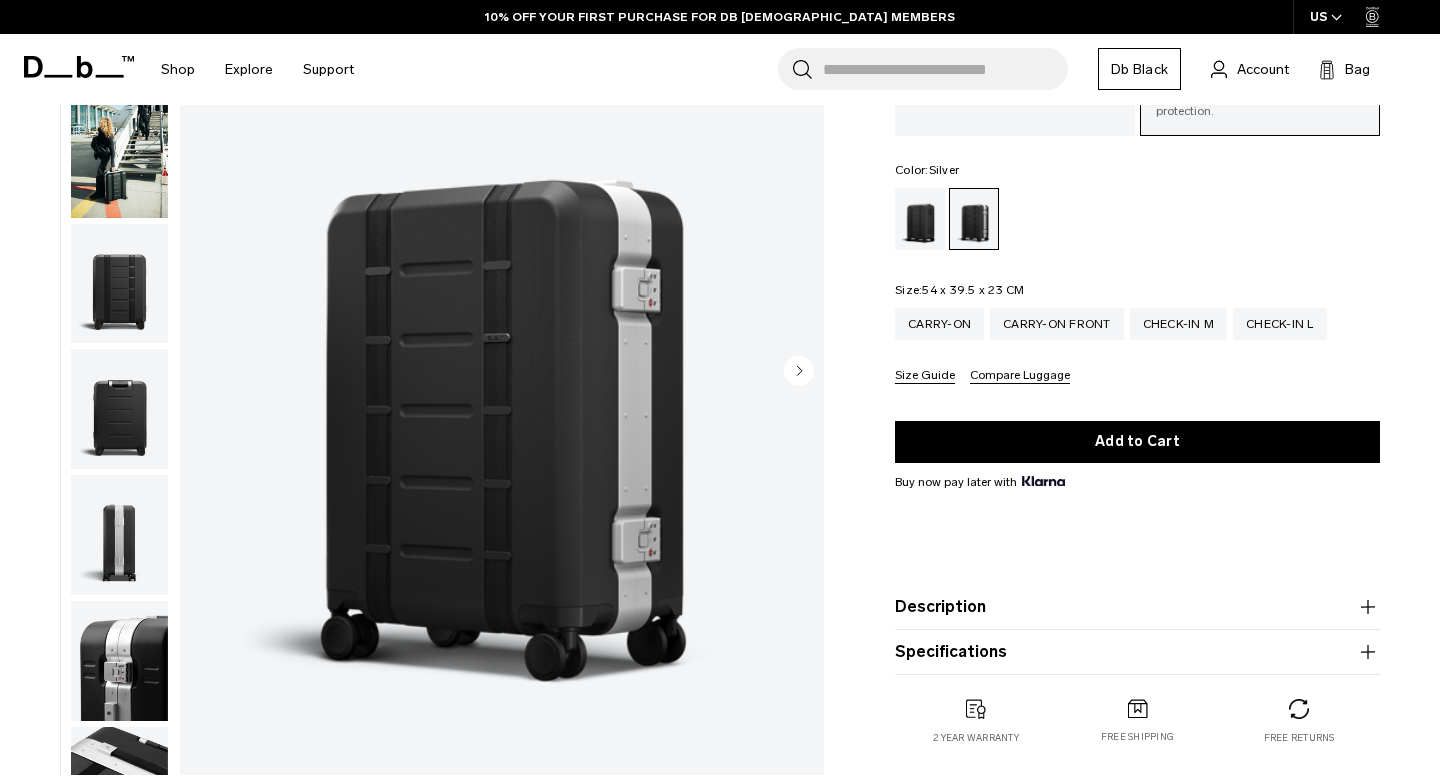 click 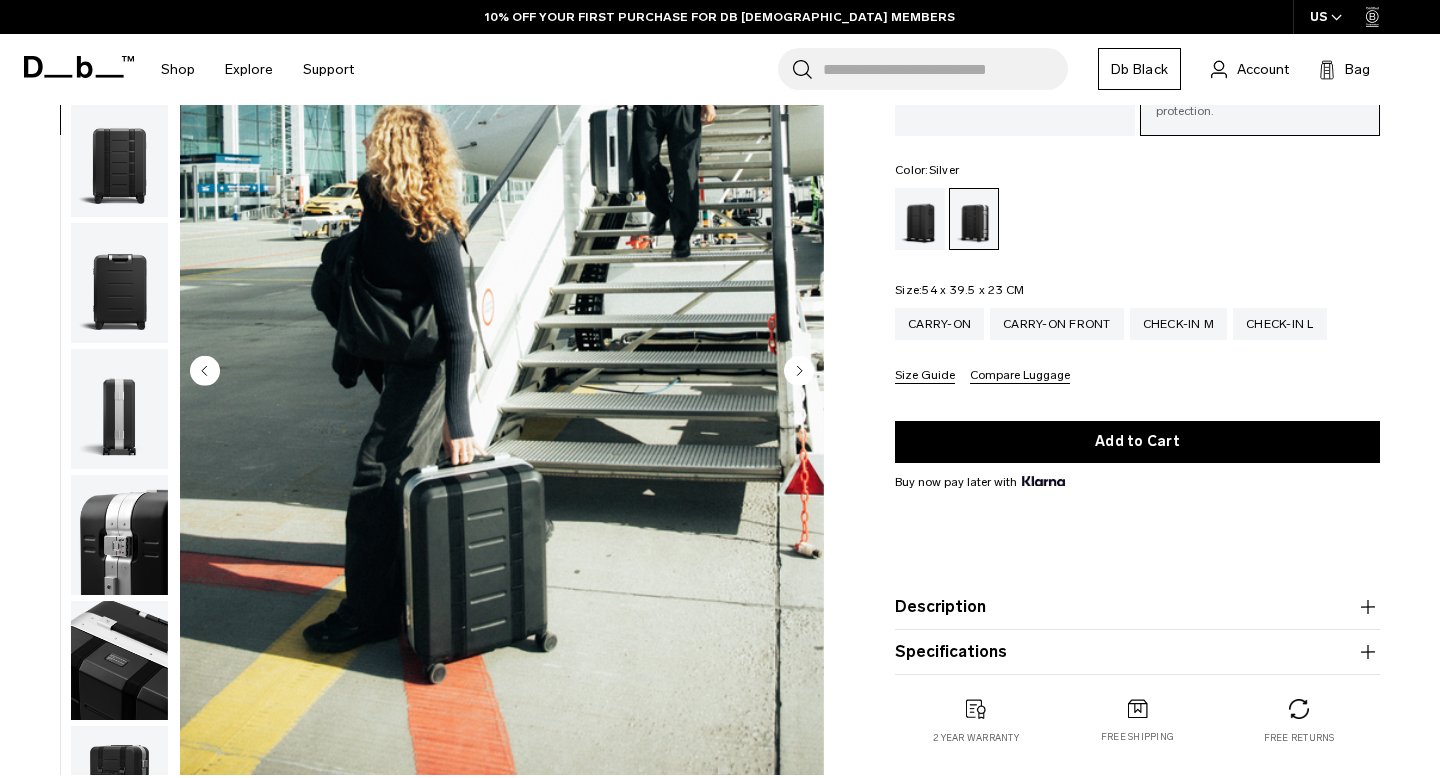 click 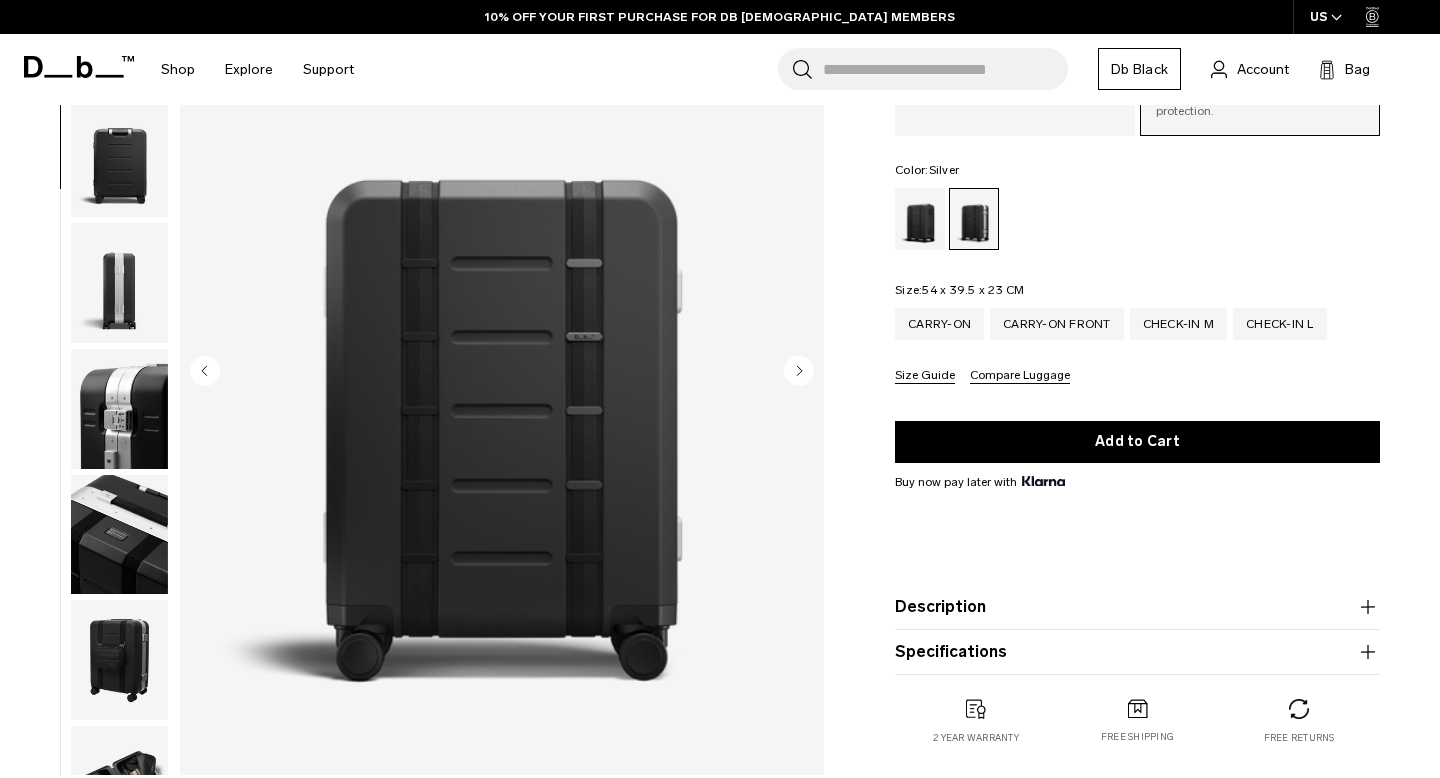 click 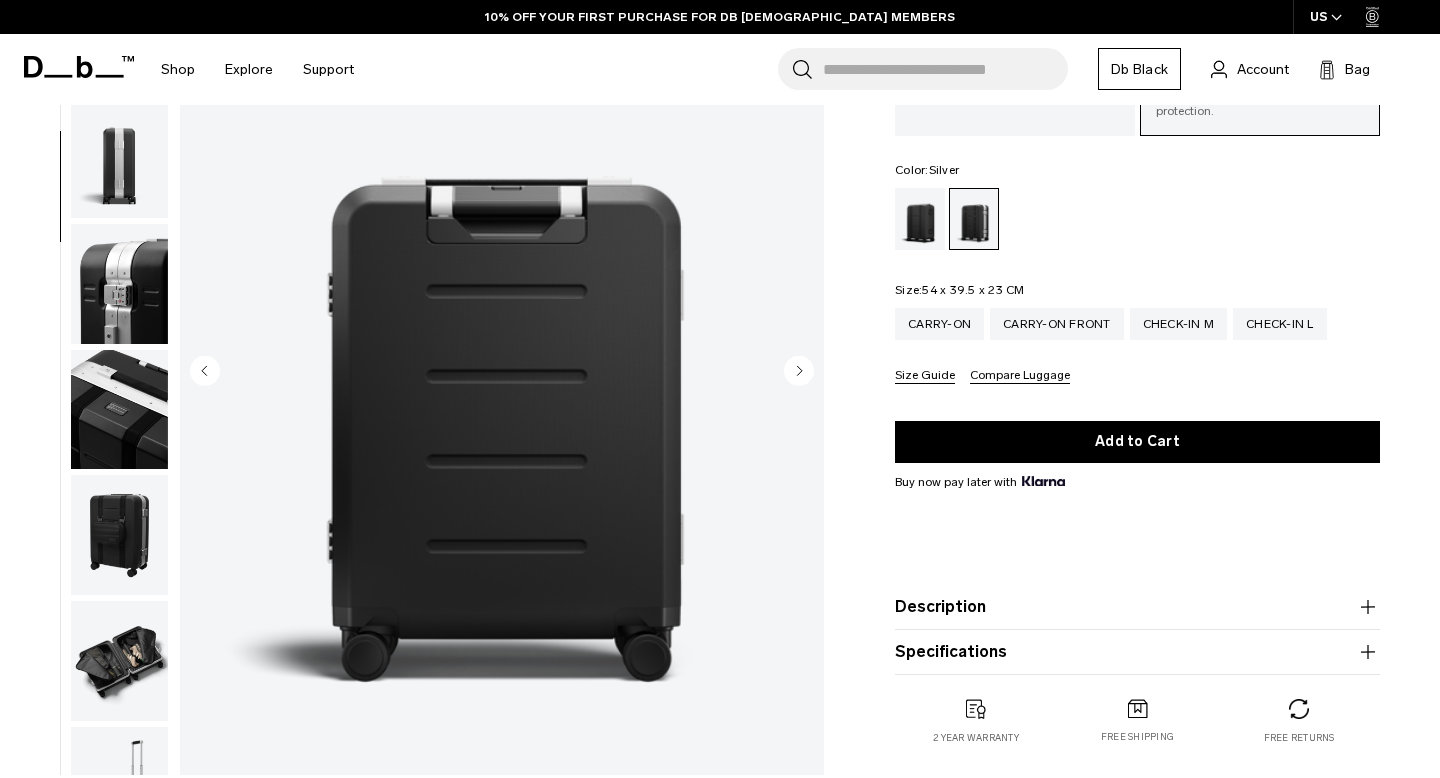 click 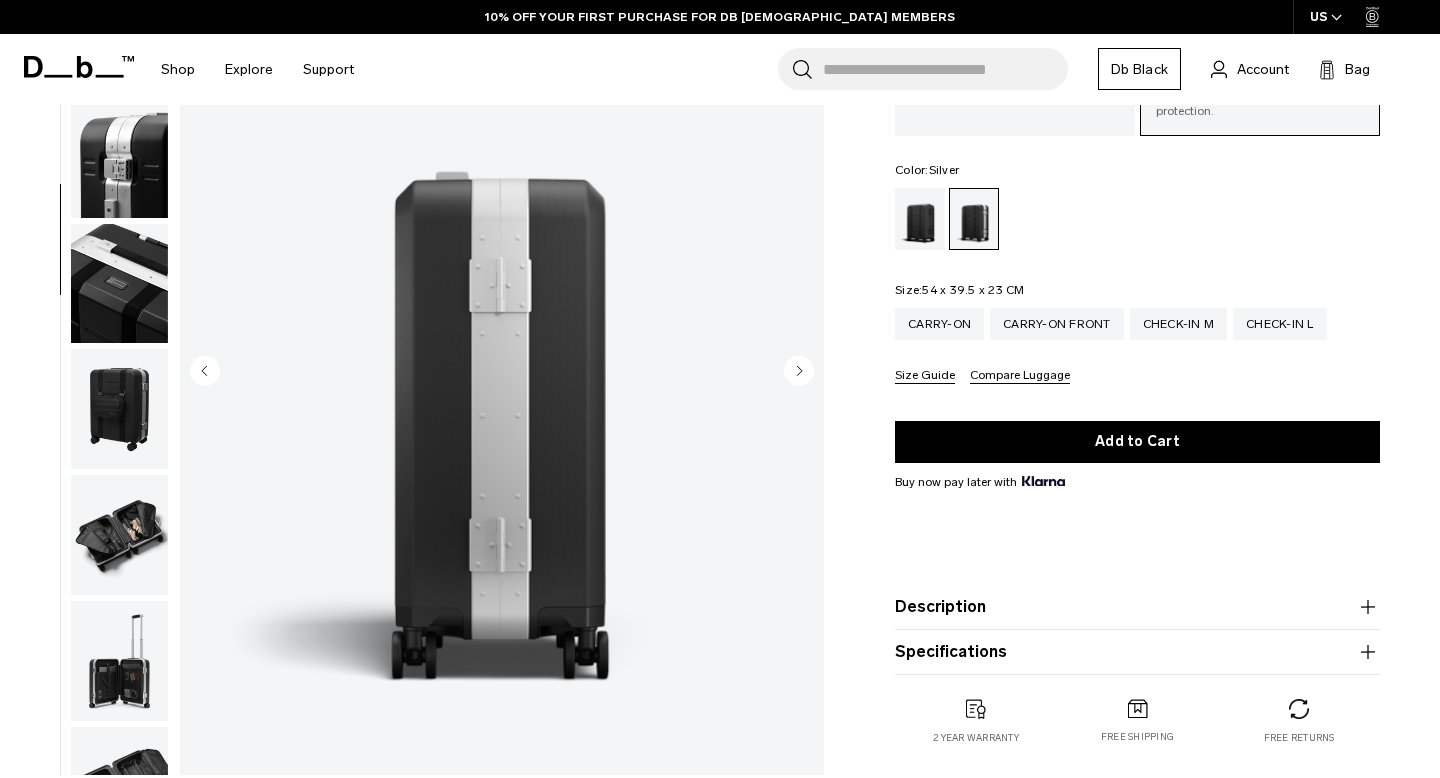 click 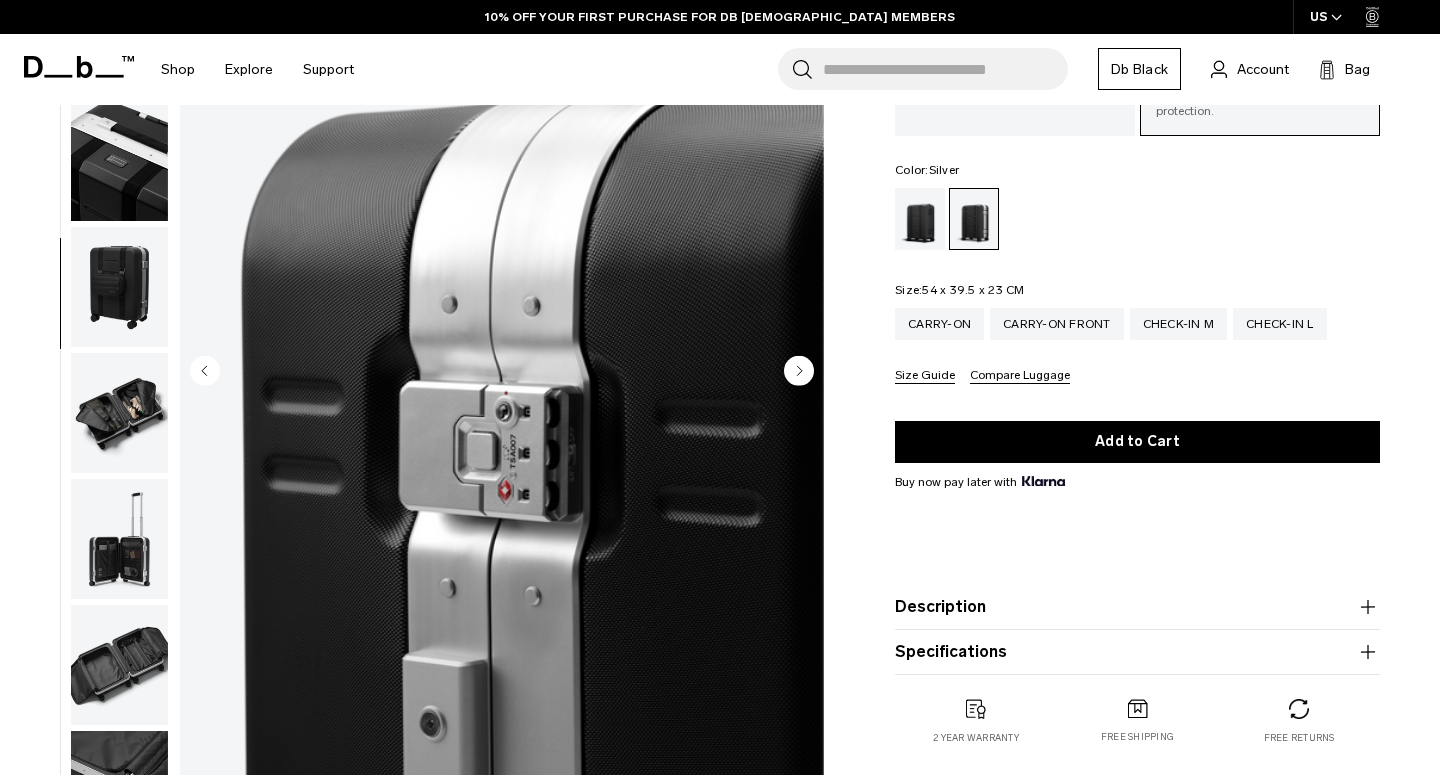 scroll, scrollTop: 629, scrollLeft: 0, axis: vertical 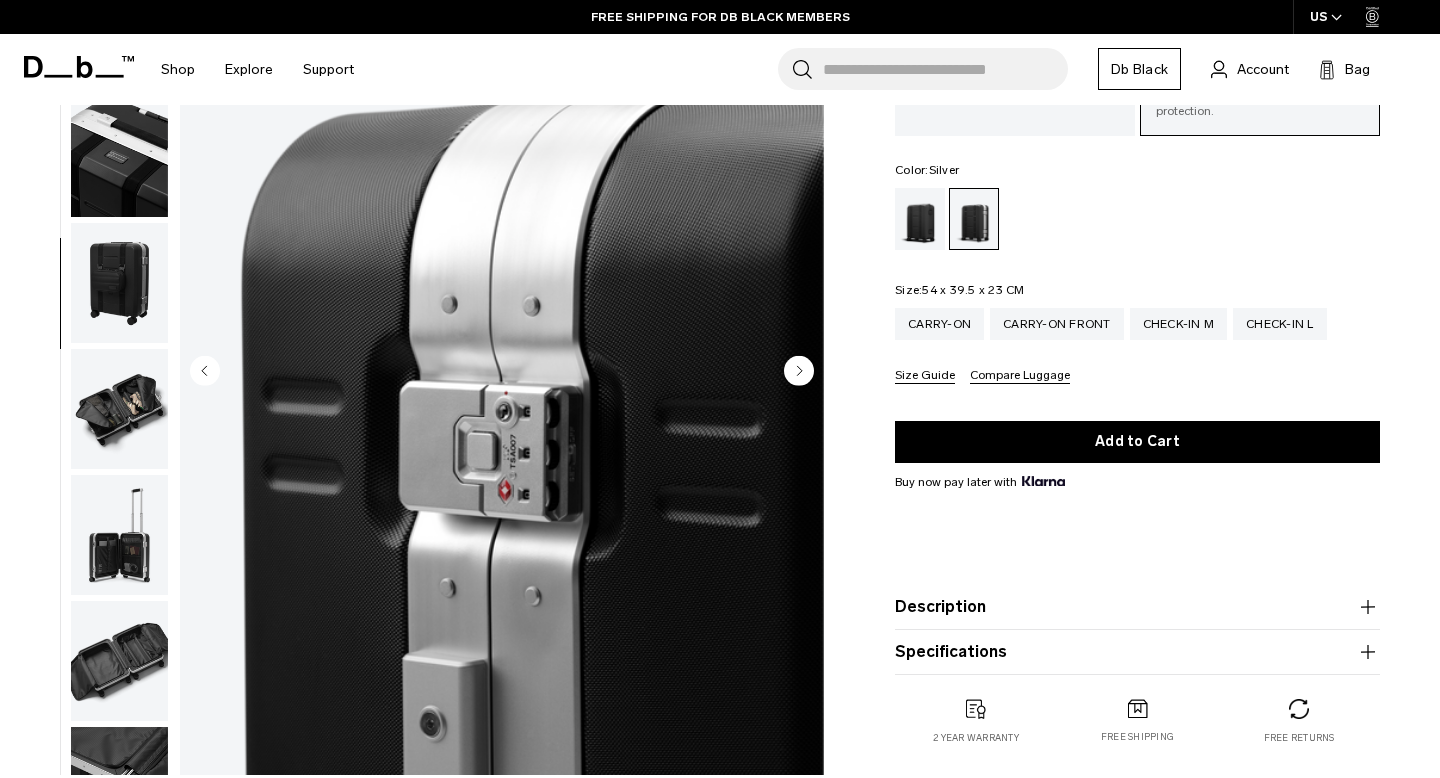 click 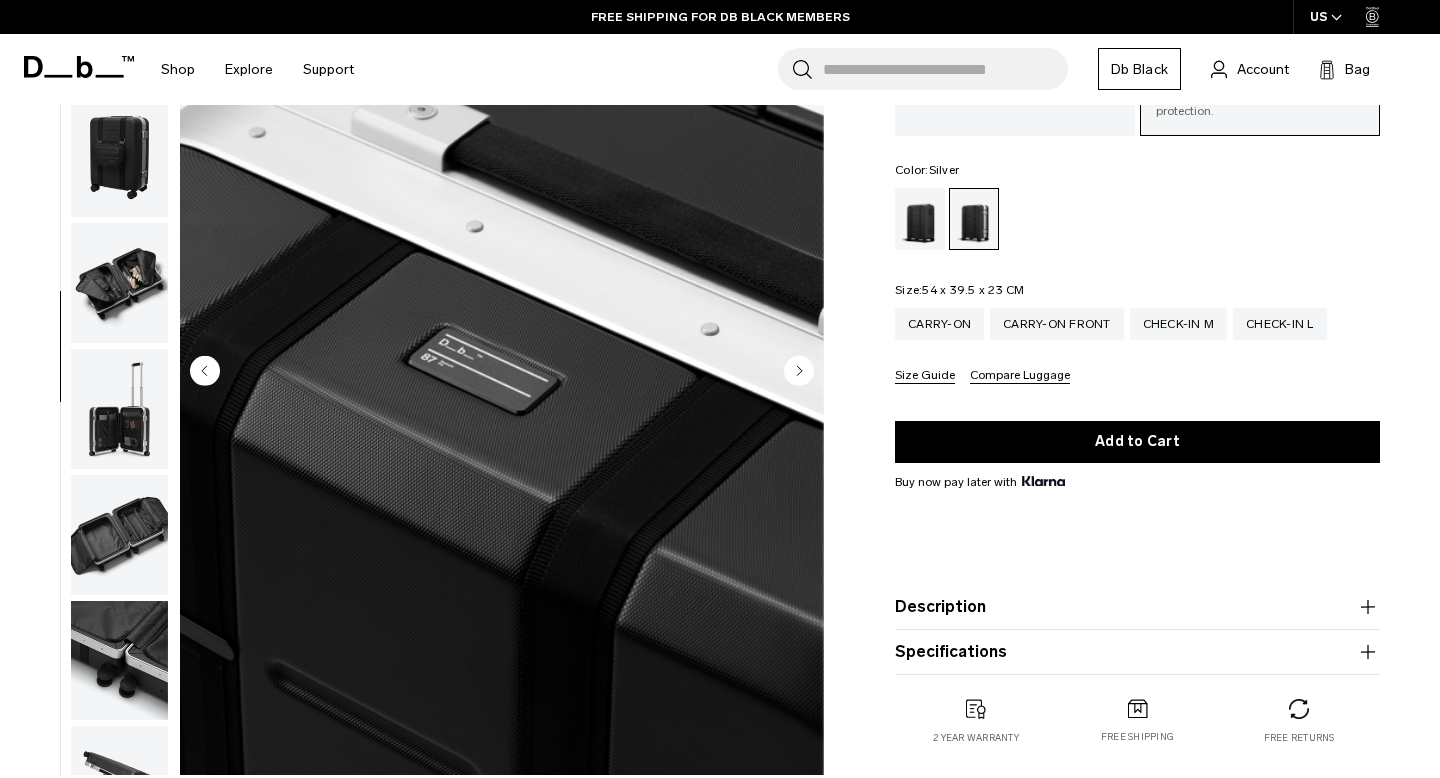 click 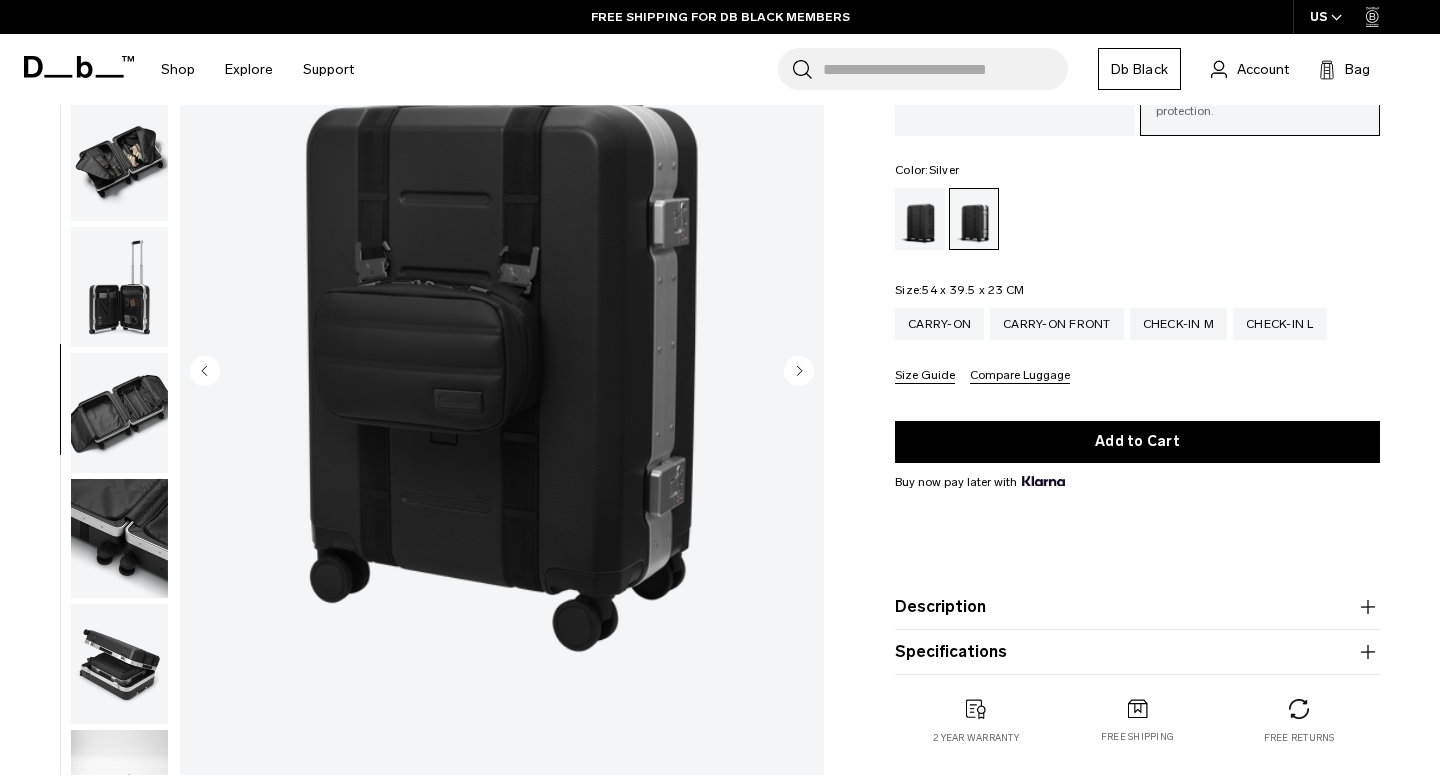 scroll, scrollTop: 881, scrollLeft: 0, axis: vertical 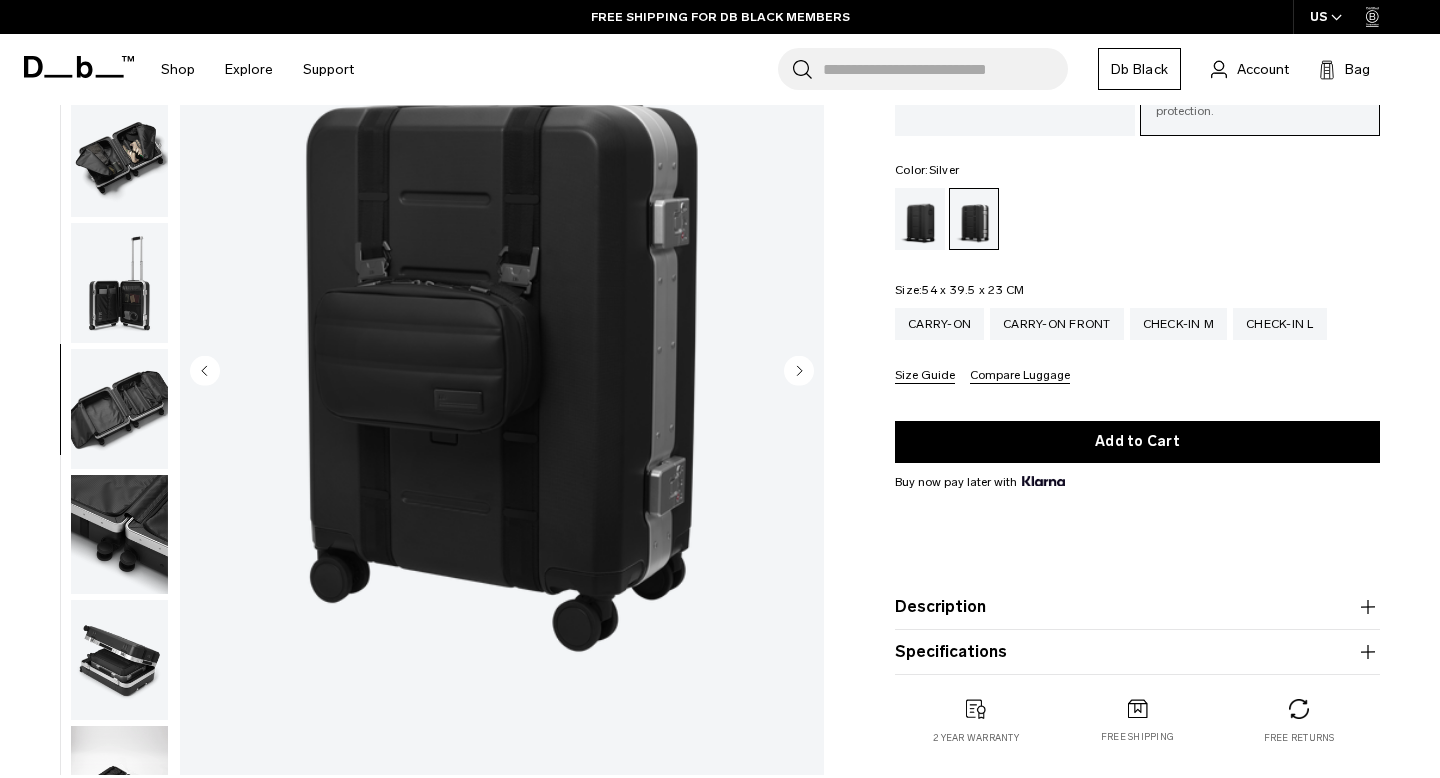 click 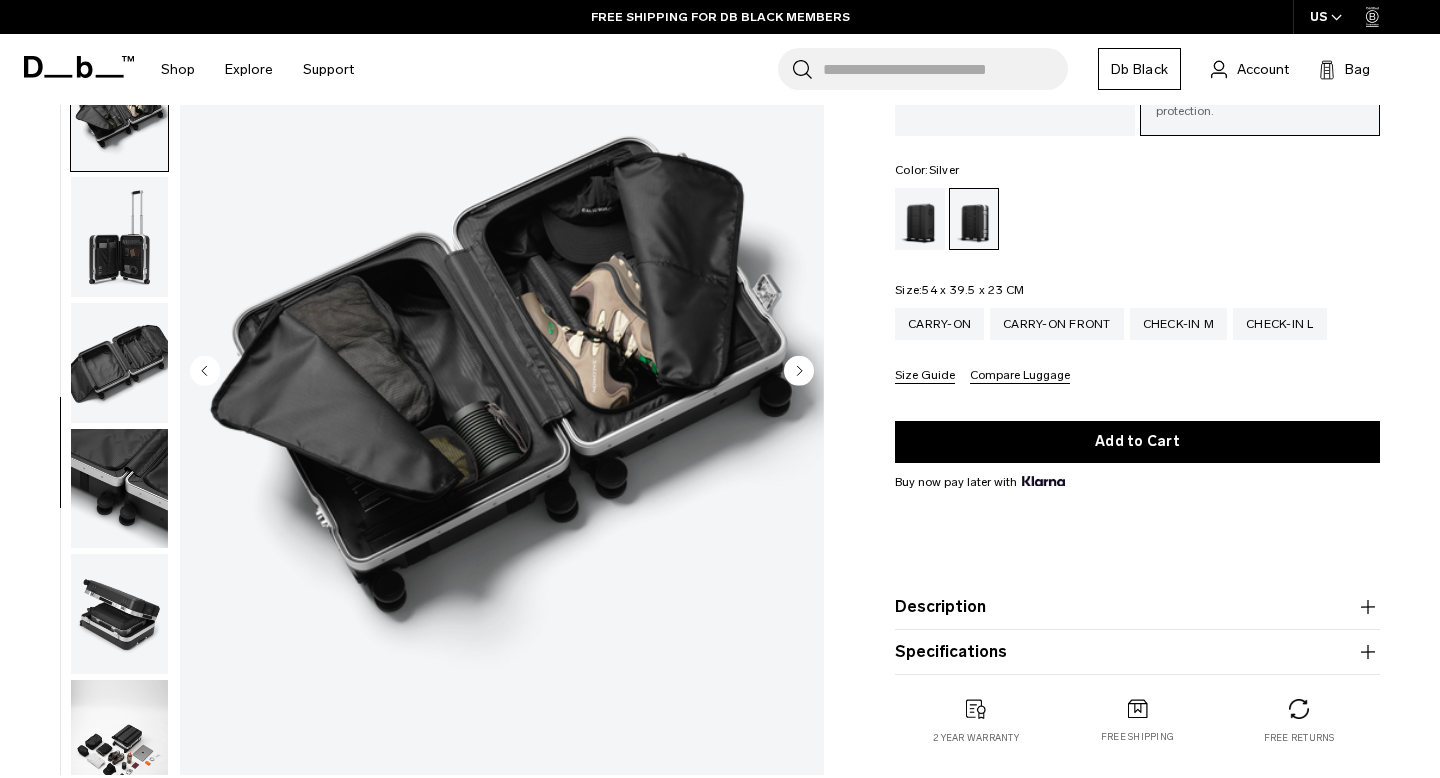 scroll, scrollTop: 953, scrollLeft: 0, axis: vertical 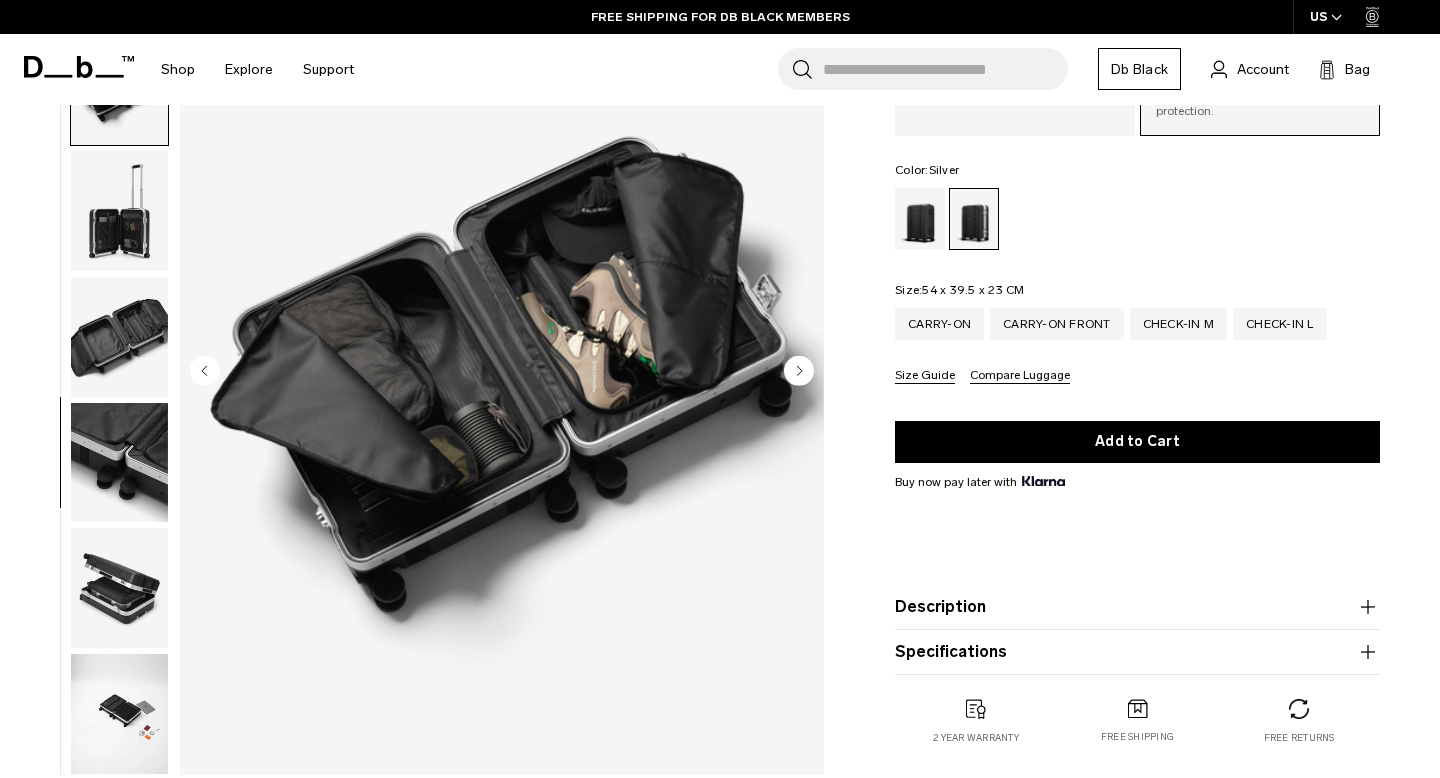 click 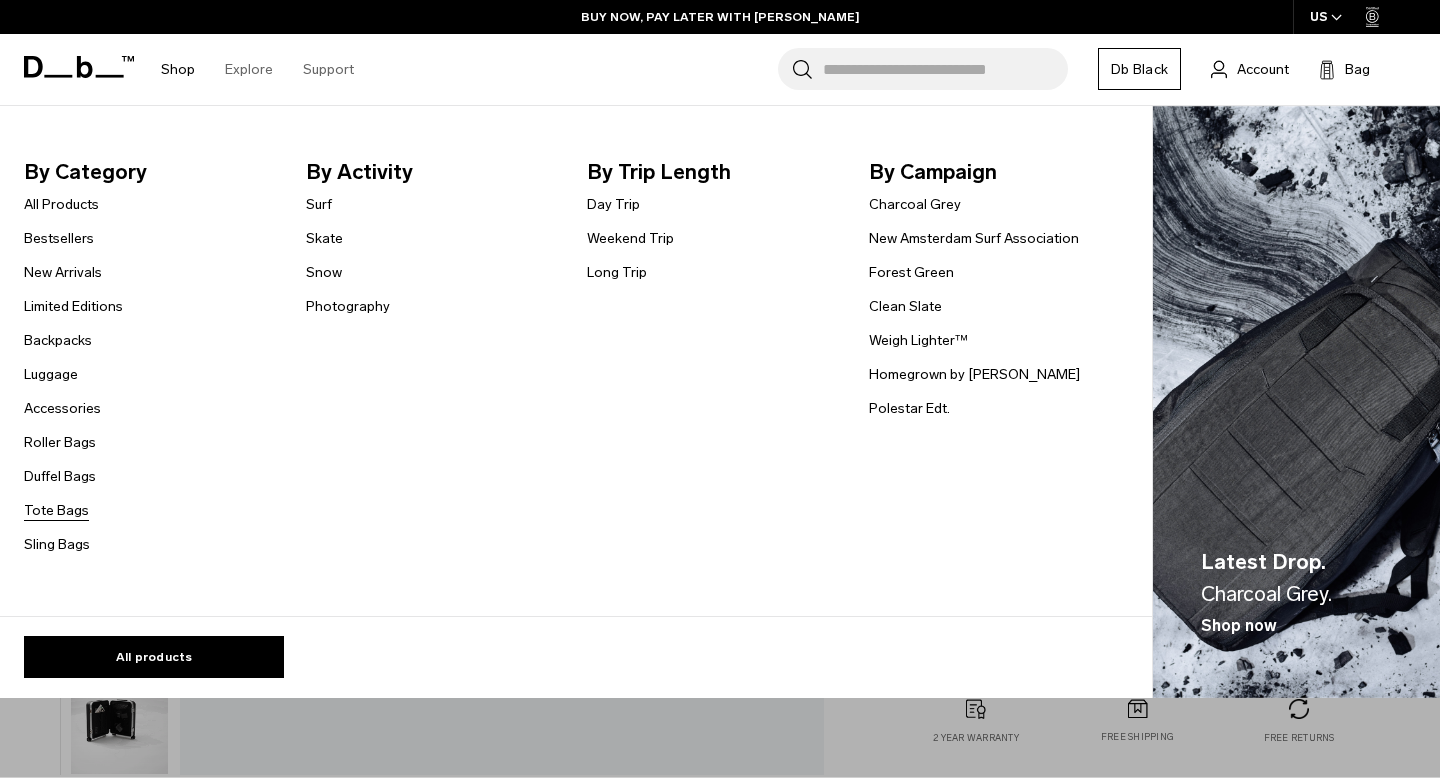 click on "Tote Bags" at bounding box center [56, 510] 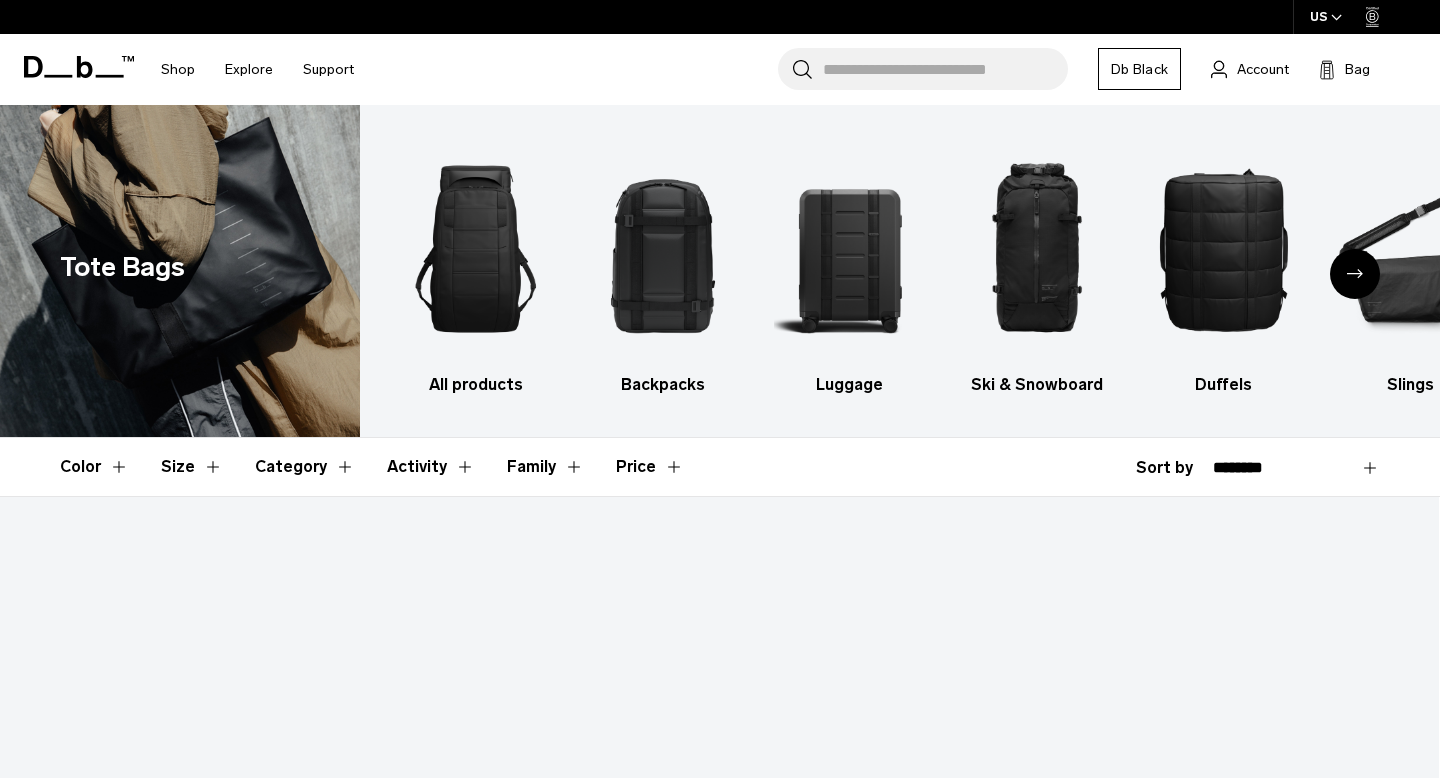scroll, scrollTop: 0, scrollLeft: 0, axis: both 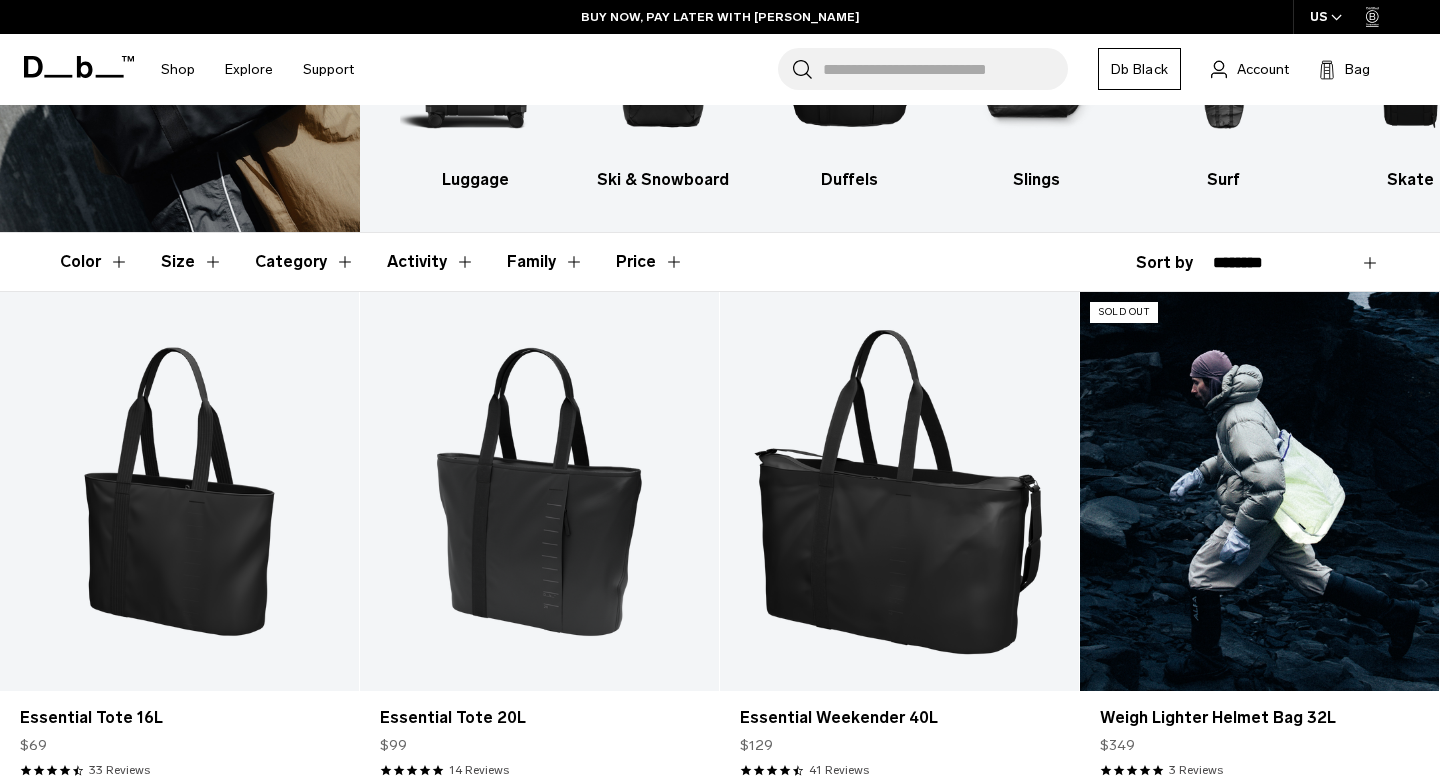 click at bounding box center [1259, 491] 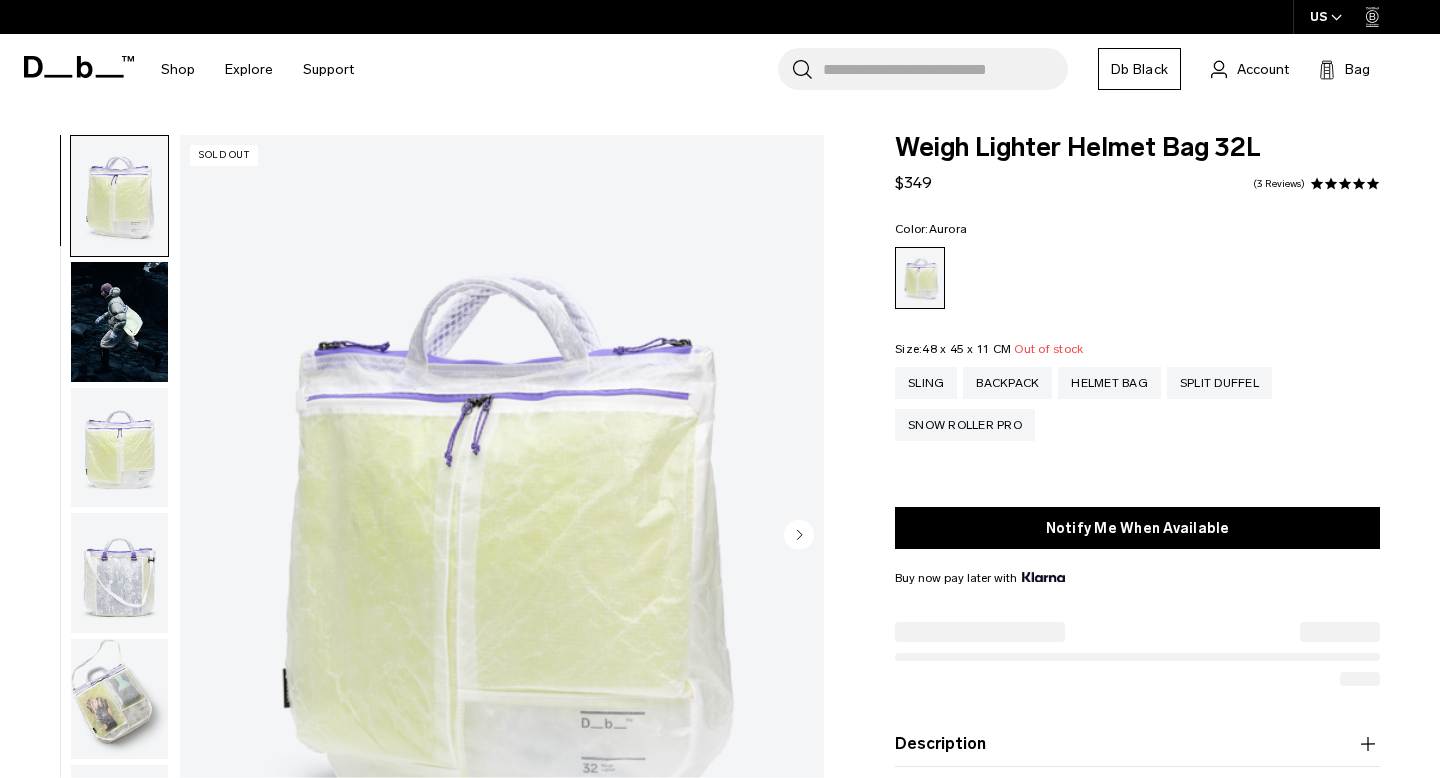 scroll, scrollTop: 0, scrollLeft: 0, axis: both 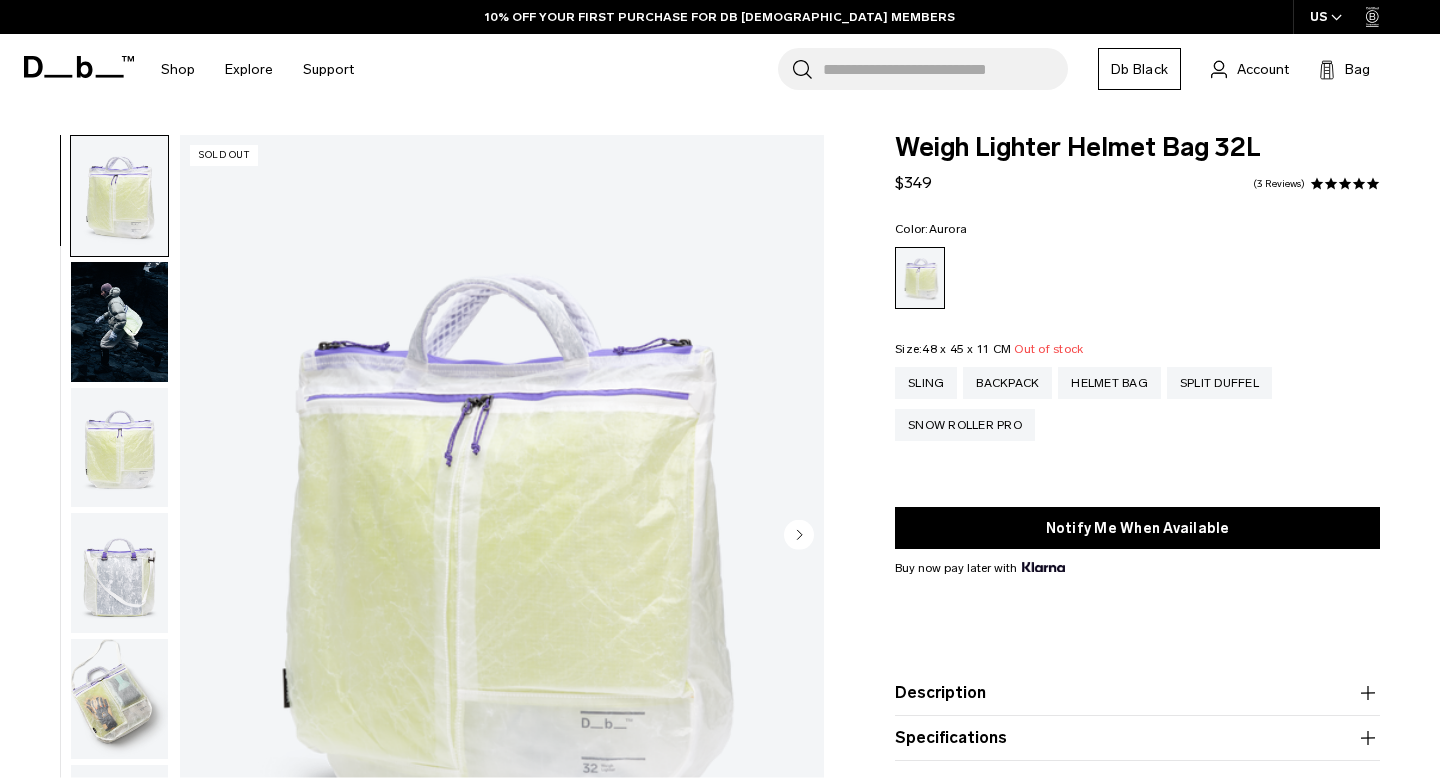 click at bounding box center [119, 322] 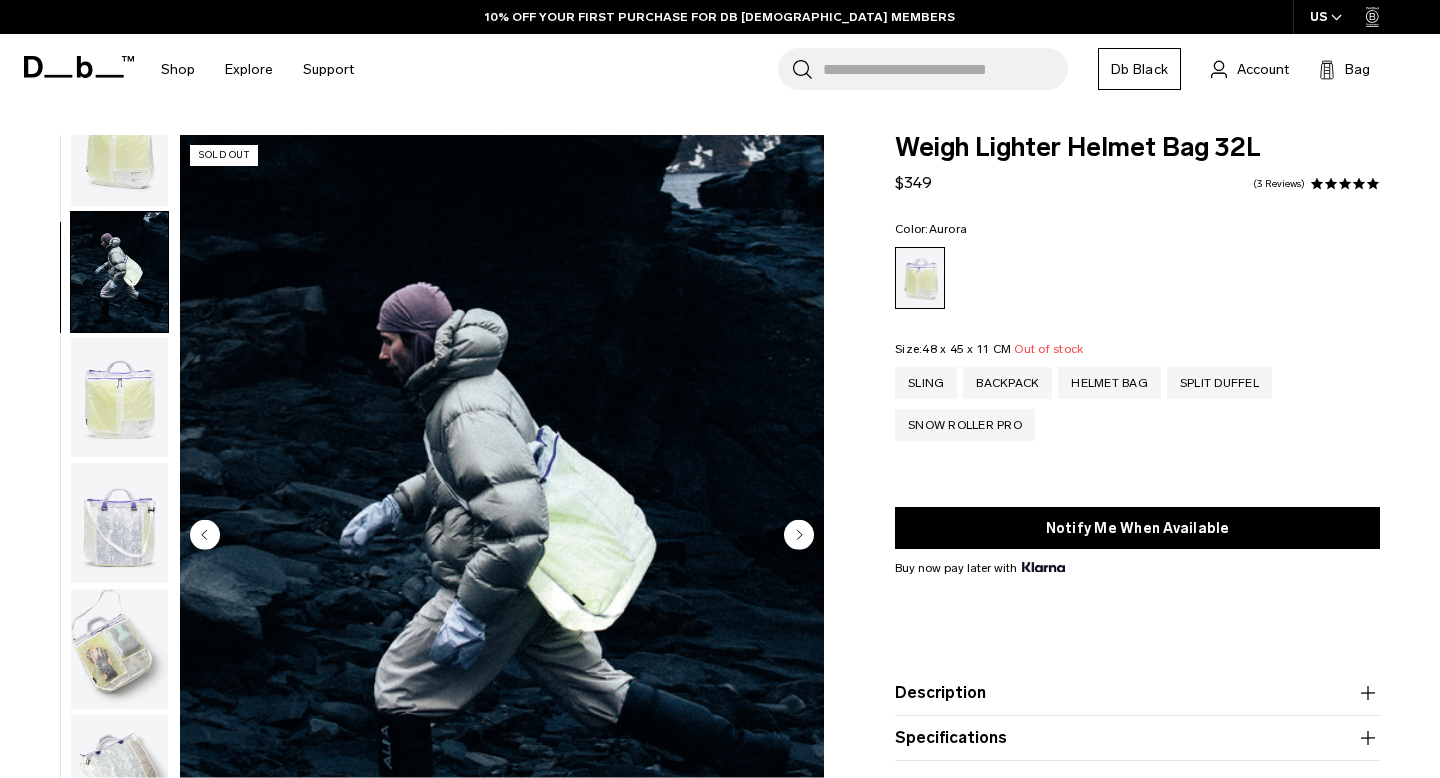 scroll, scrollTop: 126, scrollLeft: 0, axis: vertical 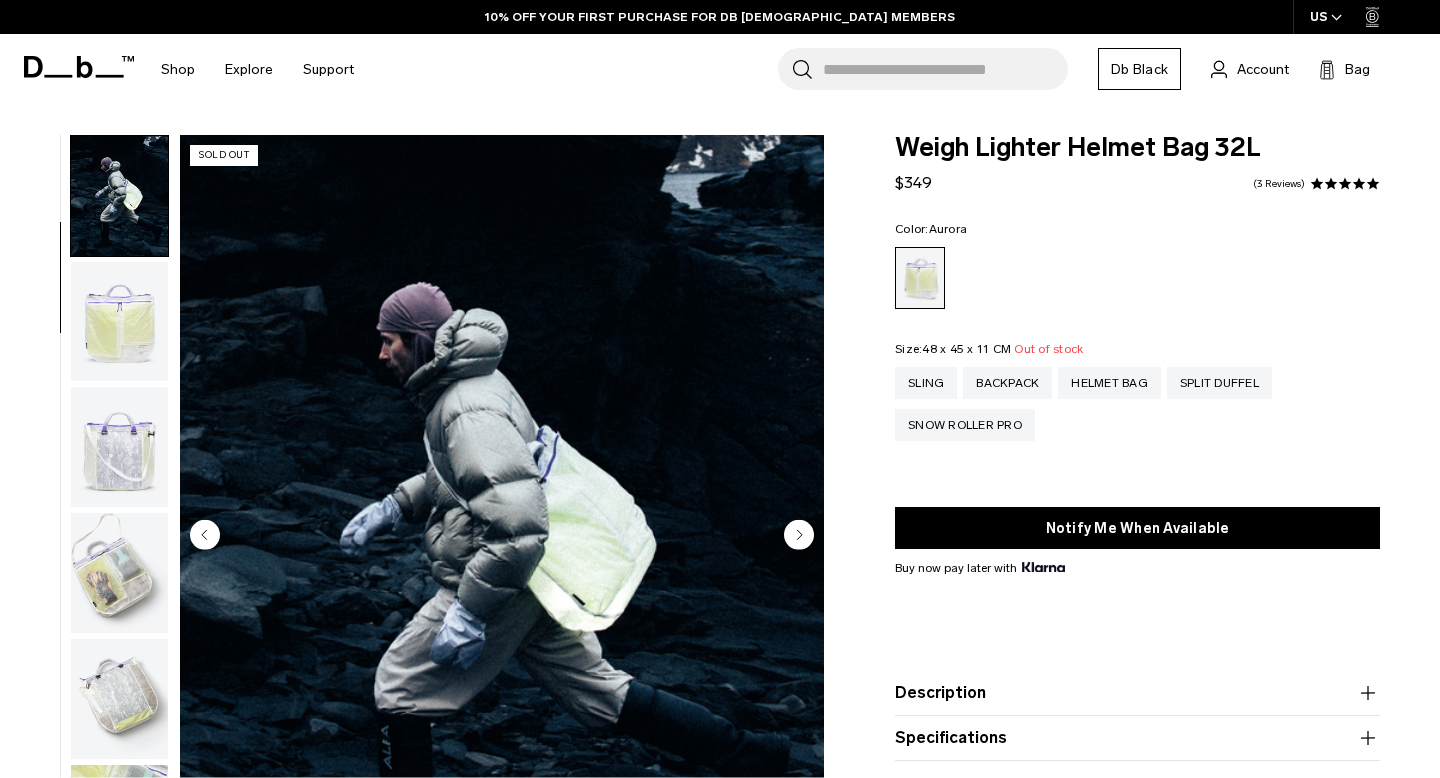 click at bounding box center (119, 322) 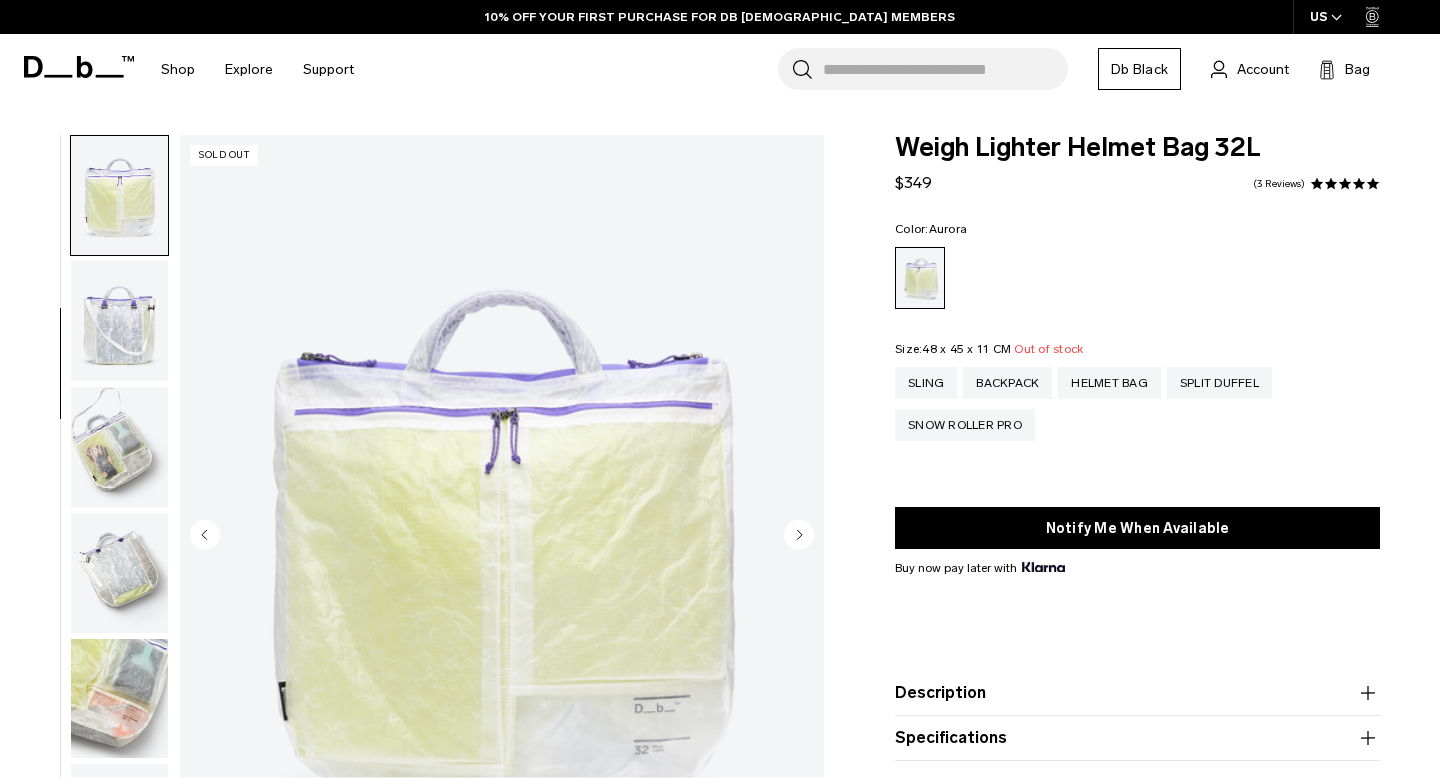 click at bounding box center (119, 321) 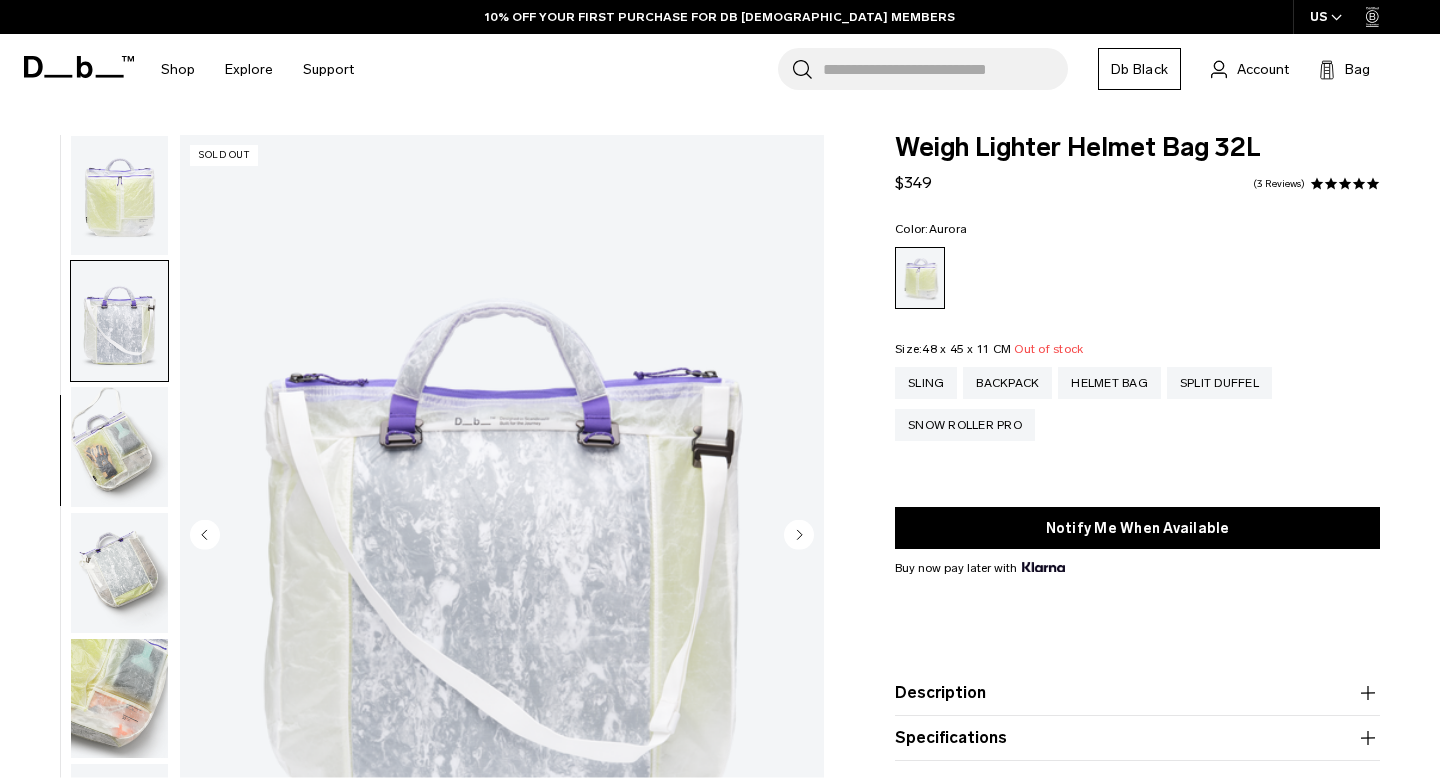 scroll, scrollTop: 324, scrollLeft: 0, axis: vertical 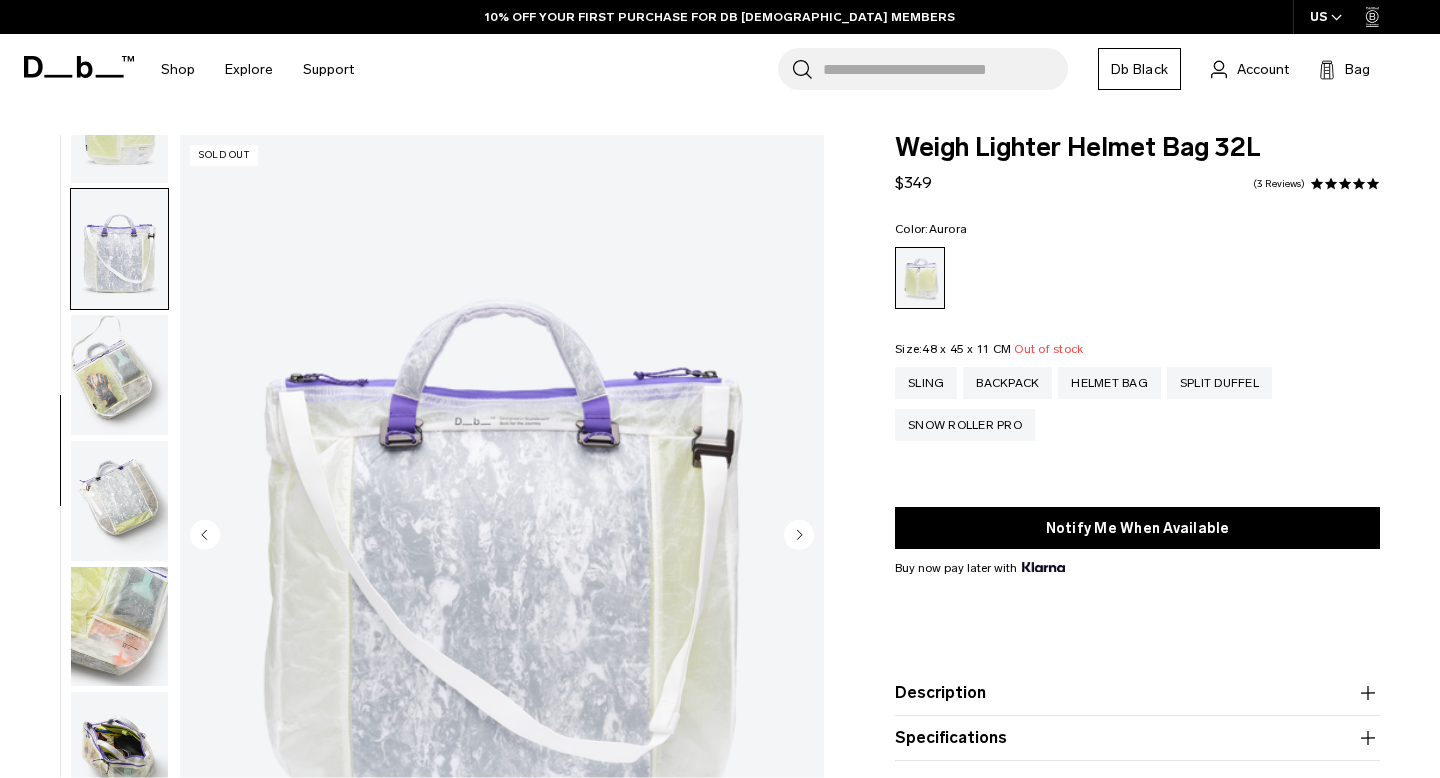 click at bounding box center (119, 375) 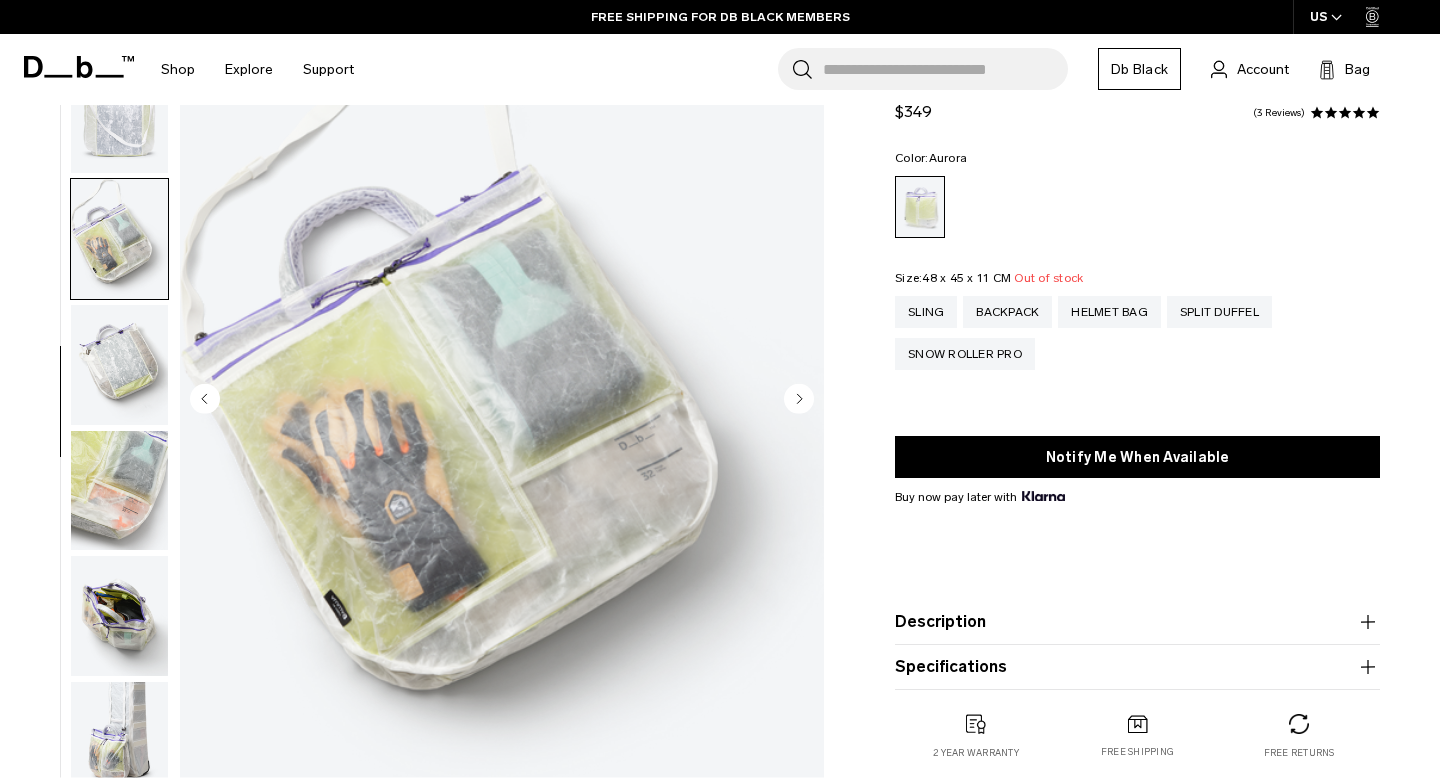 scroll, scrollTop: 143, scrollLeft: 0, axis: vertical 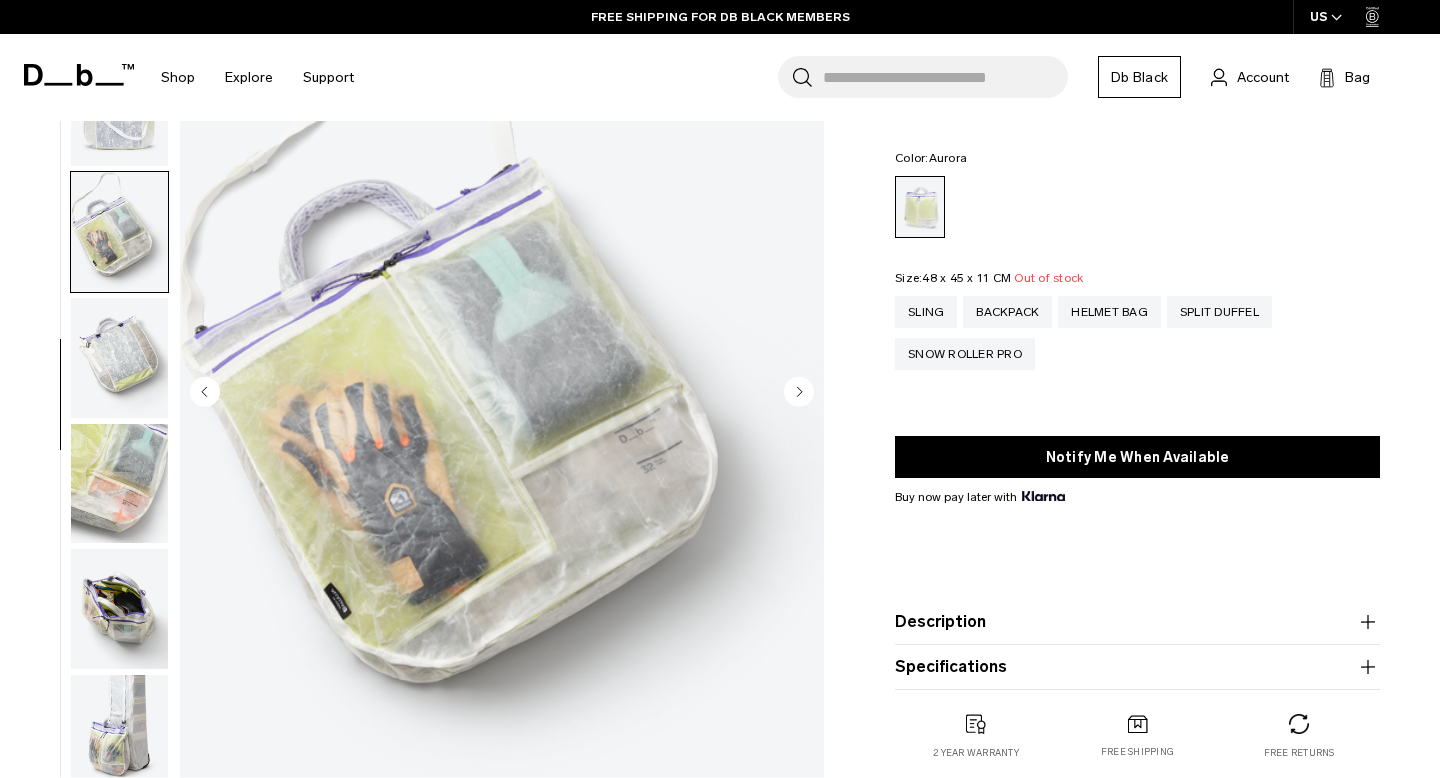 click at bounding box center (119, 358) 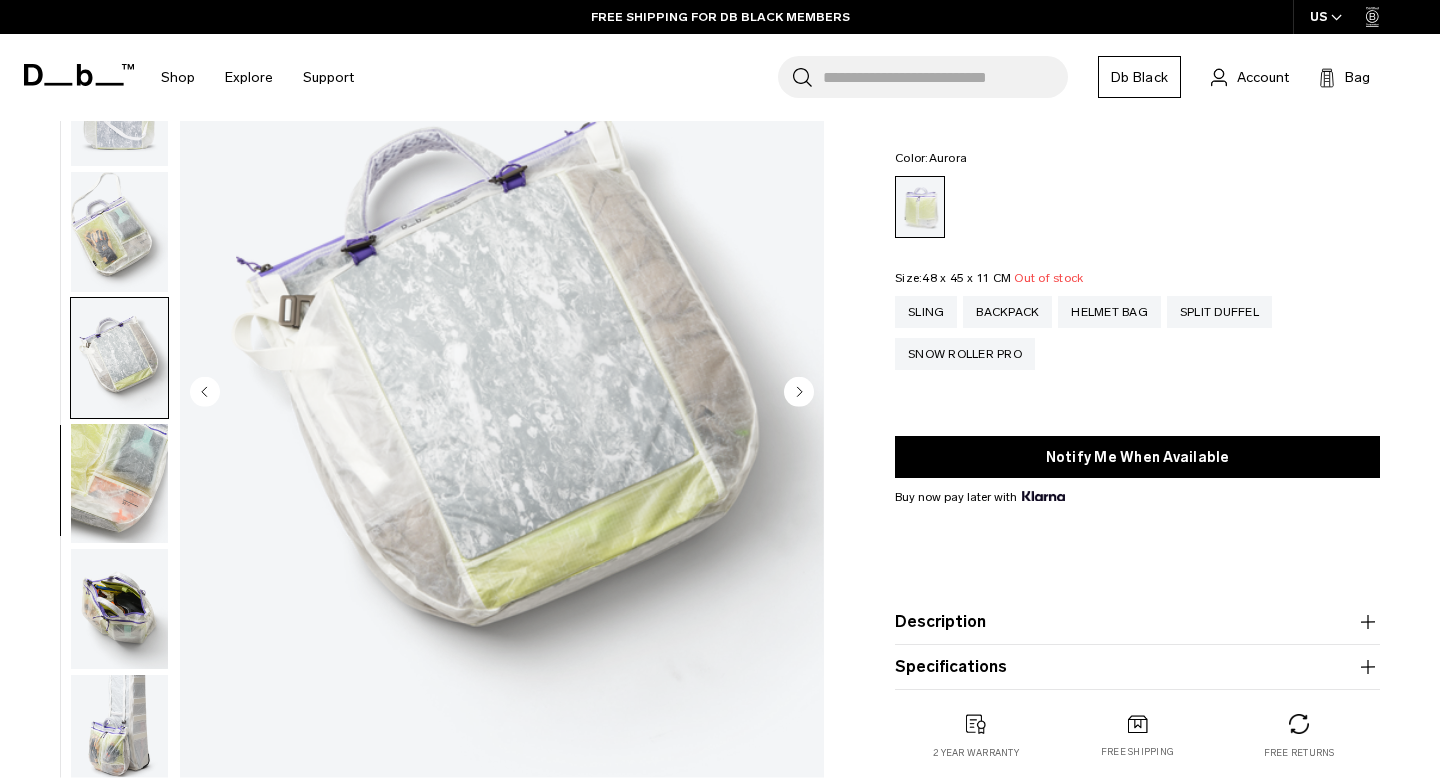 click at bounding box center (119, 484) 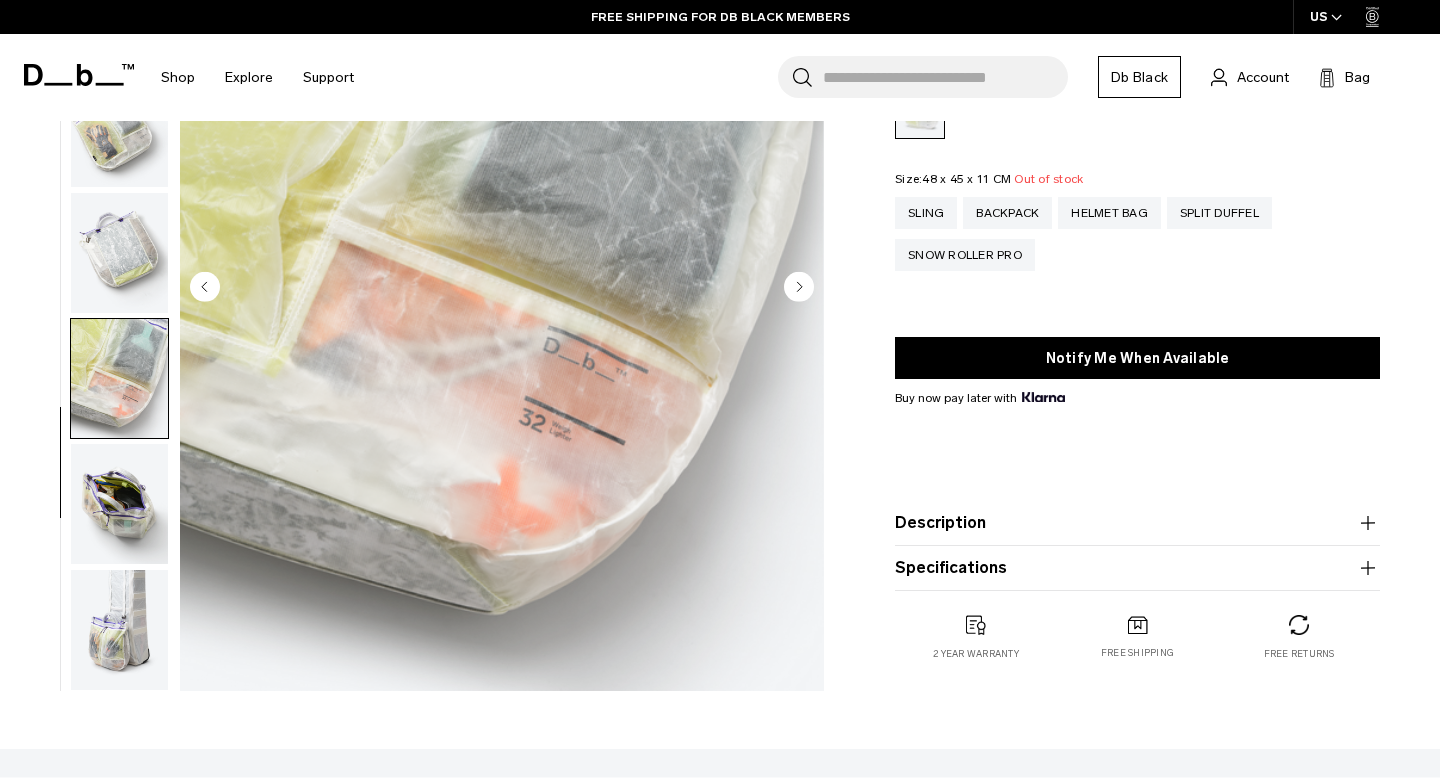 scroll, scrollTop: 250, scrollLeft: 0, axis: vertical 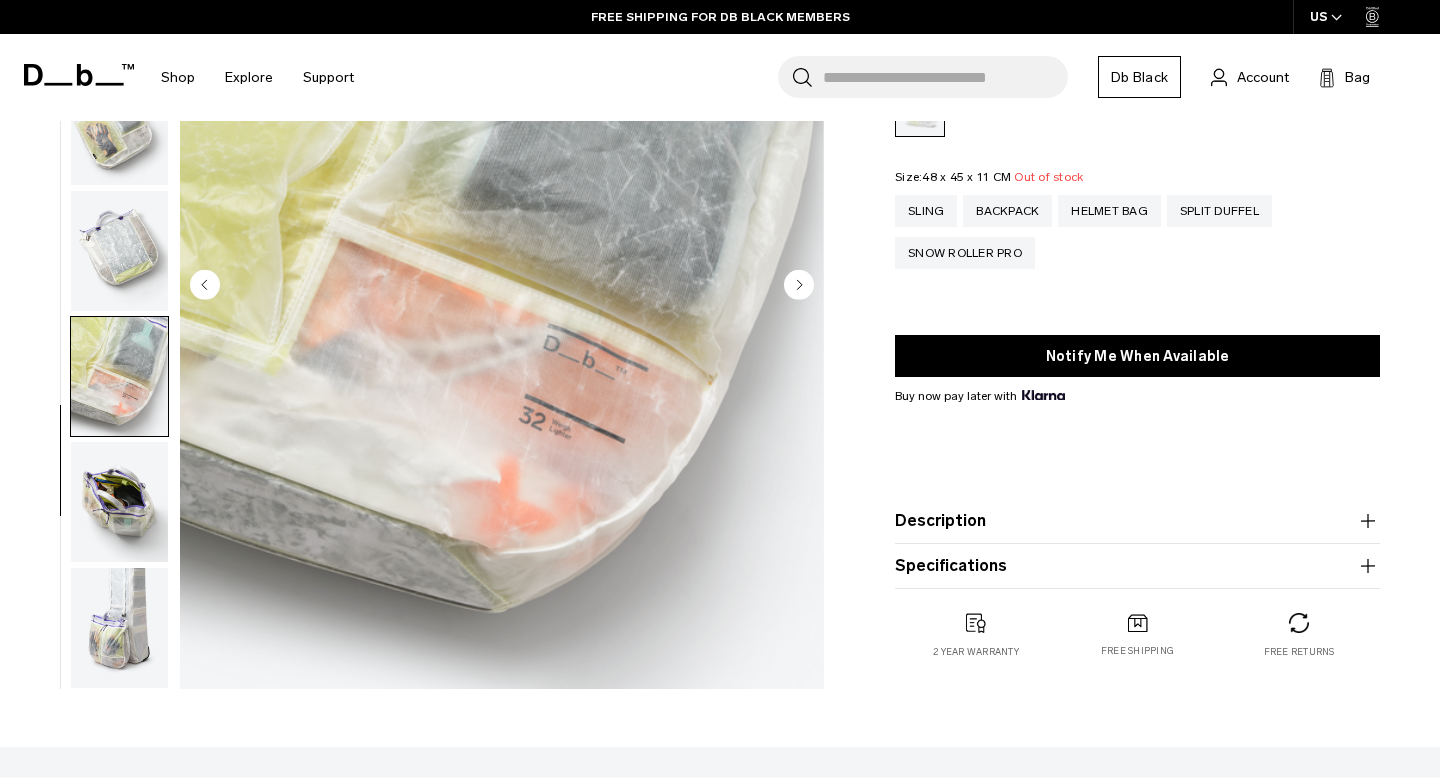 click at bounding box center [119, 502] 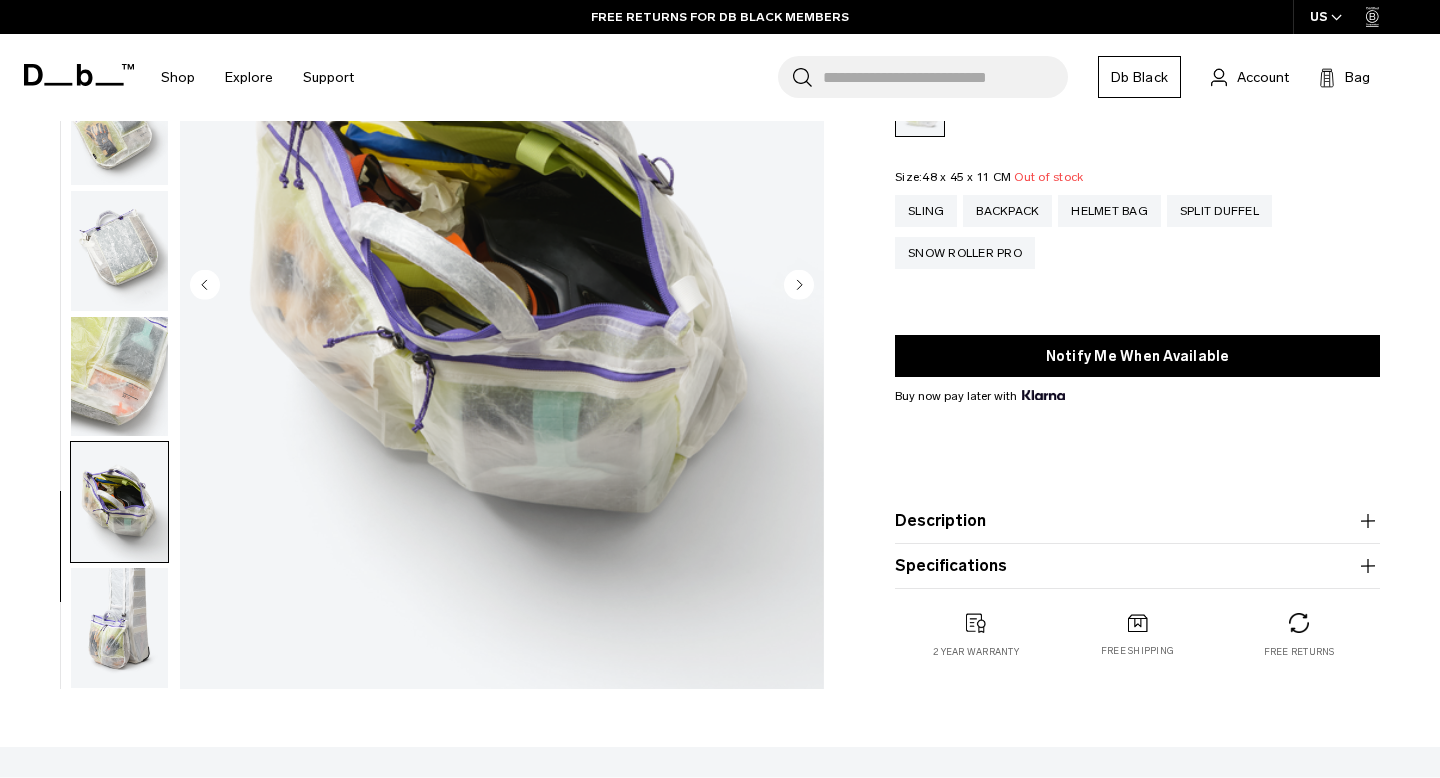 click at bounding box center [119, 628] 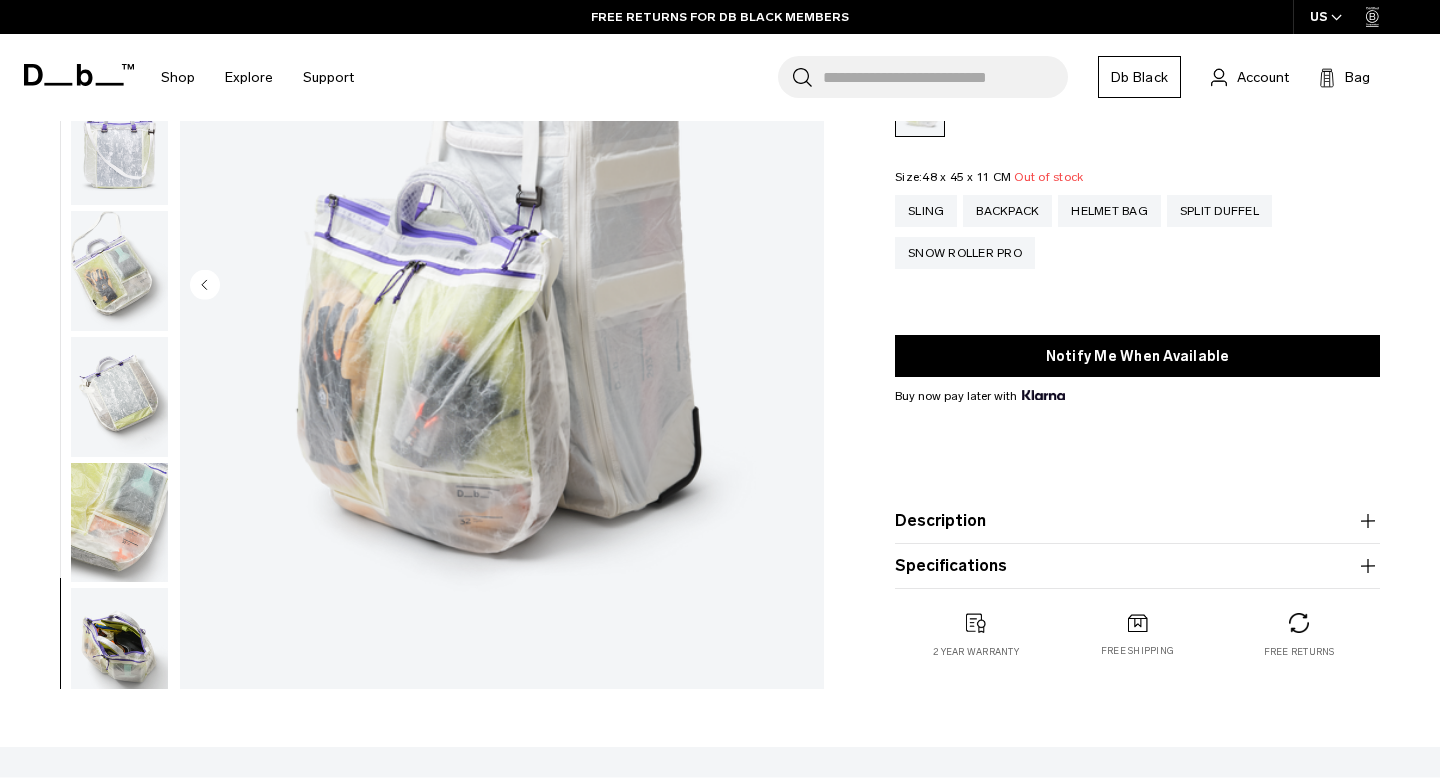 scroll, scrollTop: 144, scrollLeft: 0, axis: vertical 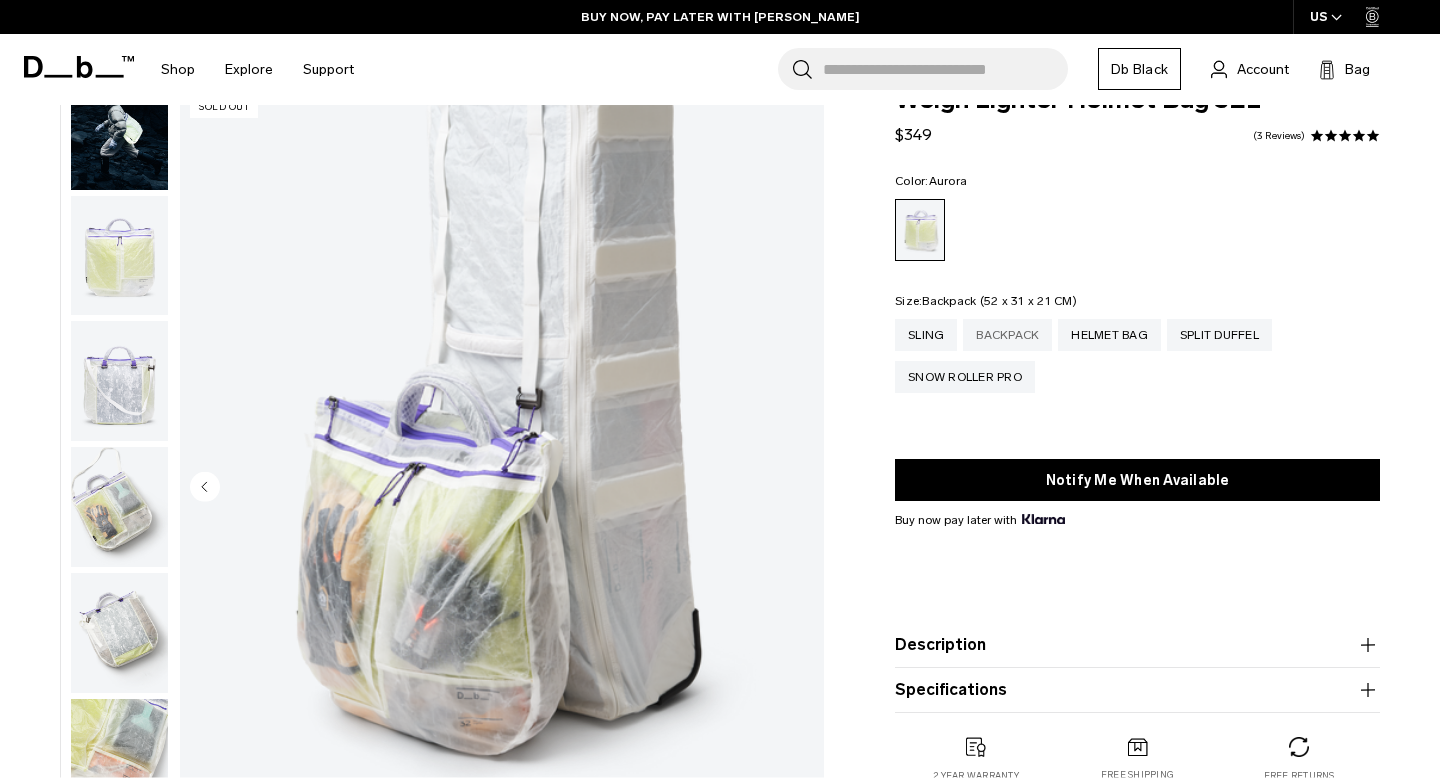 click on "Backpack" at bounding box center [1007, 335] 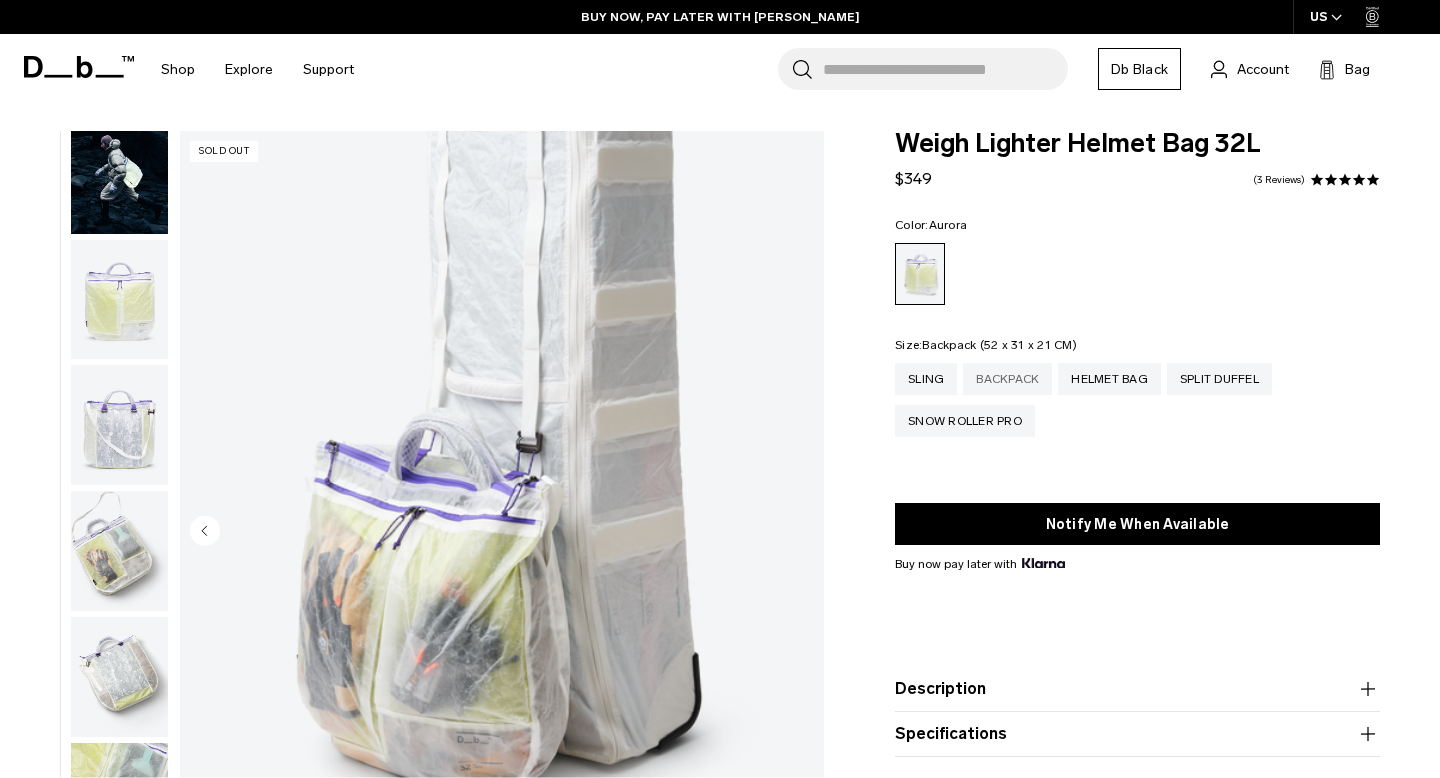 scroll, scrollTop: 0, scrollLeft: 0, axis: both 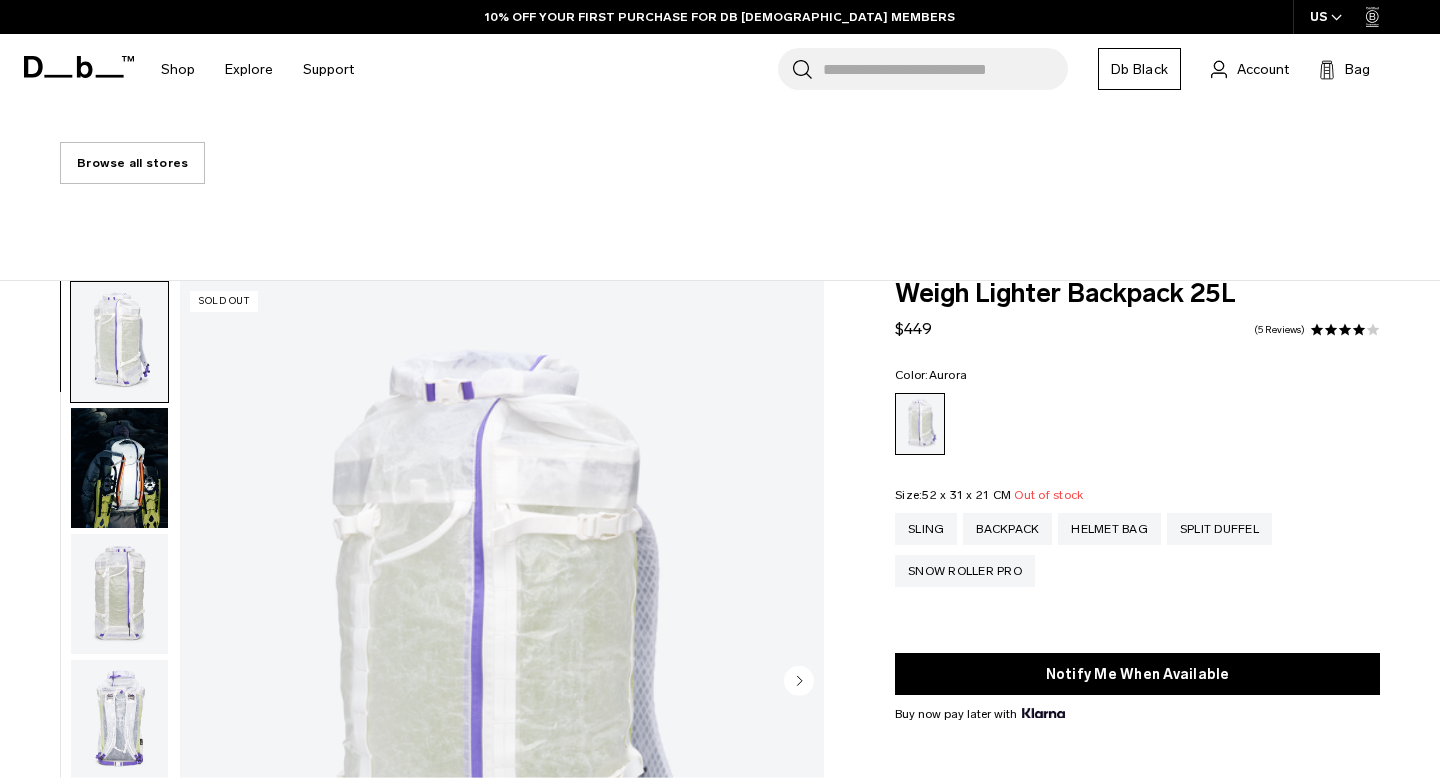 click at bounding box center (119, 468) 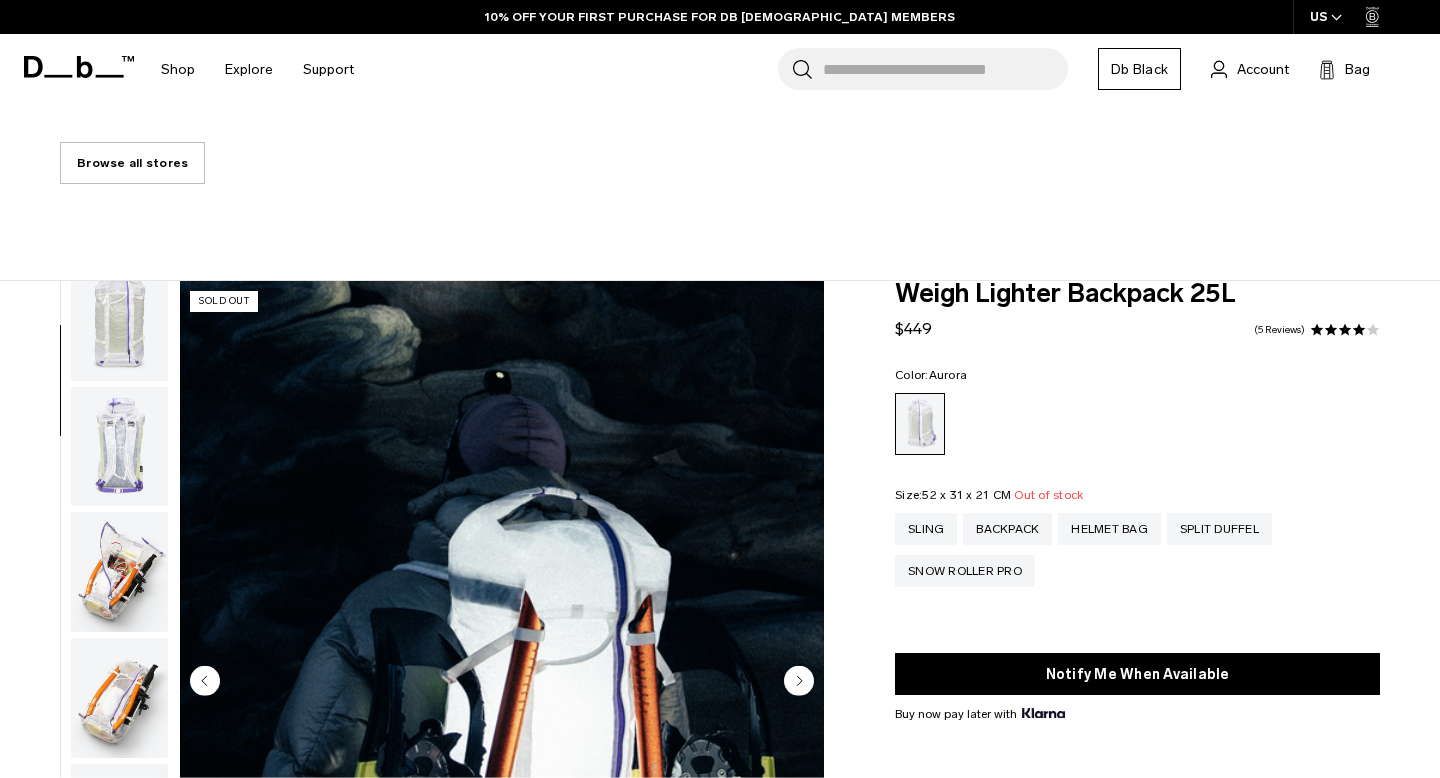 scroll, scrollTop: 339, scrollLeft: 0, axis: vertical 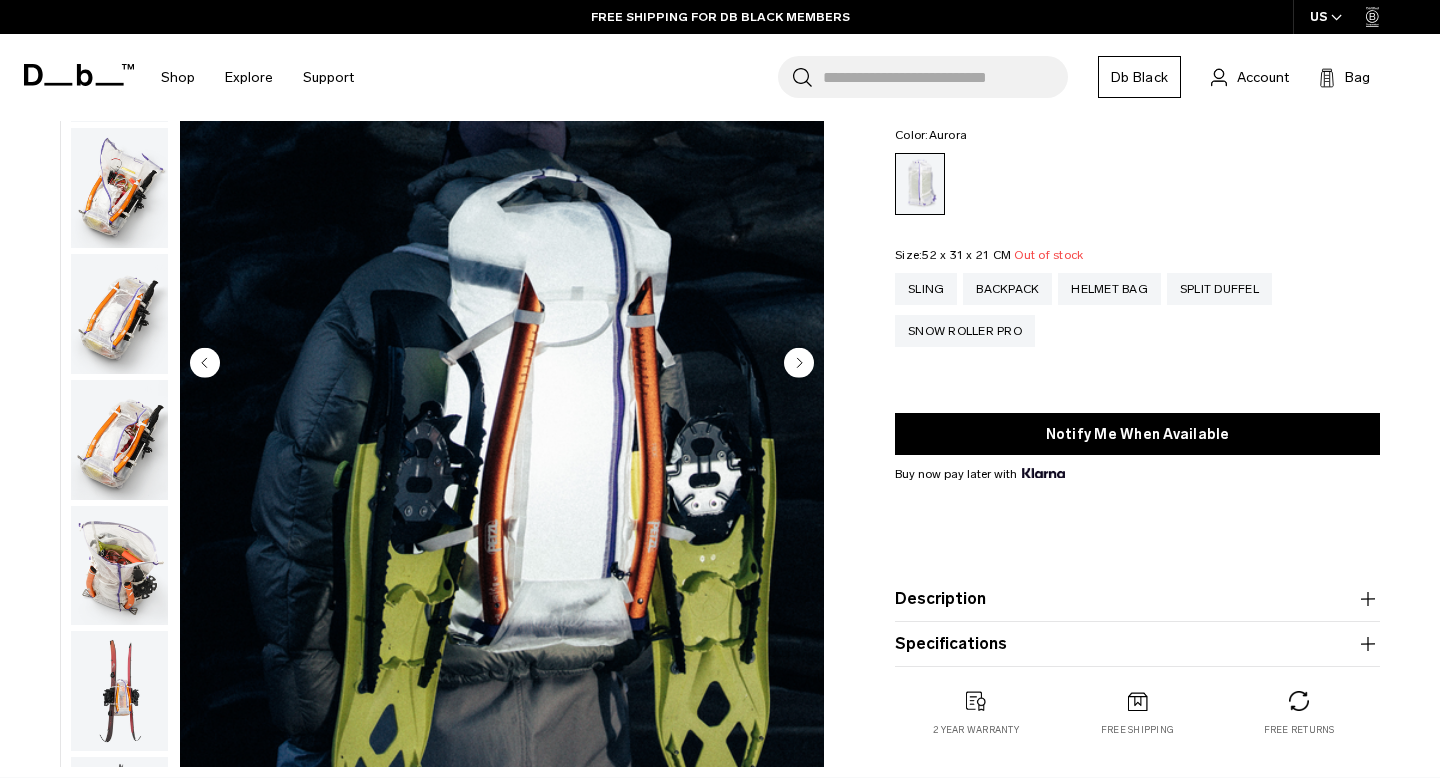 click at bounding box center (119, 314) 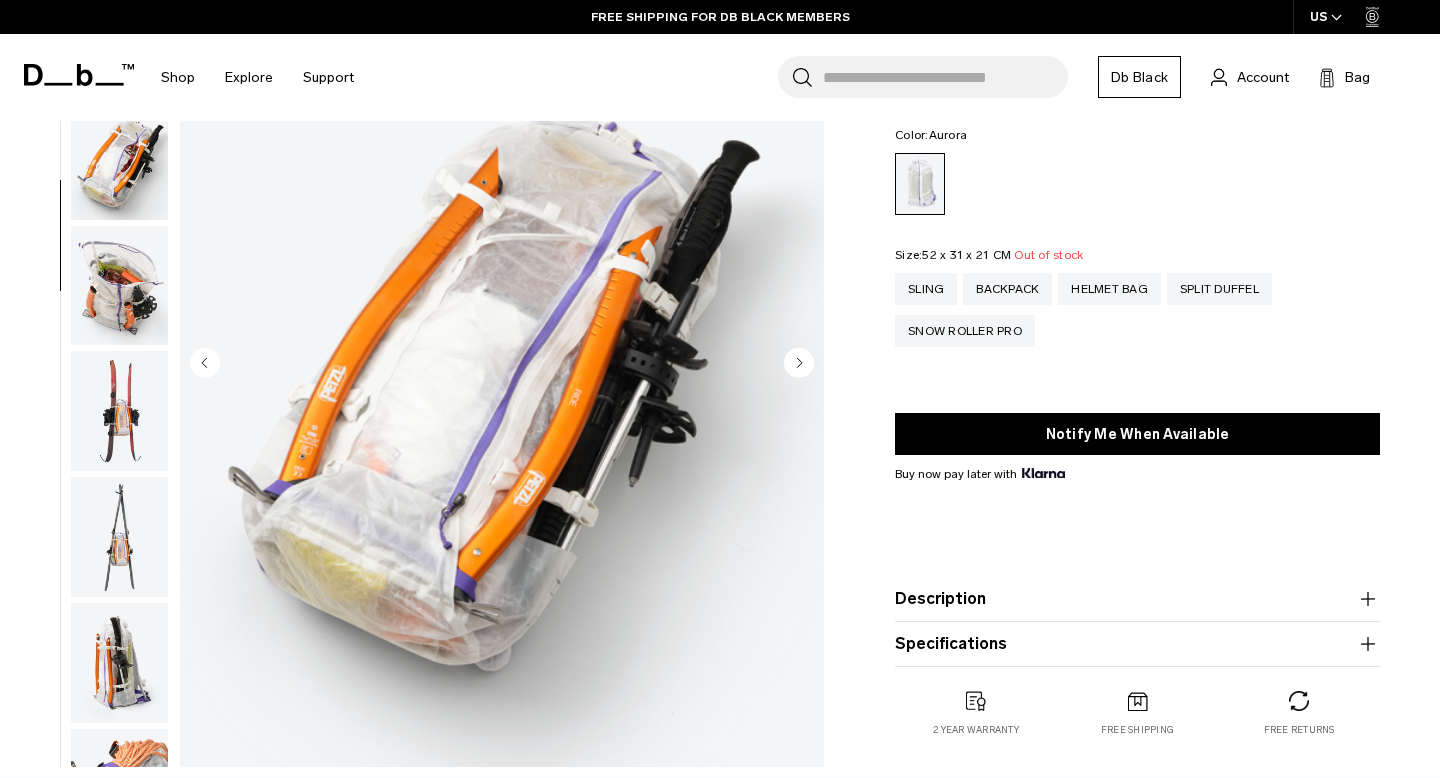 scroll, scrollTop: 629, scrollLeft: 0, axis: vertical 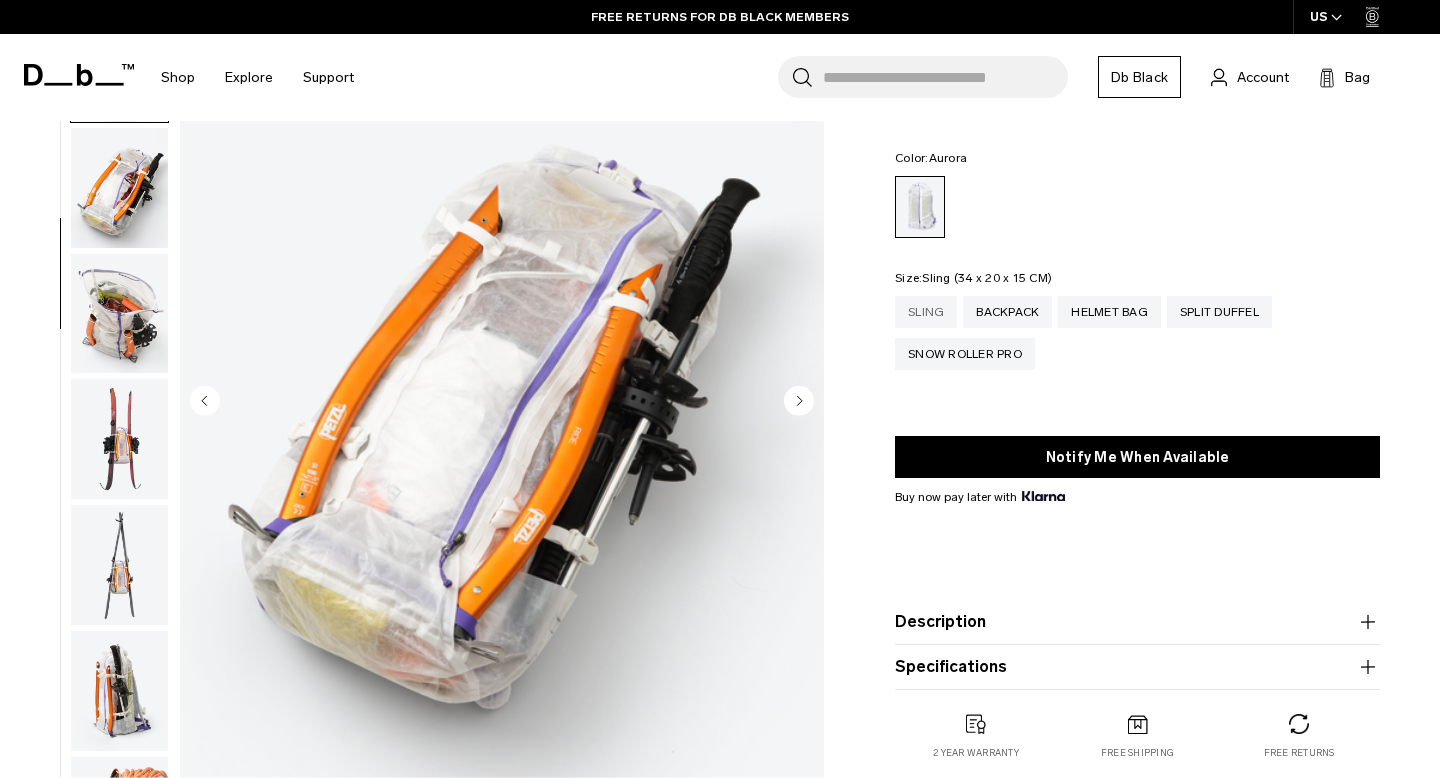 click on "Sling" at bounding box center [926, 312] 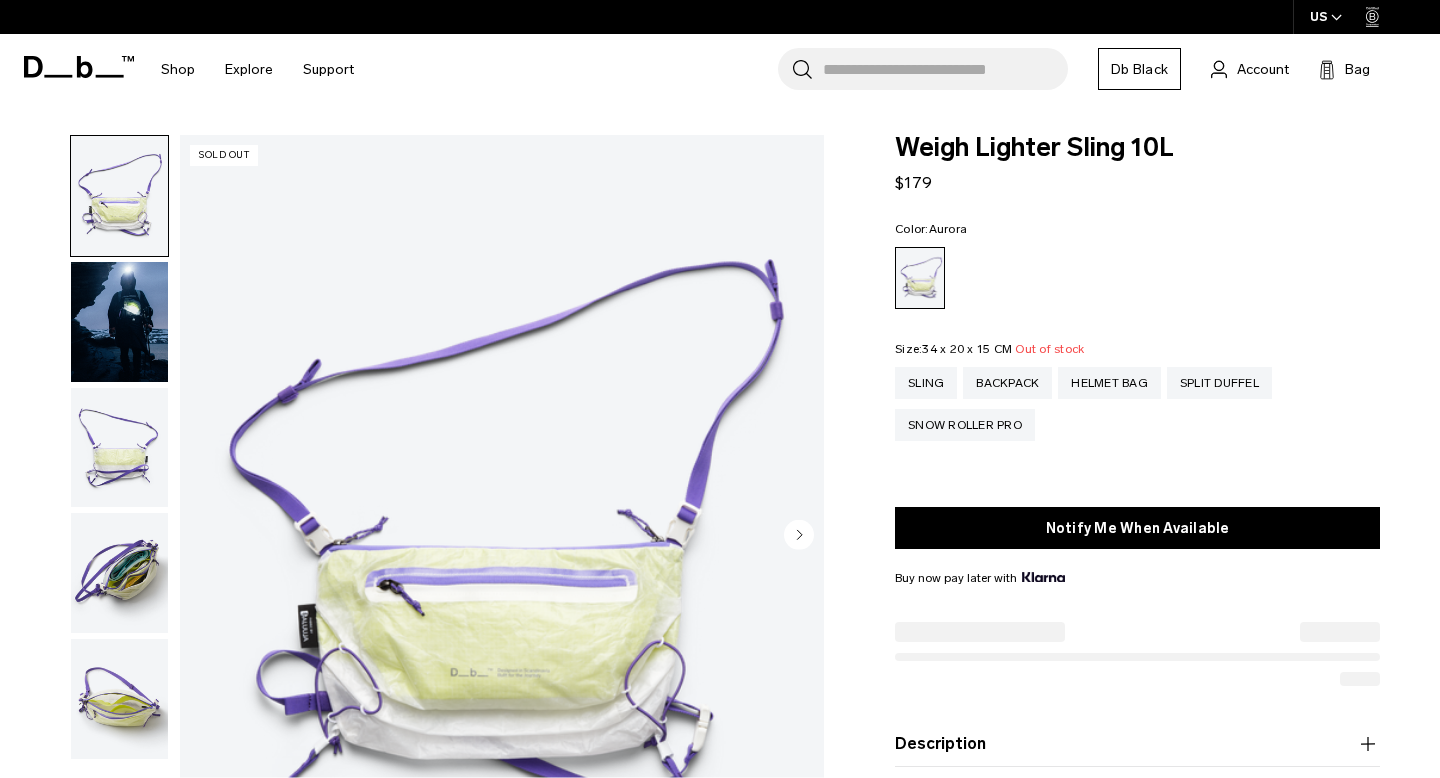 scroll, scrollTop: 0, scrollLeft: 0, axis: both 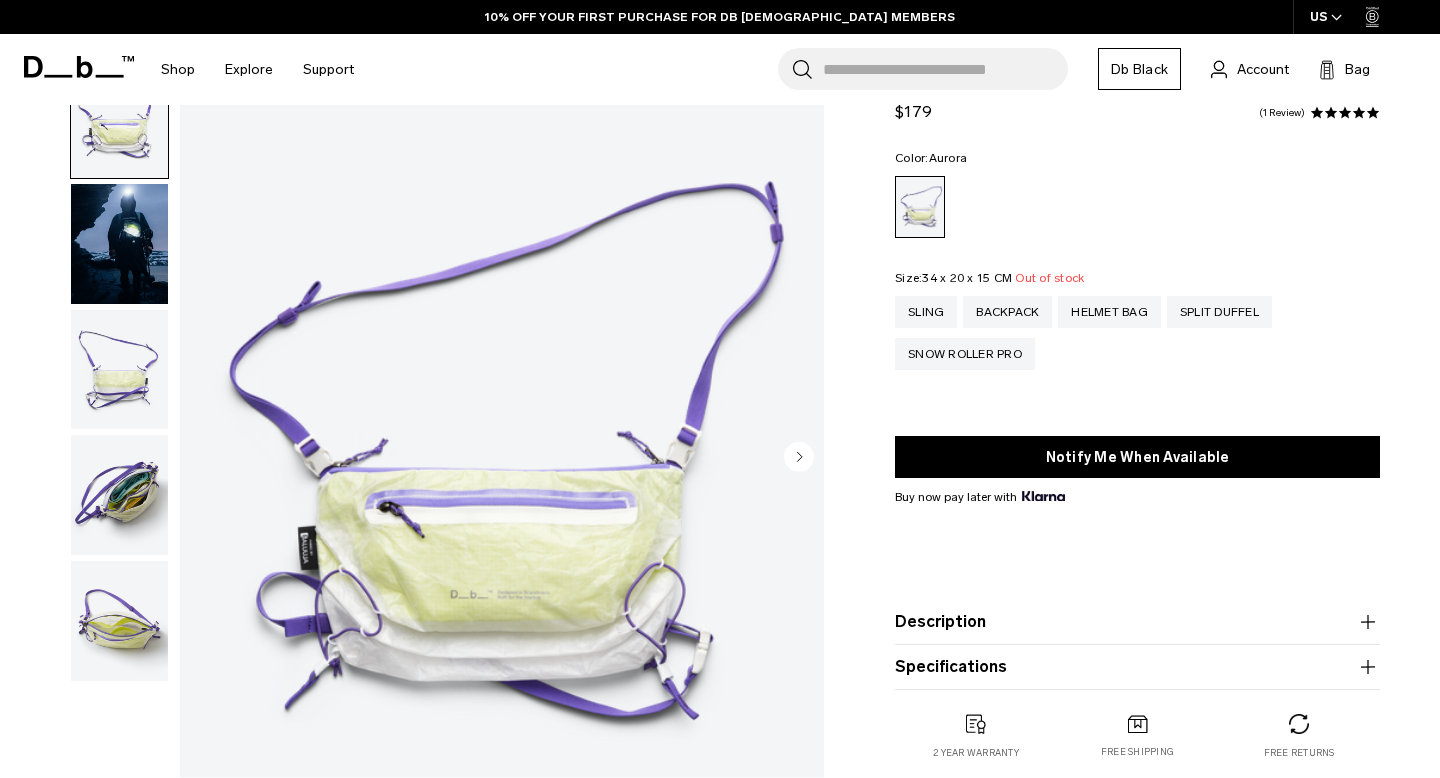 click at bounding box center [502, 459] 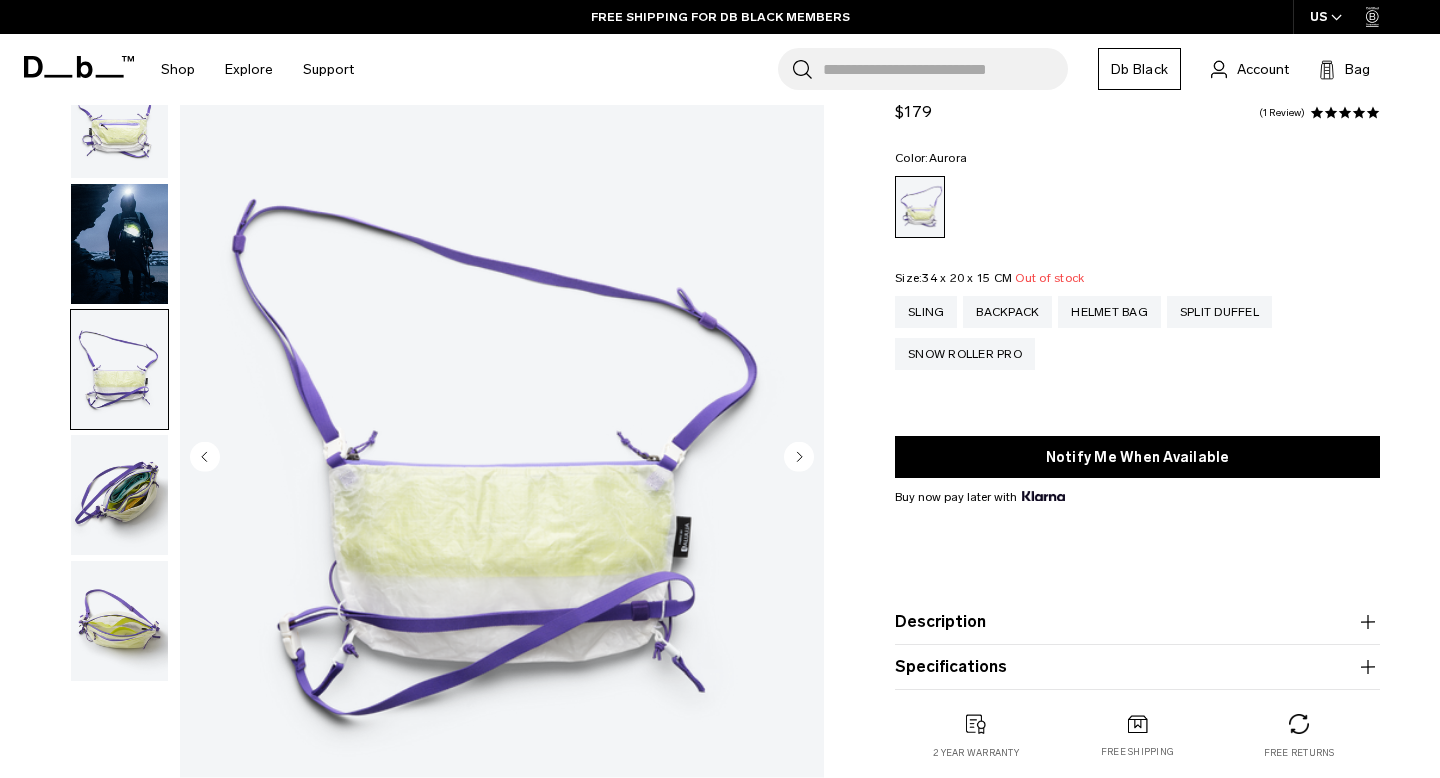 click at bounding box center (119, 495) 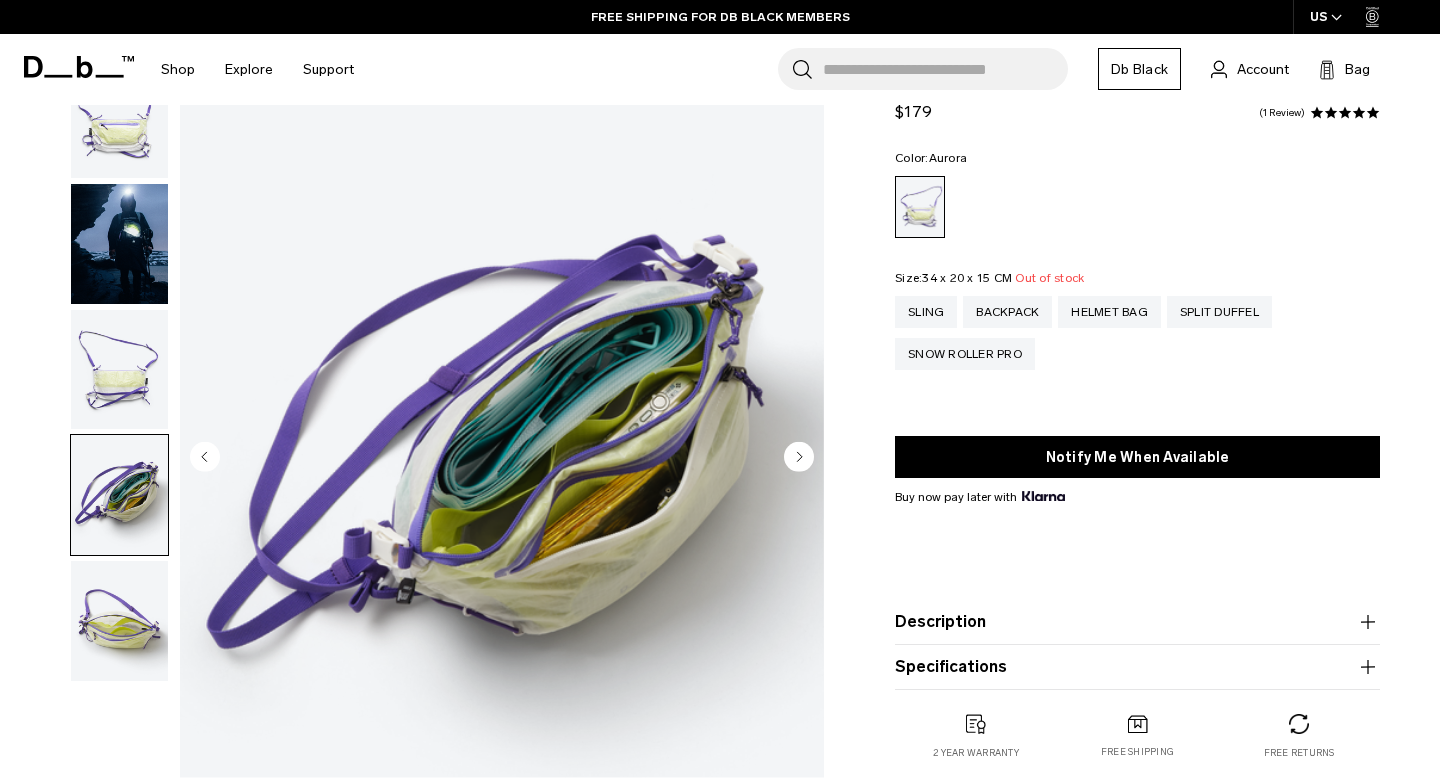 click at bounding box center (119, 621) 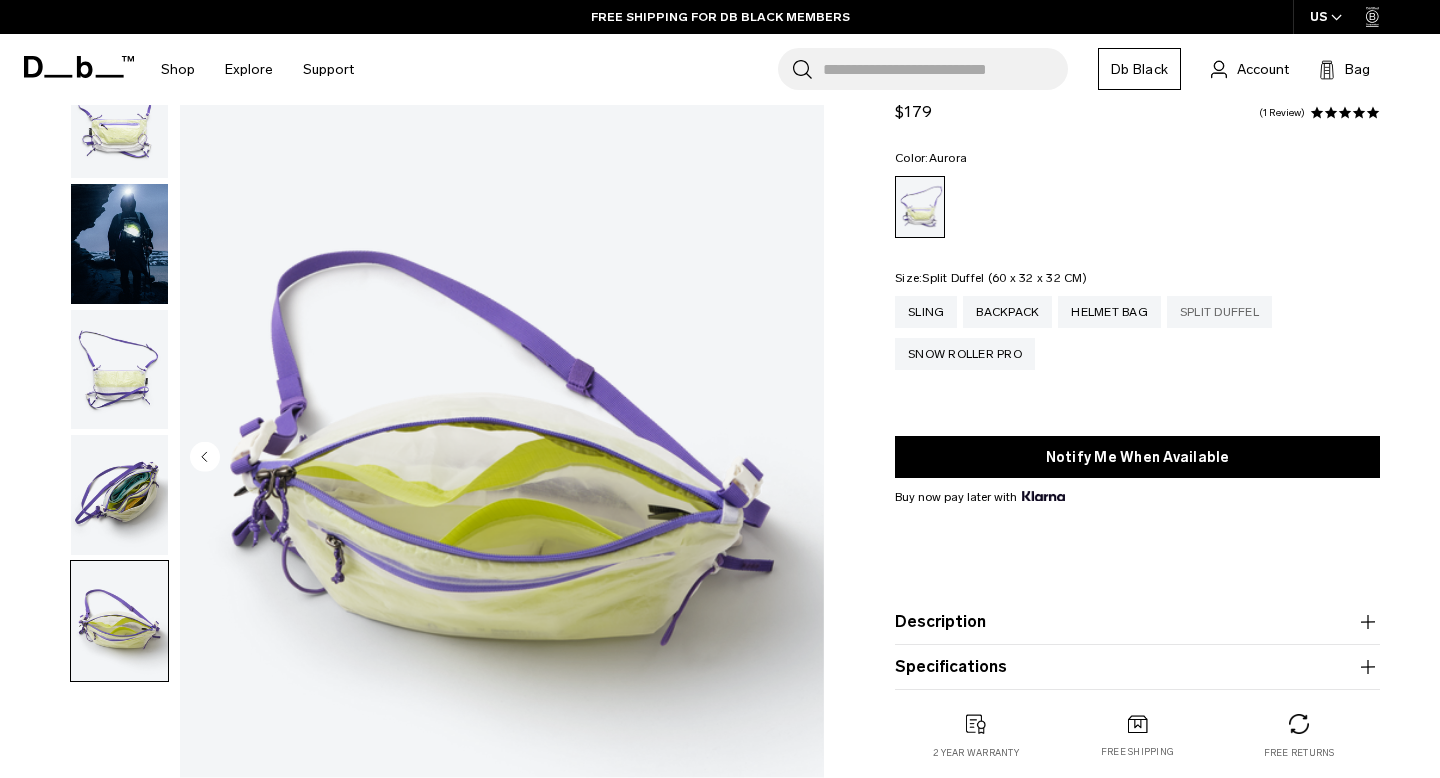 click on "Split Duffel" at bounding box center [1219, 312] 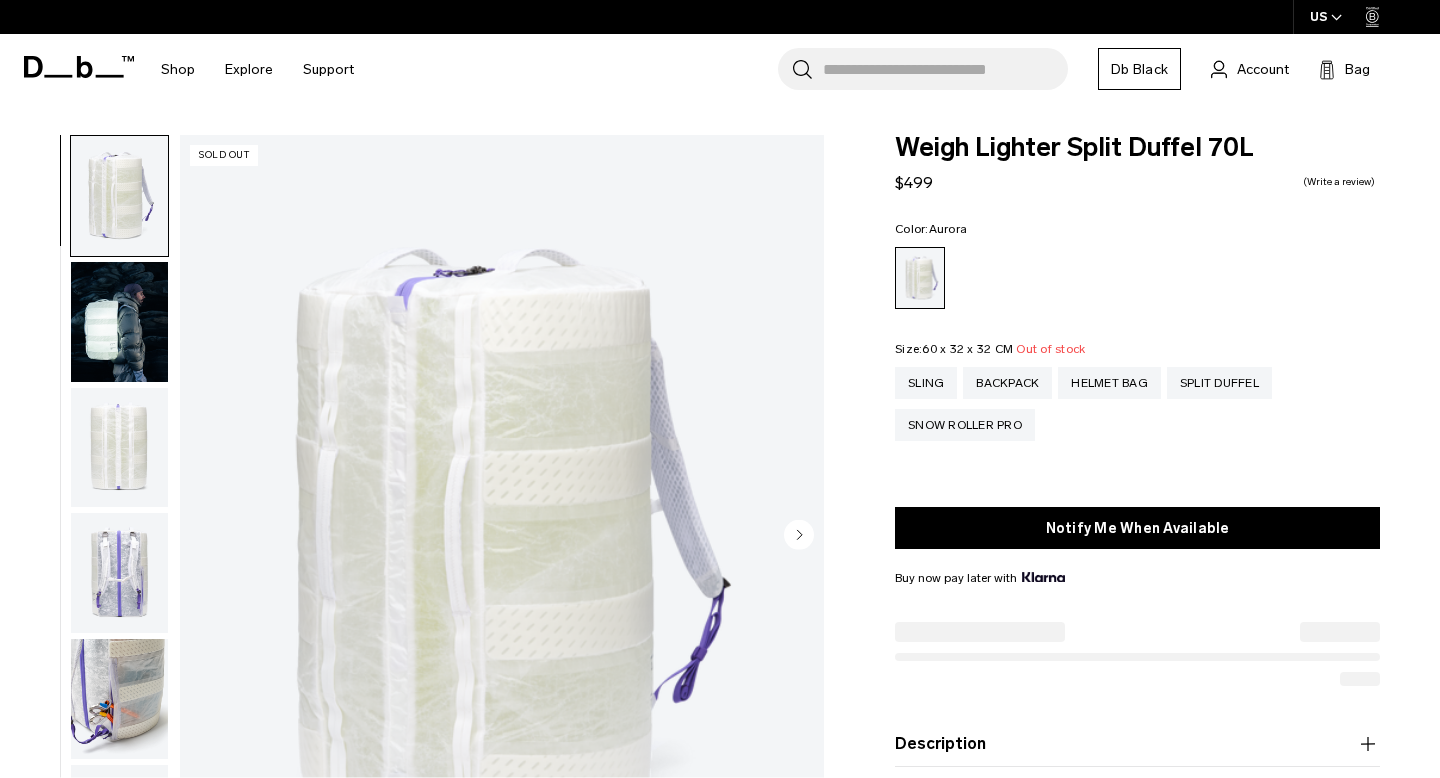 scroll, scrollTop: 0, scrollLeft: 0, axis: both 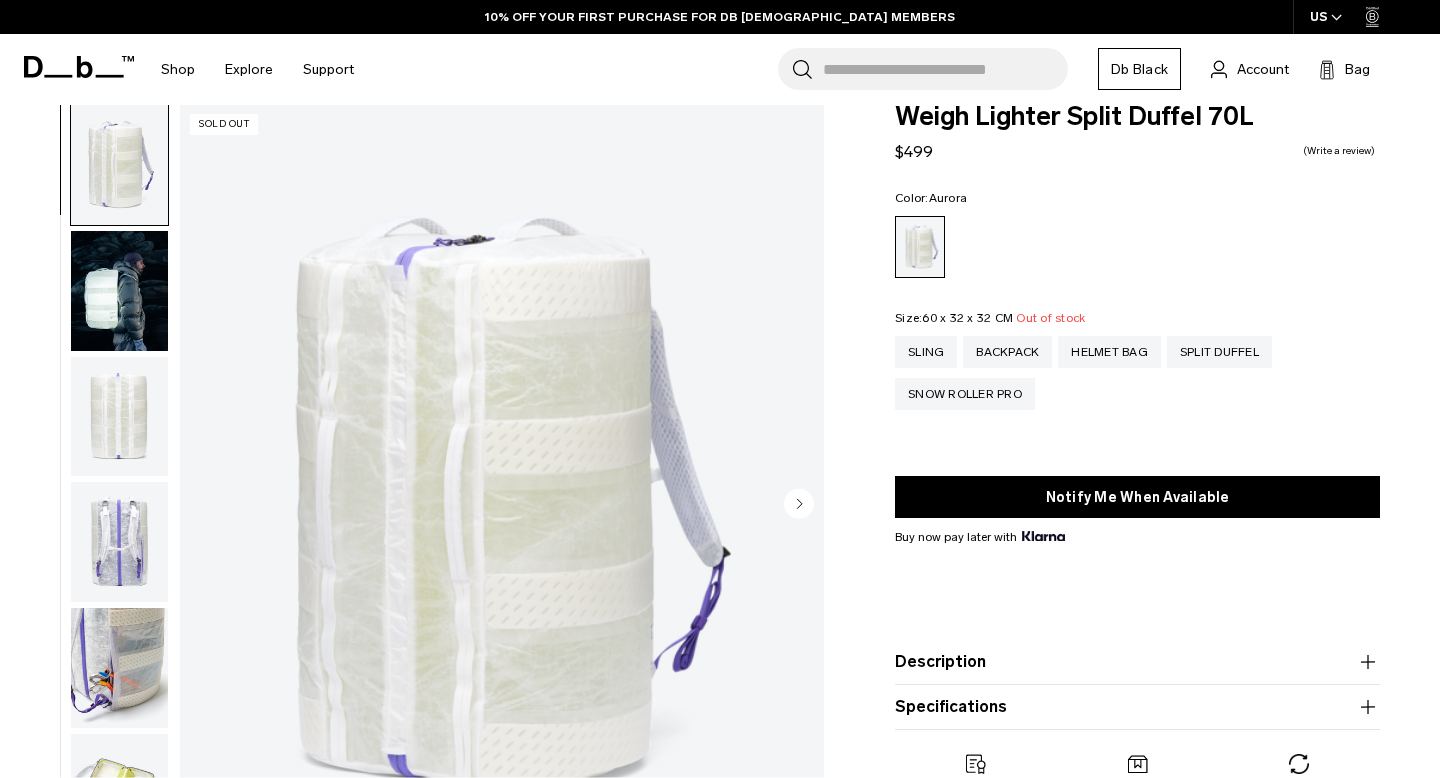 click at bounding box center [119, 291] 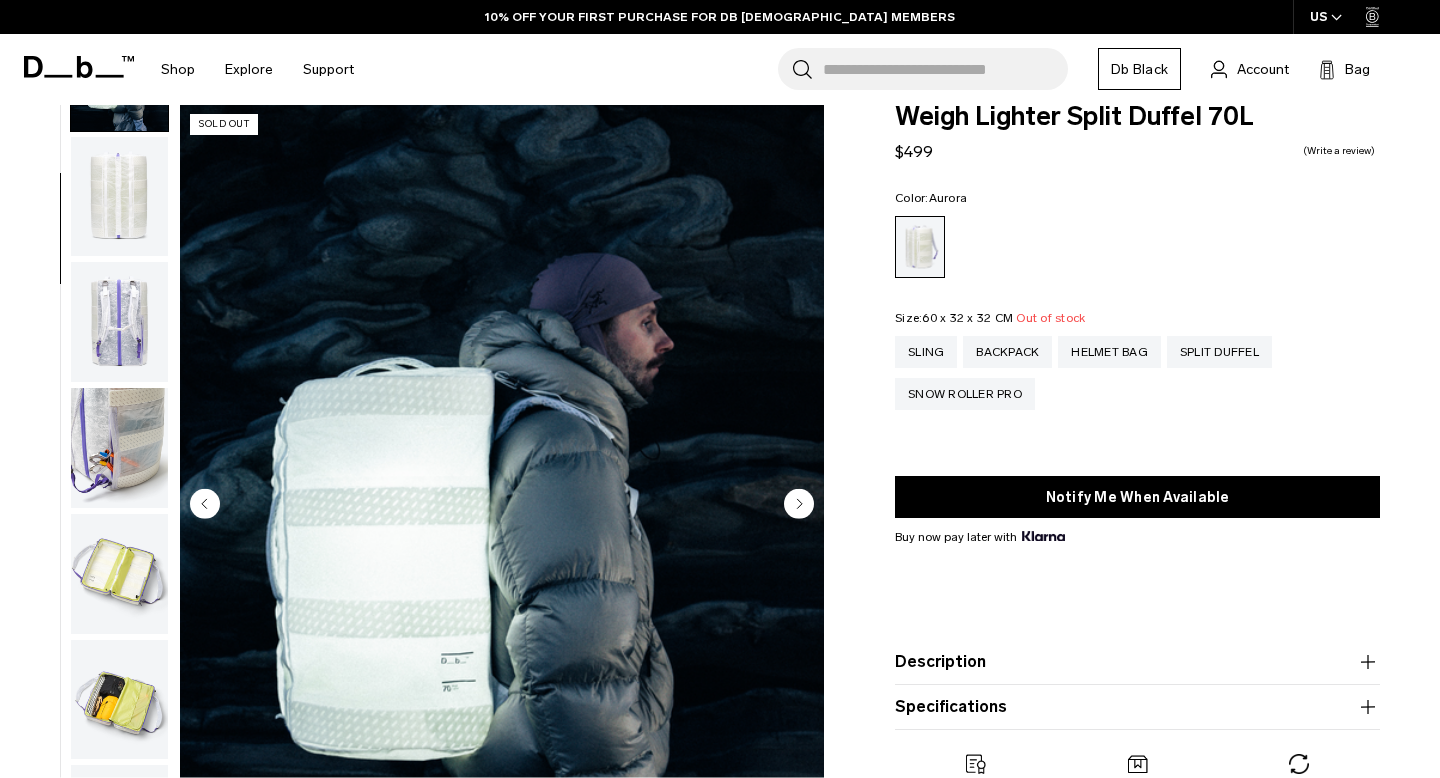 scroll, scrollTop: 222, scrollLeft: 0, axis: vertical 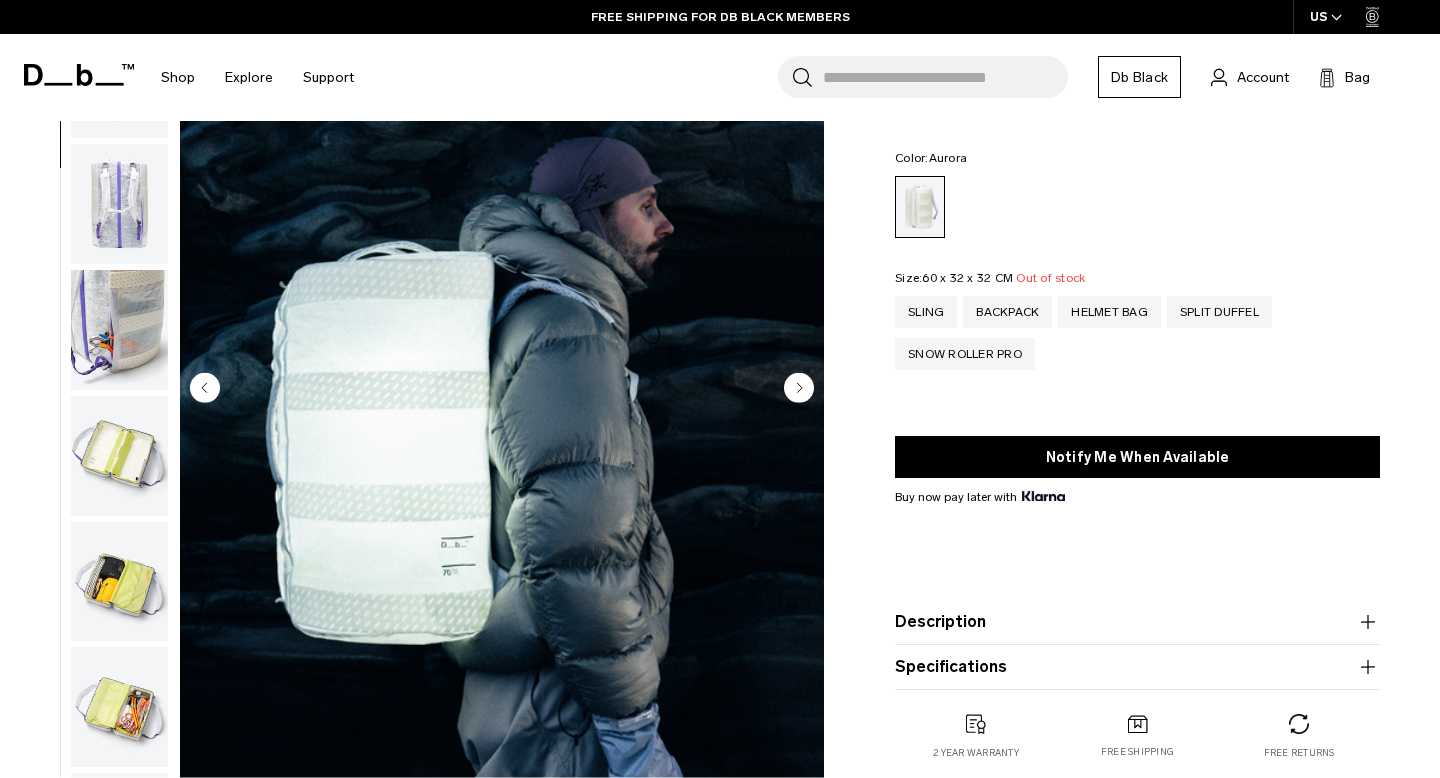 click at bounding box center [119, 707] 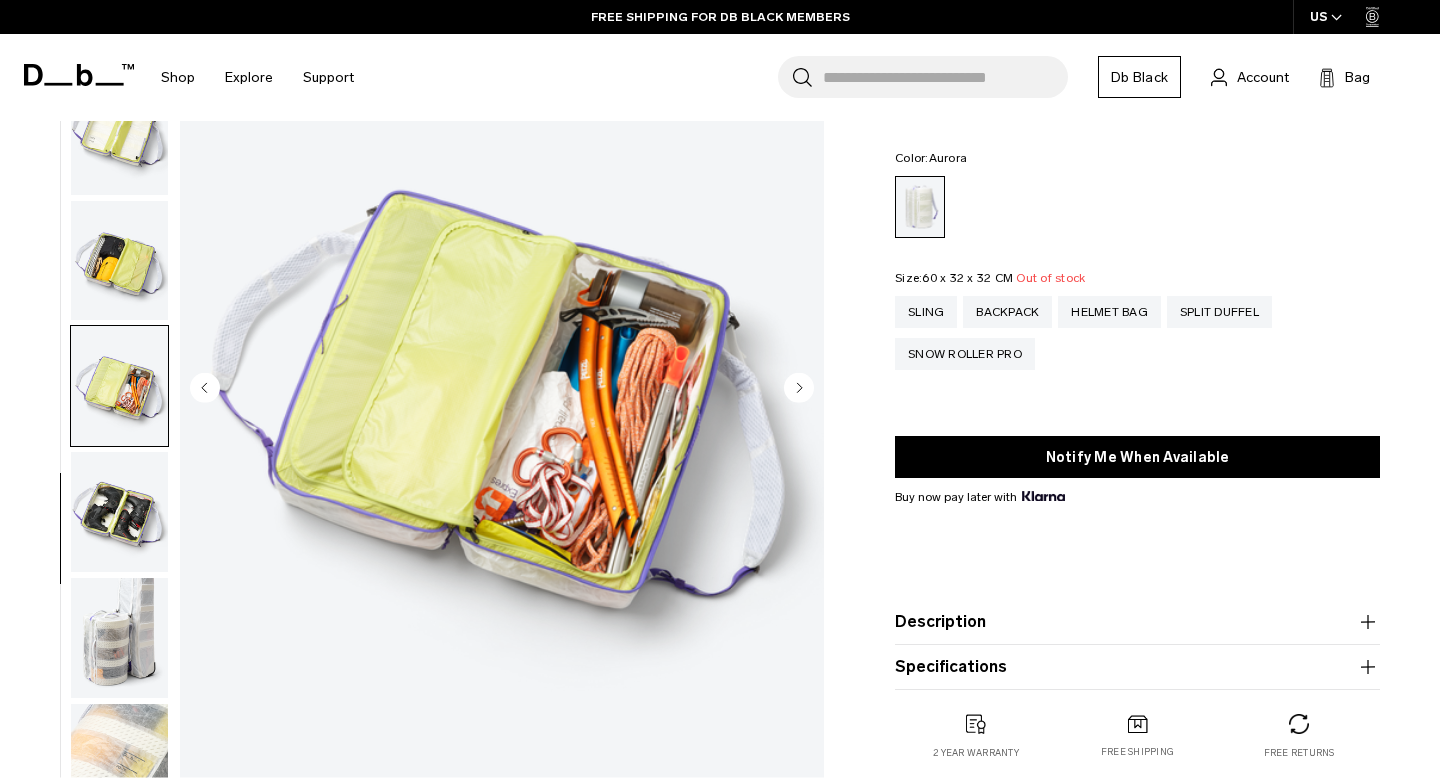 scroll, scrollTop: 575, scrollLeft: 0, axis: vertical 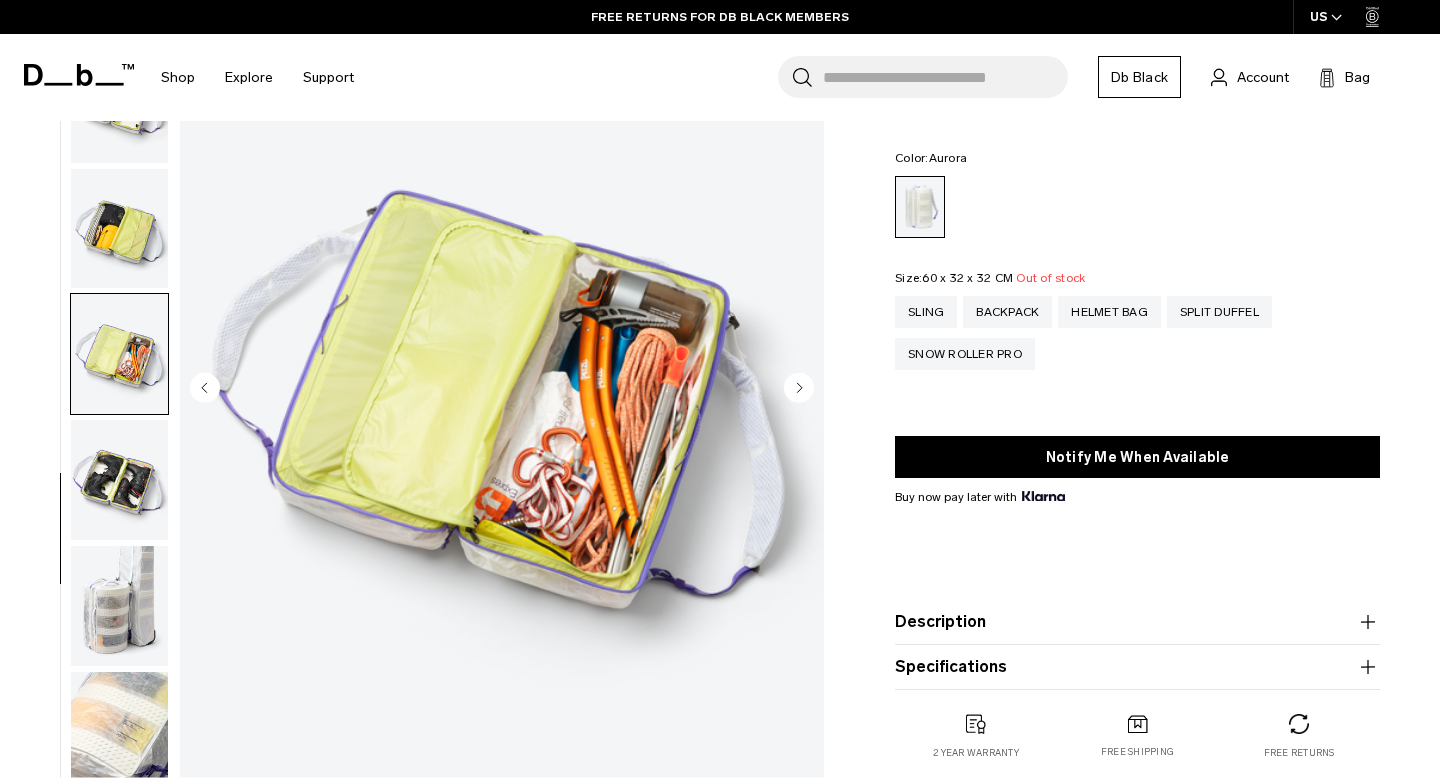 click at bounding box center [119, 480] 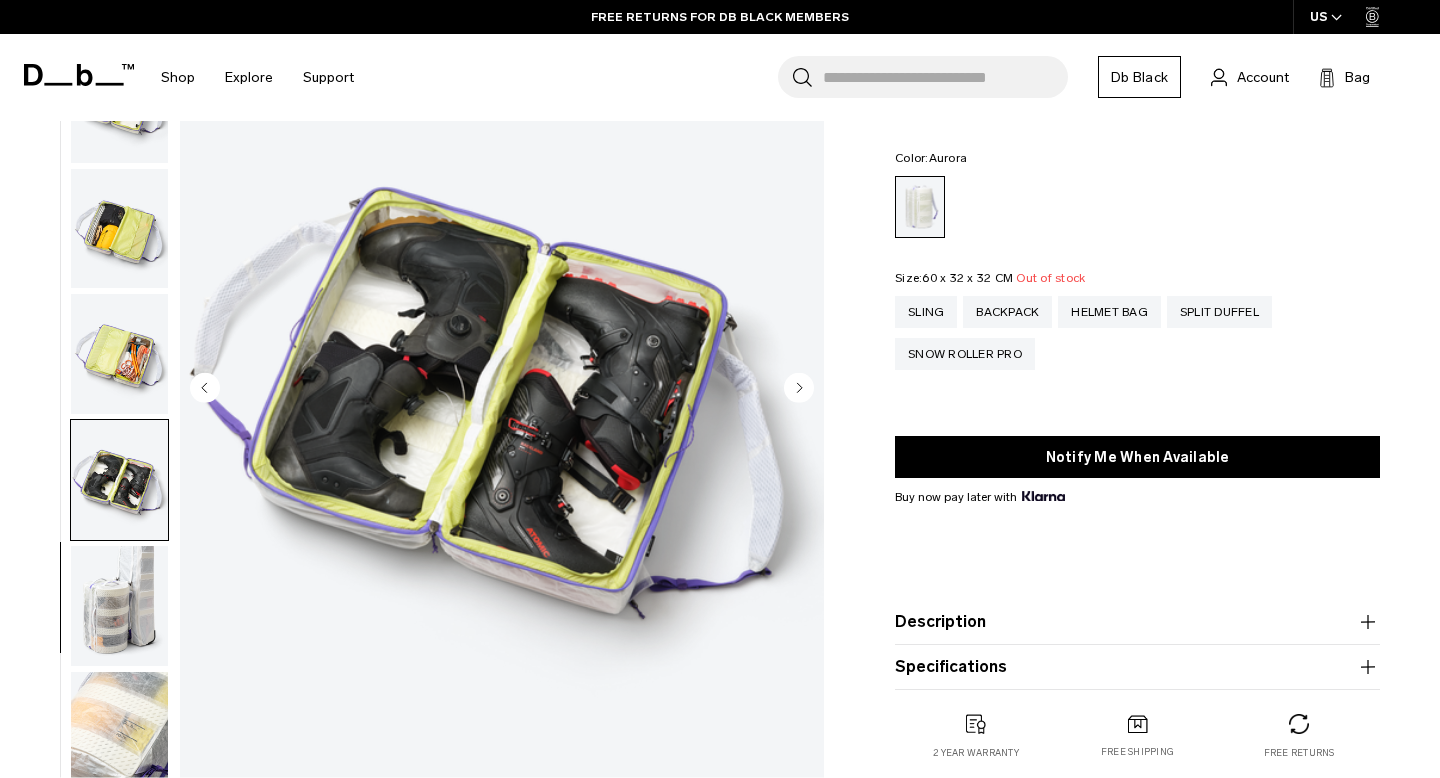 click at bounding box center (119, 606) 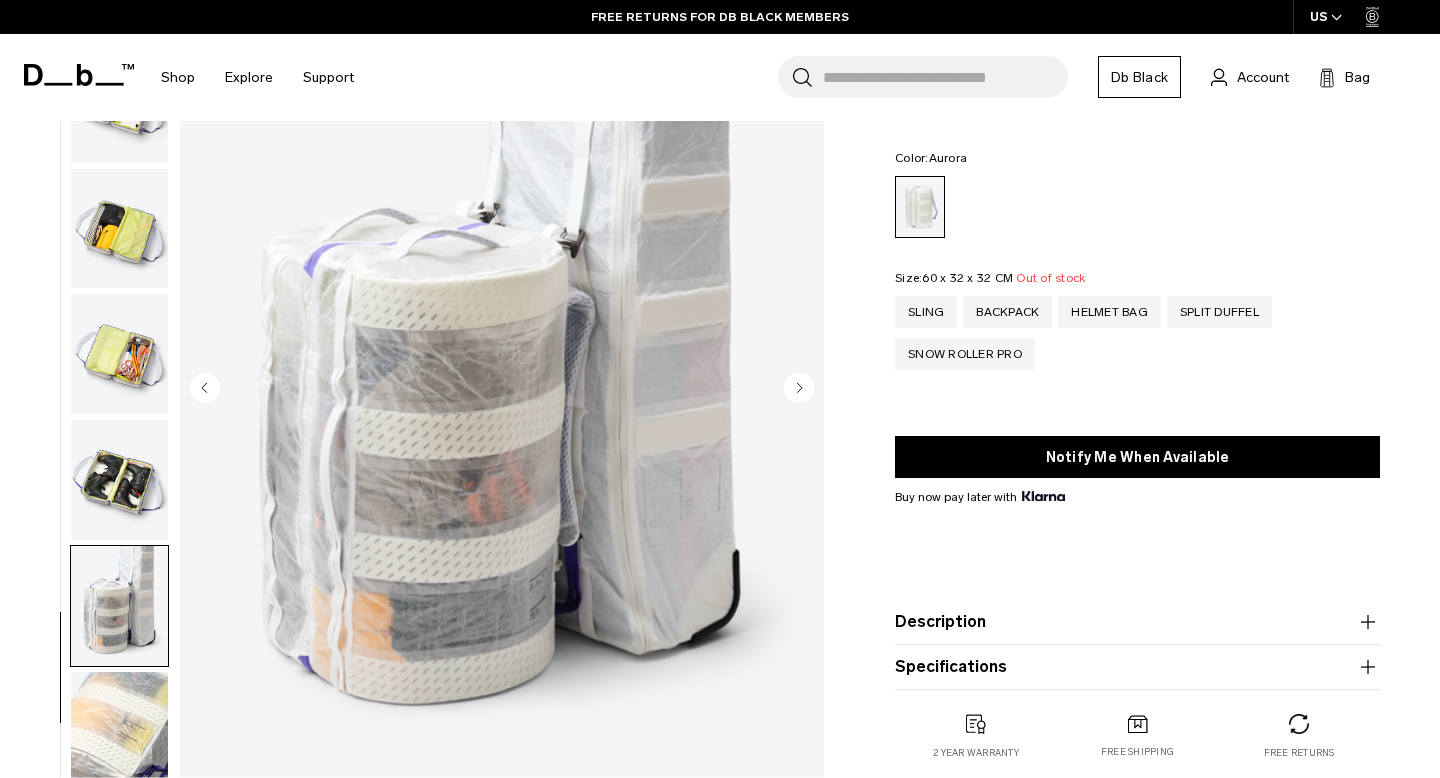 click at bounding box center [119, 606] 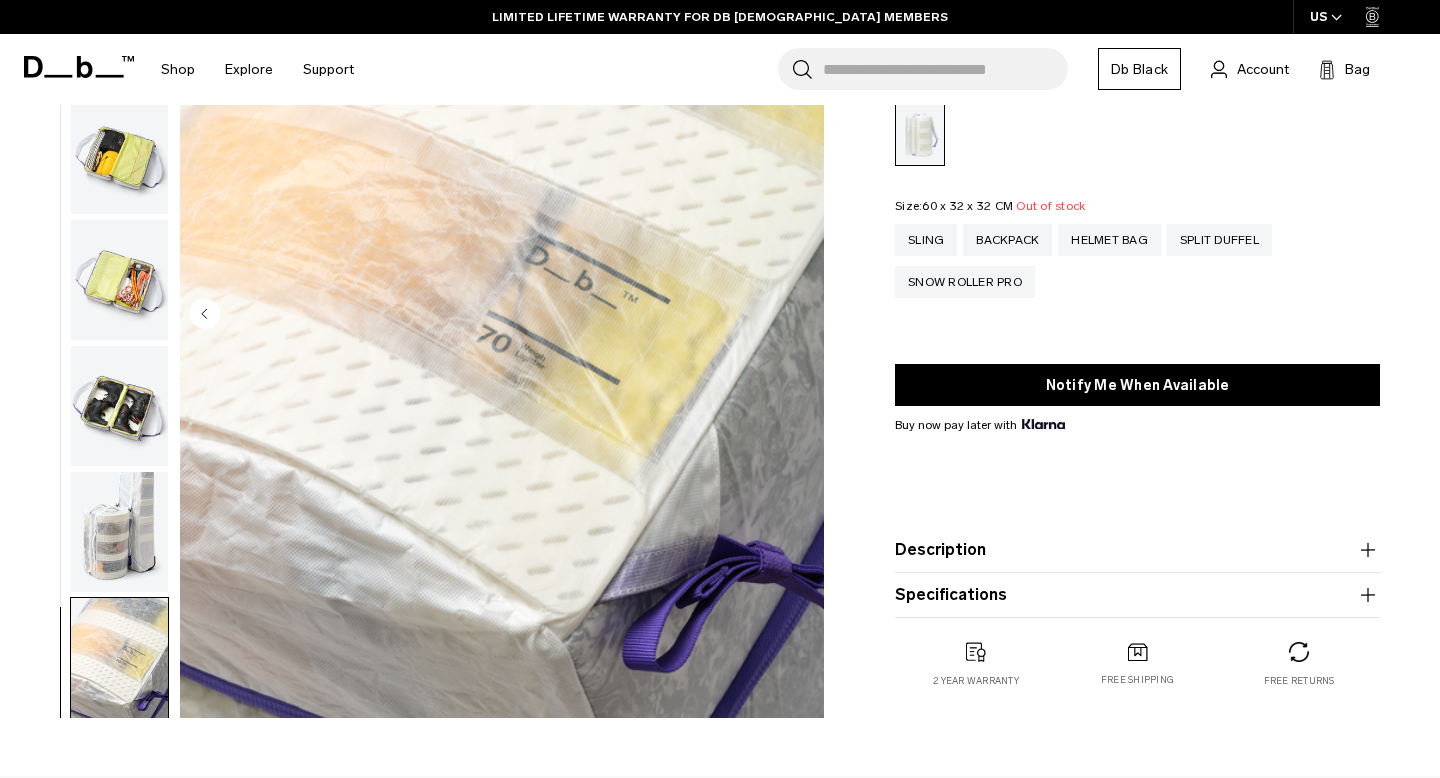 scroll, scrollTop: 209, scrollLeft: 0, axis: vertical 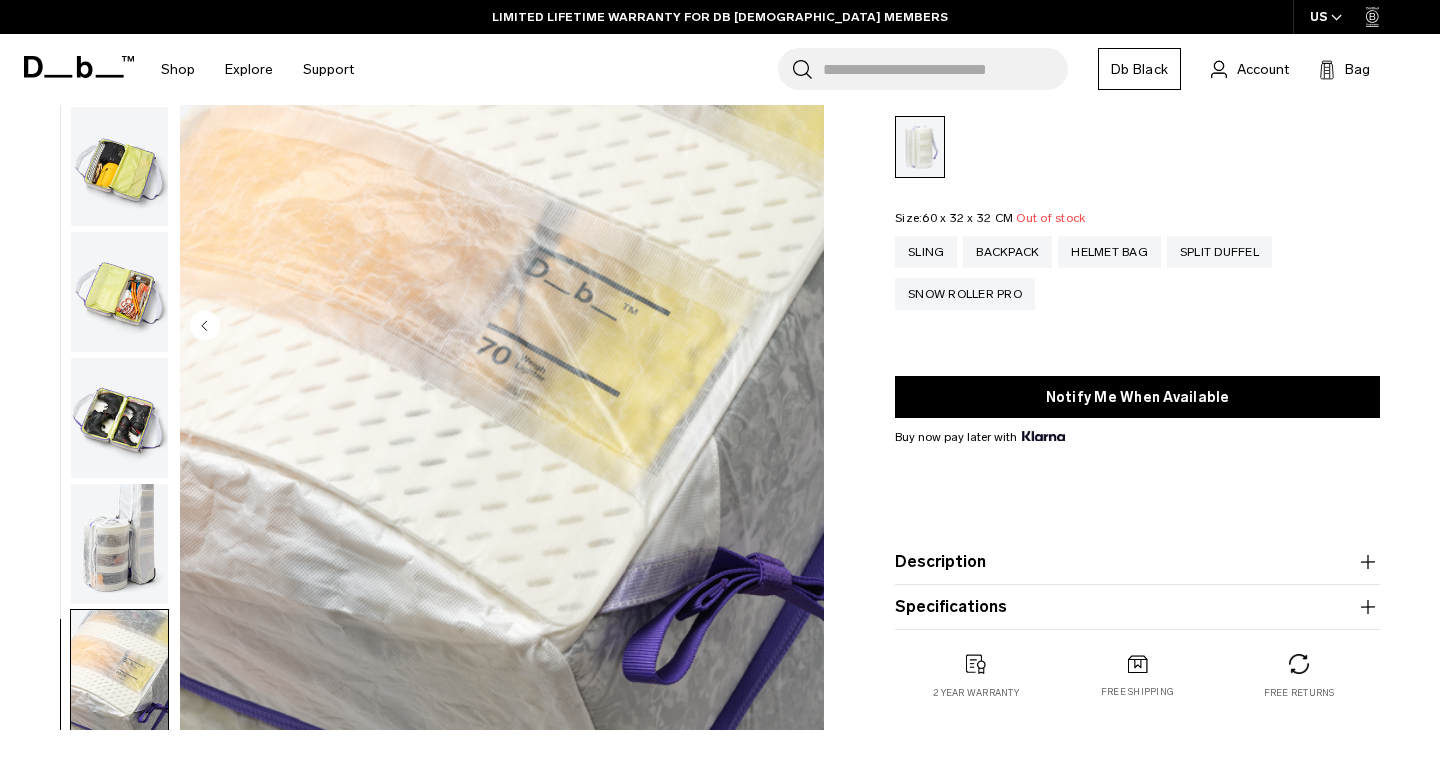 click at bounding box center [119, 544] 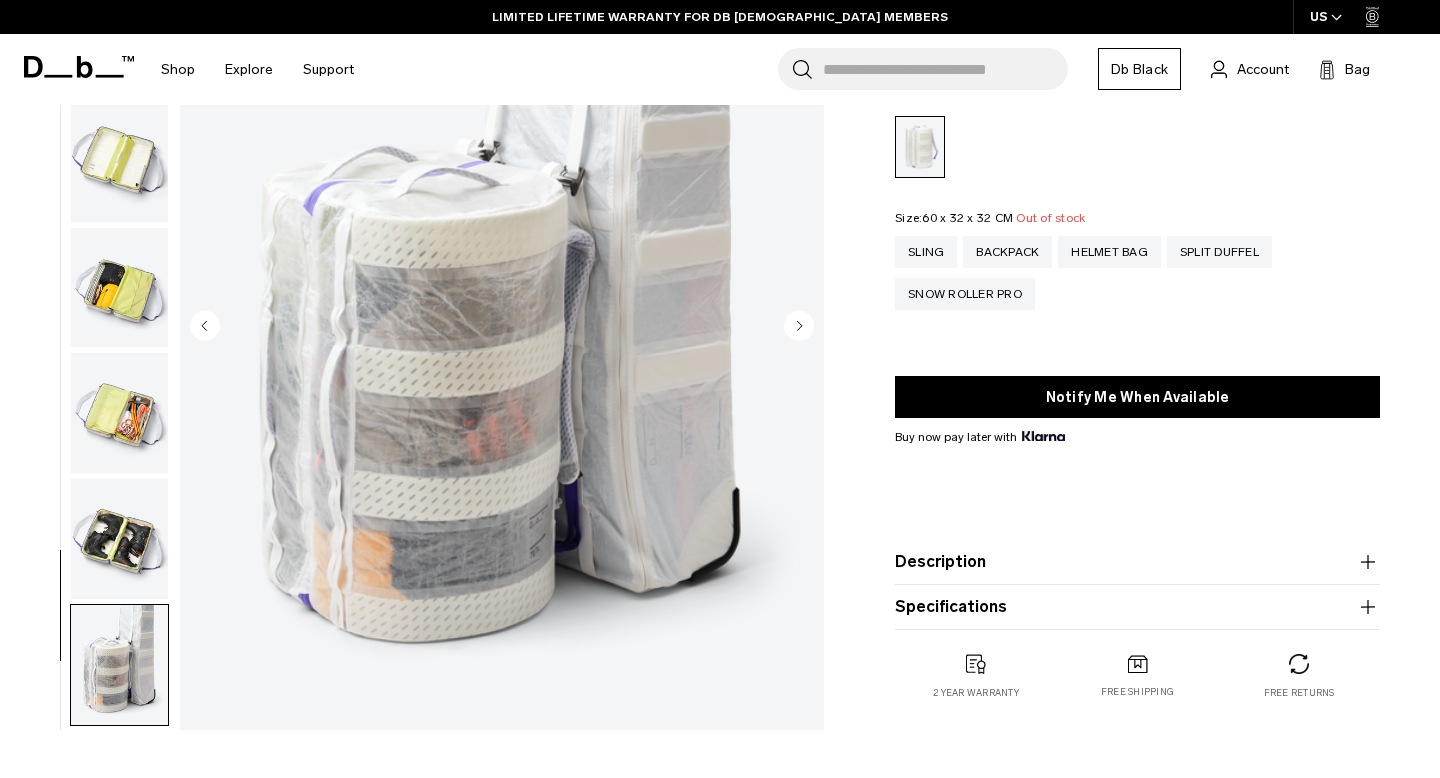 scroll, scrollTop: 408, scrollLeft: 0, axis: vertical 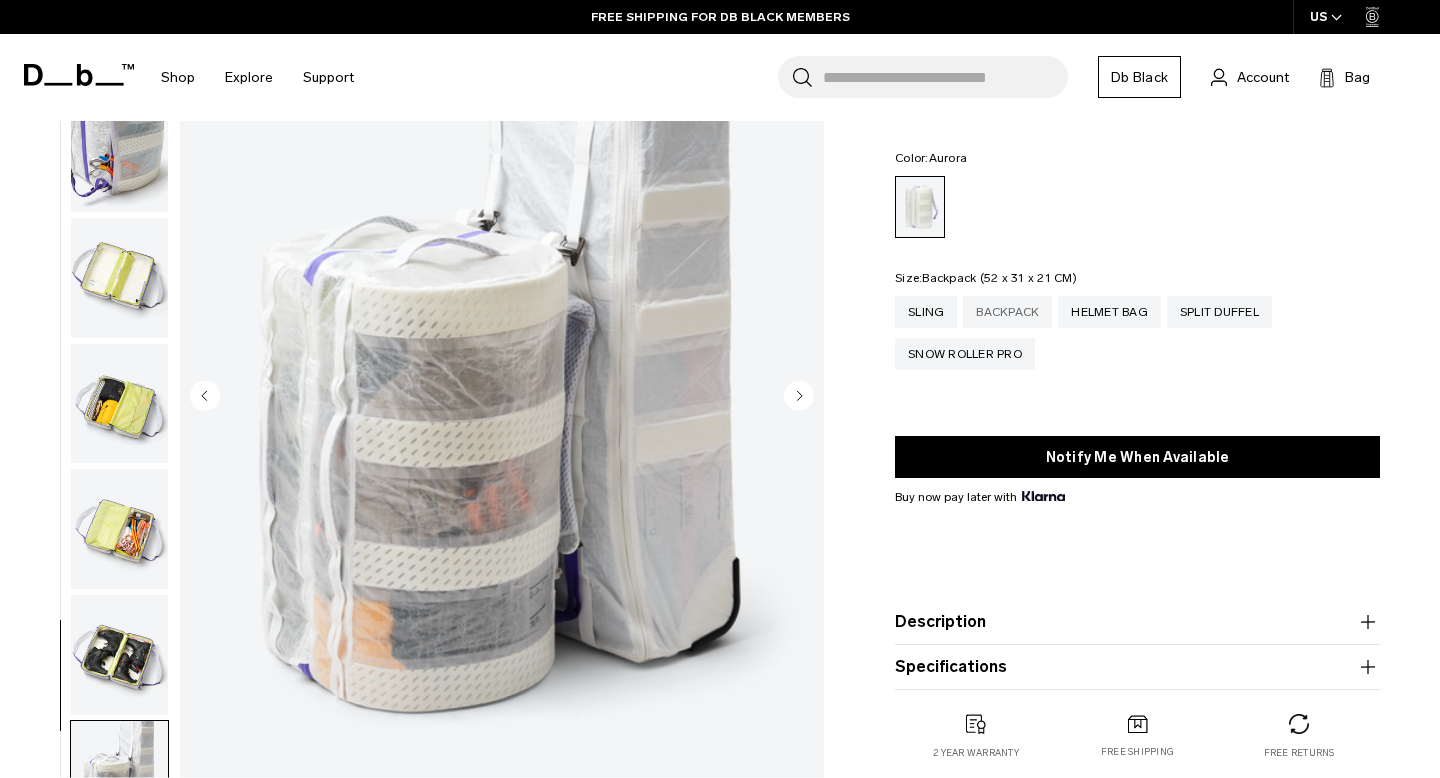 click on "Backpack" at bounding box center [1007, 312] 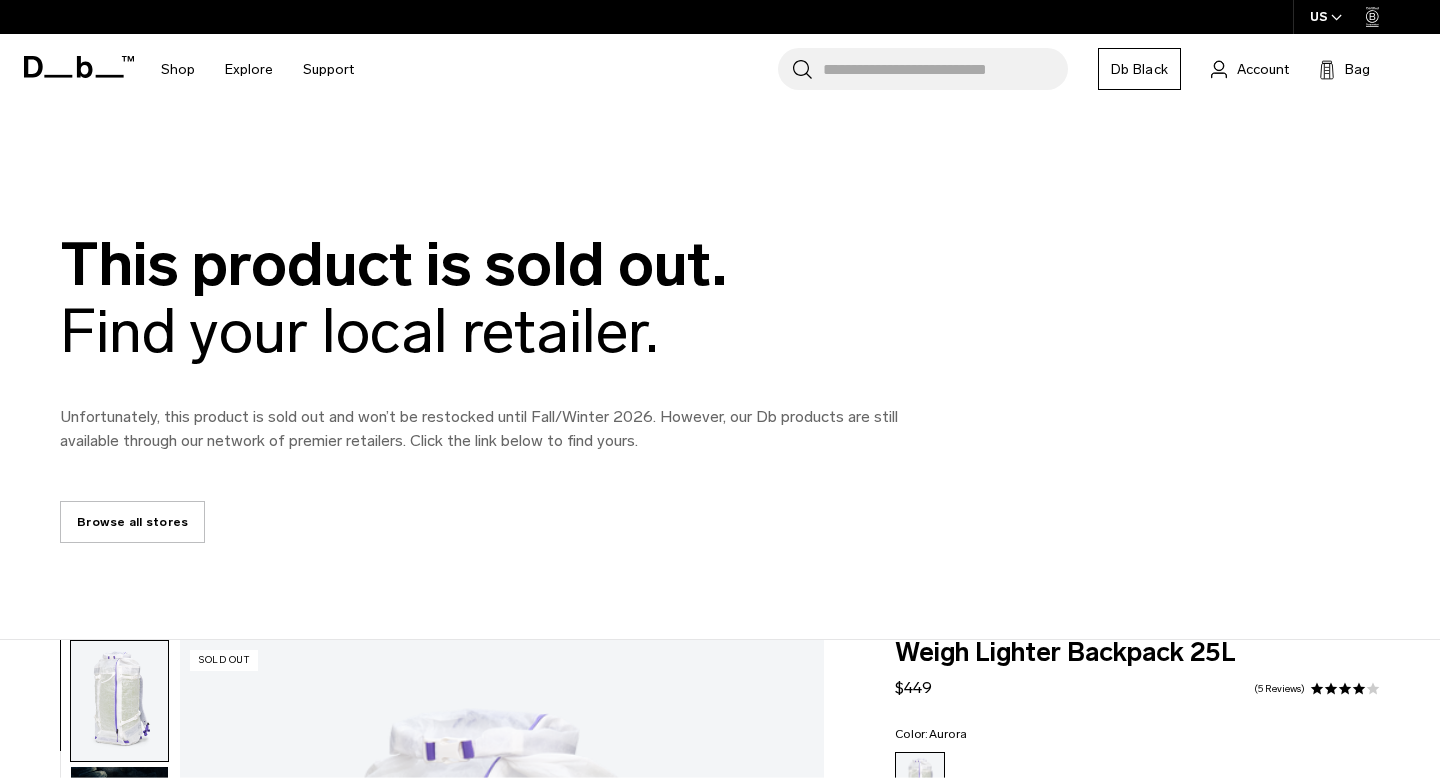 scroll, scrollTop: 337, scrollLeft: 0, axis: vertical 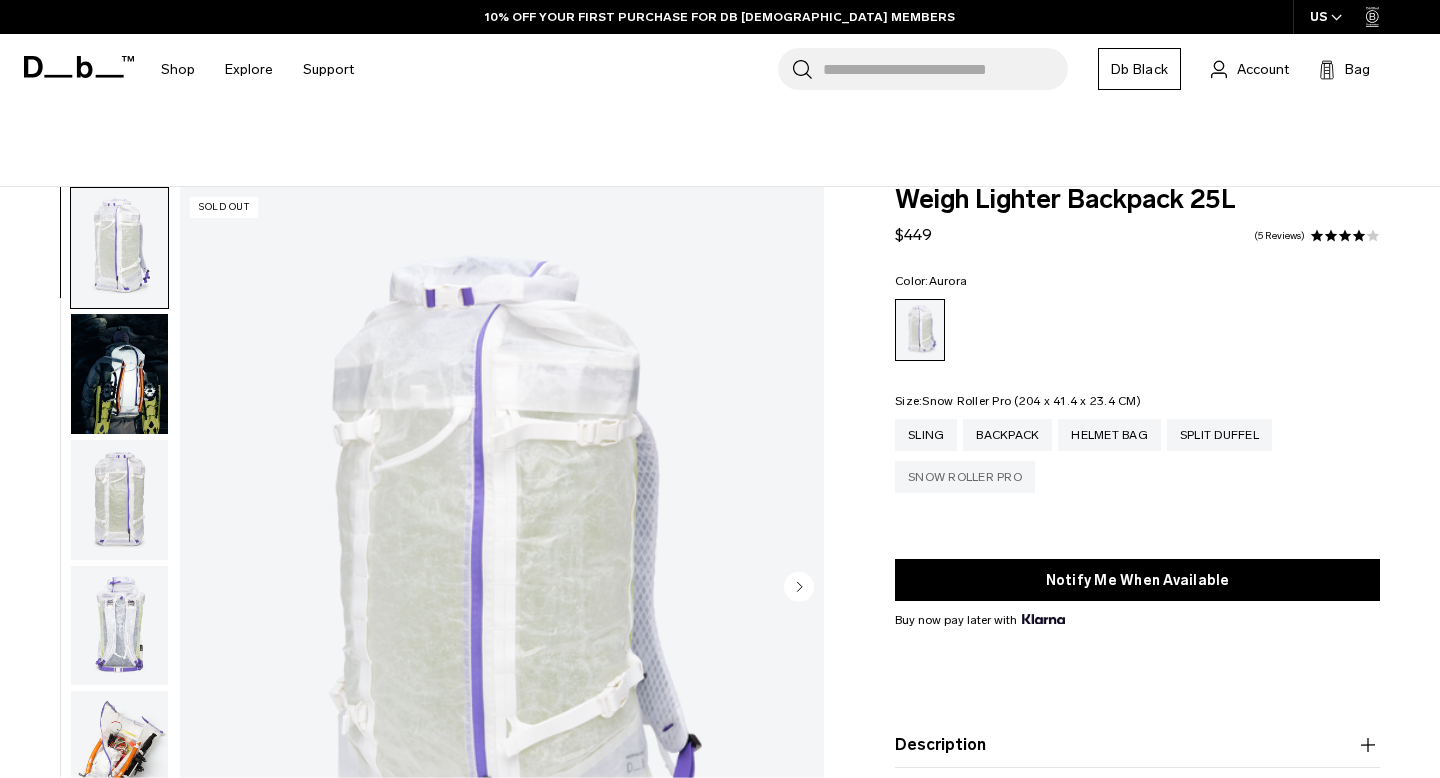 click on "Snow Roller Pro" at bounding box center [965, 477] 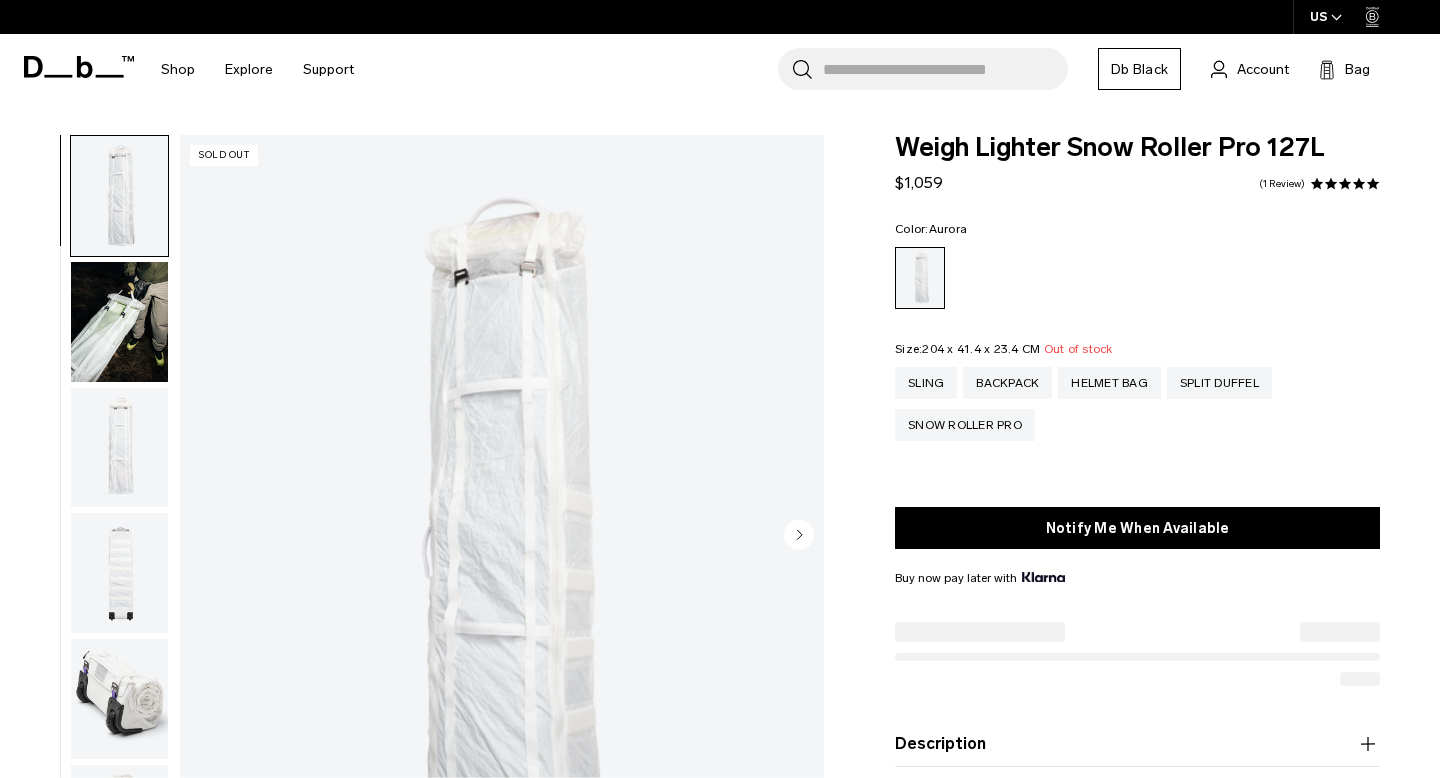 scroll, scrollTop: 0, scrollLeft: 0, axis: both 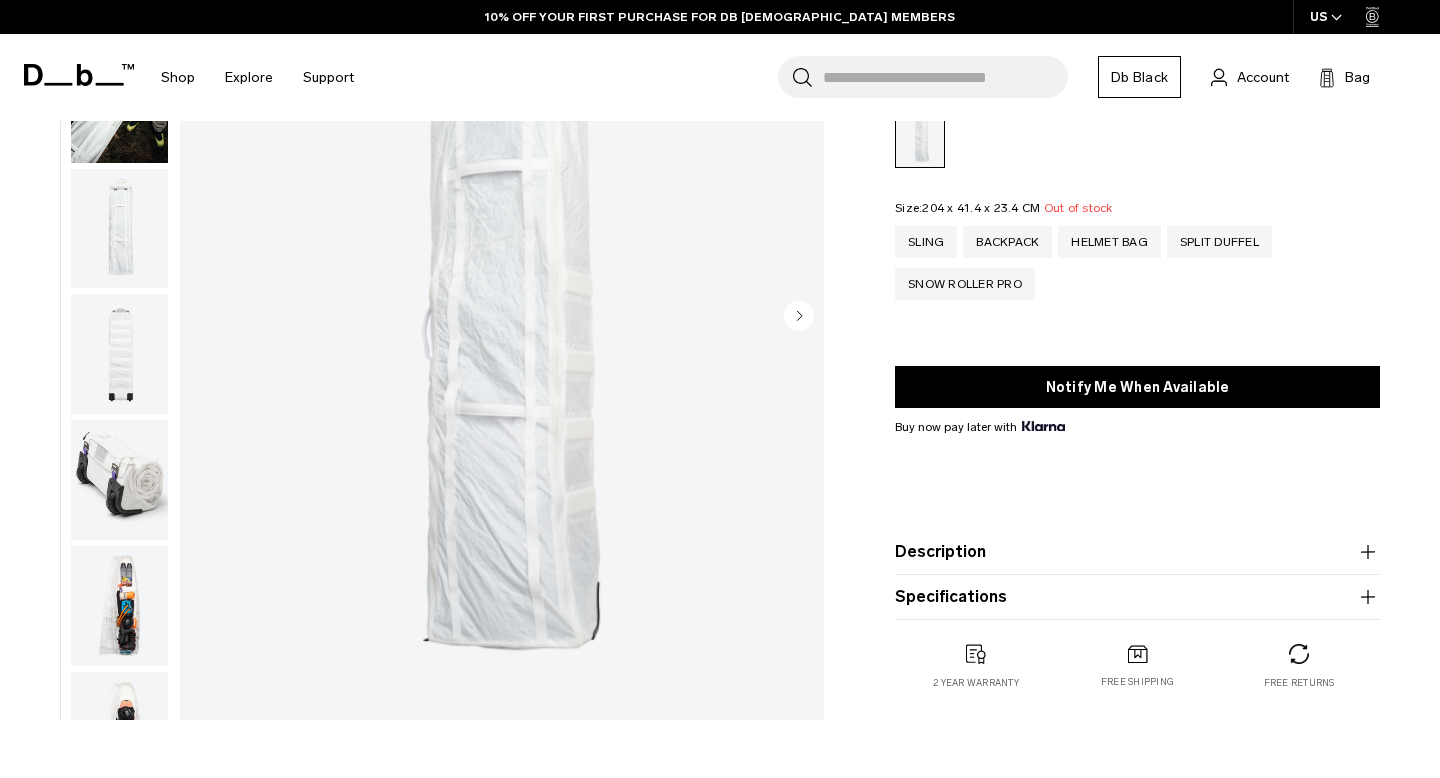 click at bounding box center [119, 480] 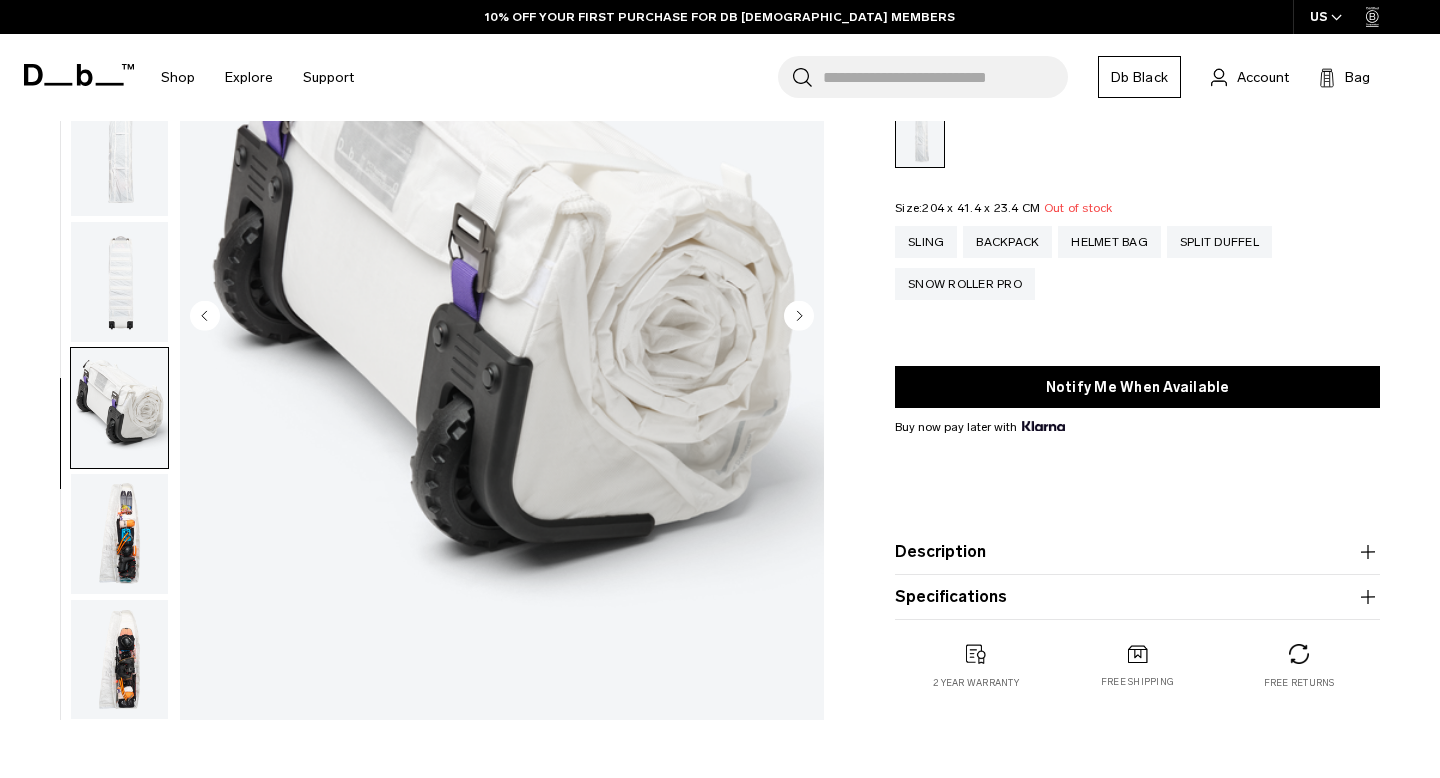 scroll, scrollTop: 0, scrollLeft: 0, axis: both 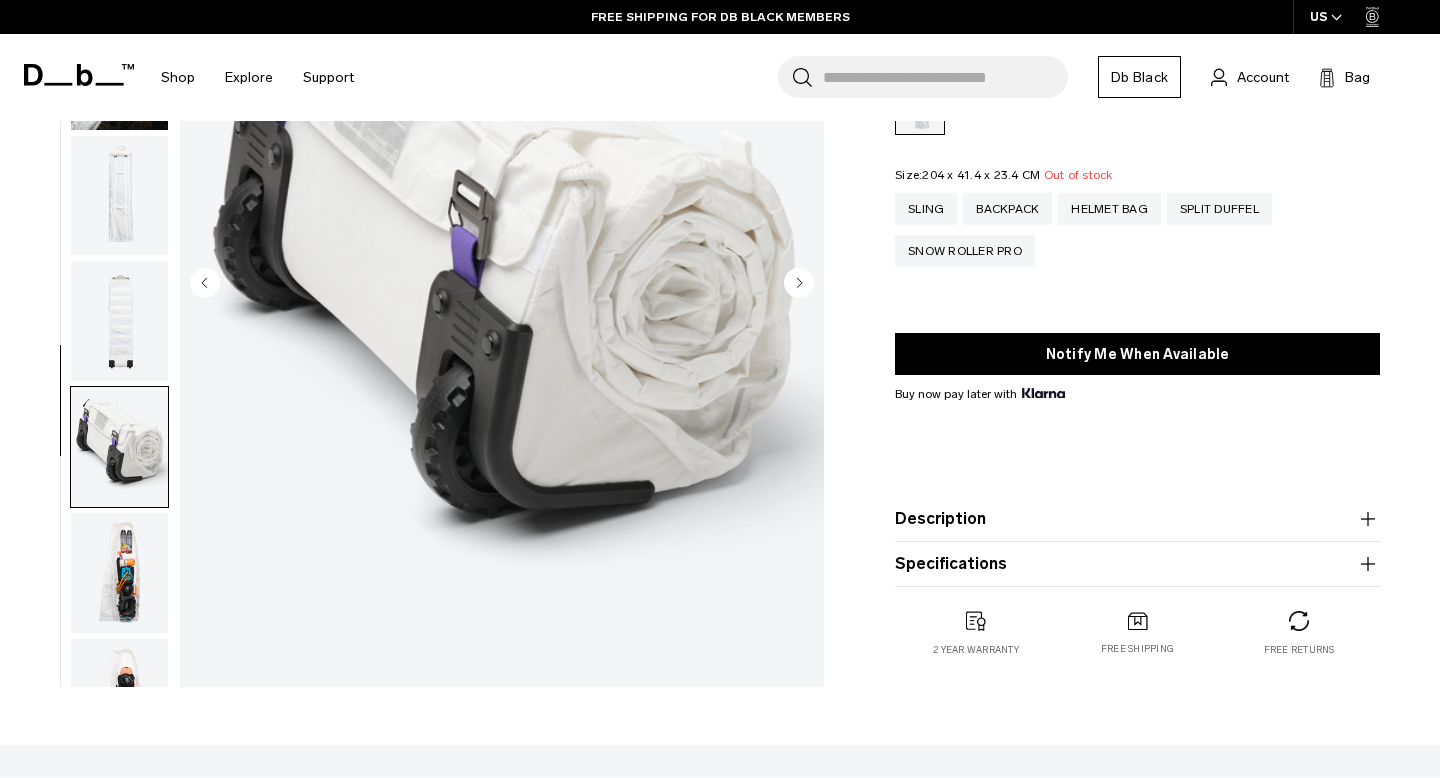 click at bounding box center (119, 573) 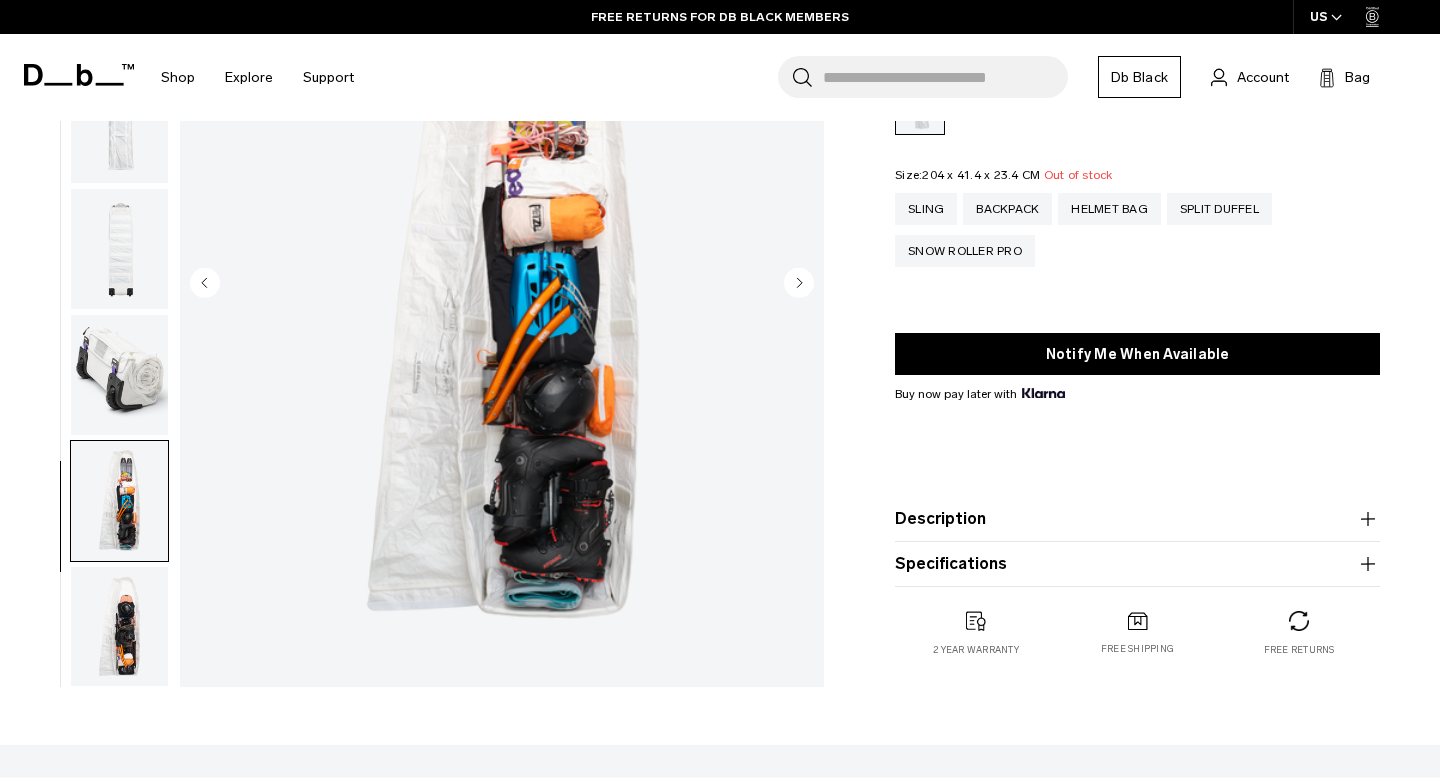 scroll, scrollTop: 0, scrollLeft: 0, axis: both 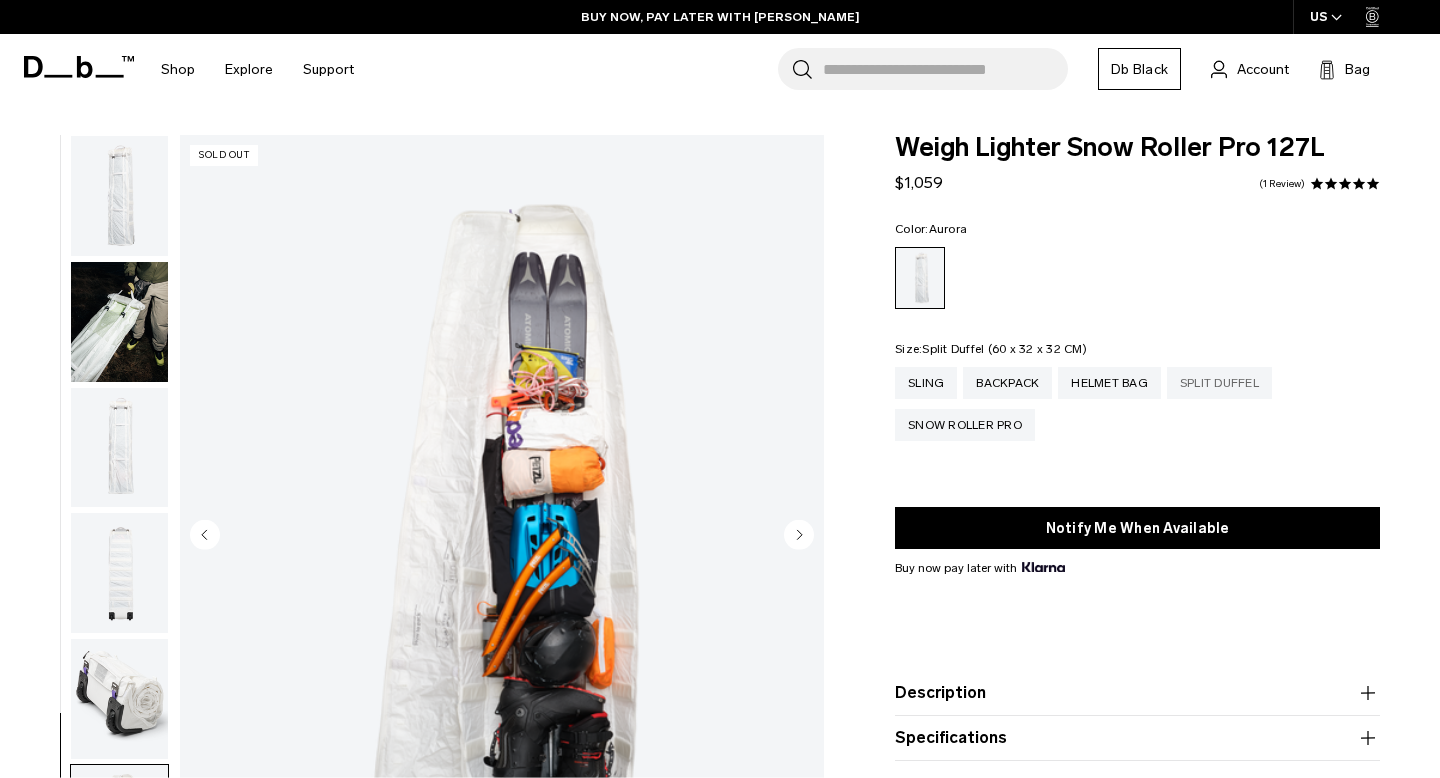 click on "Split Duffel" at bounding box center (1219, 383) 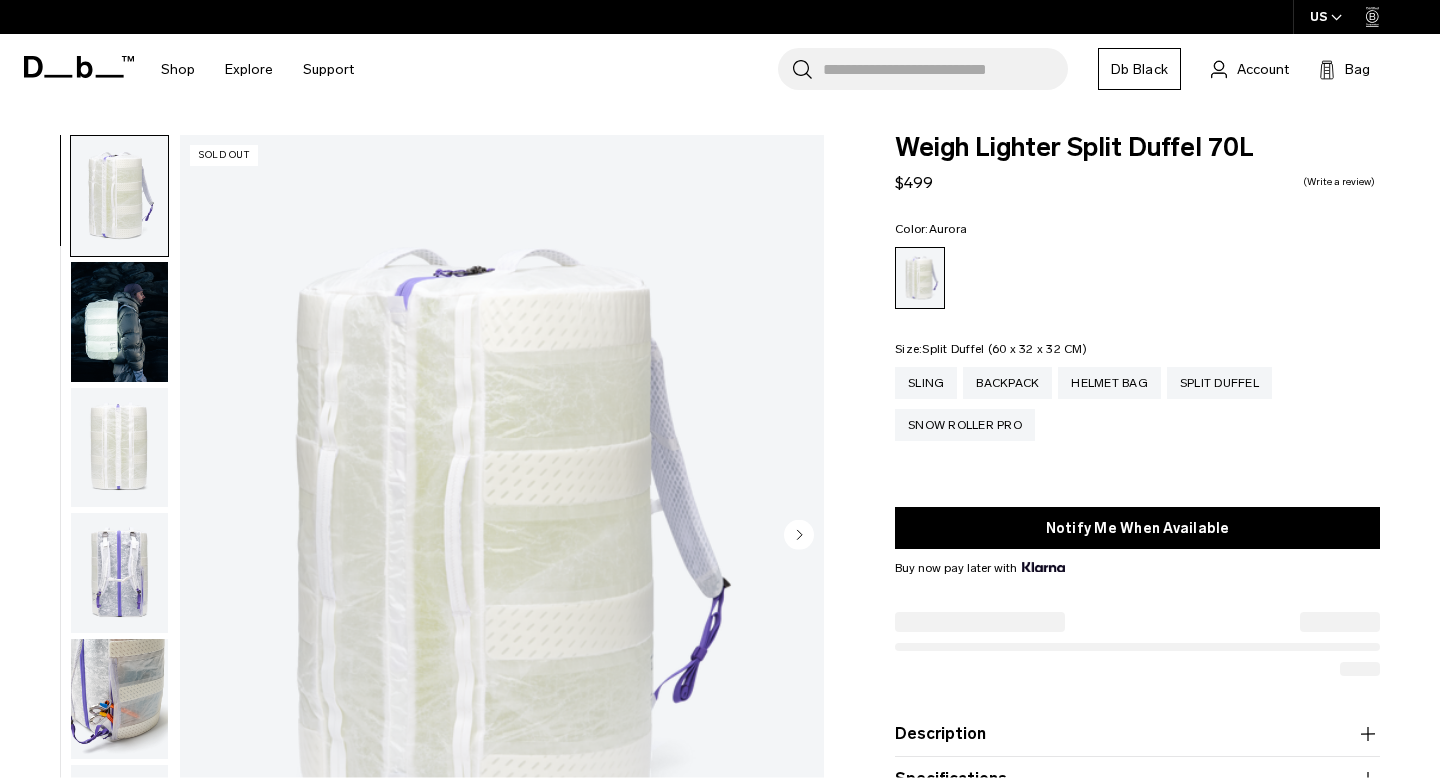 scroll, scrollTop: 92, scrollLeft: 0, axis: vertical 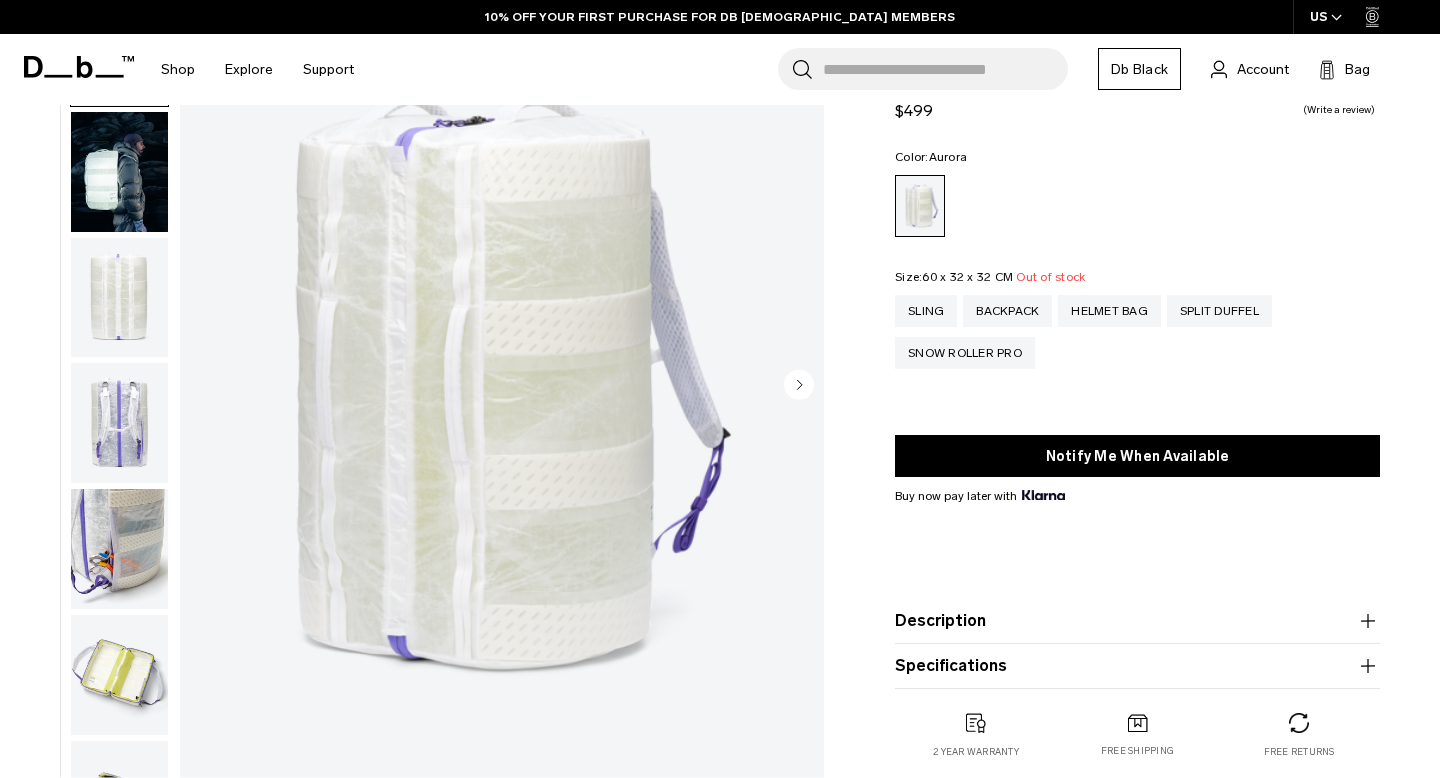 click at bounding box center [119, 423] 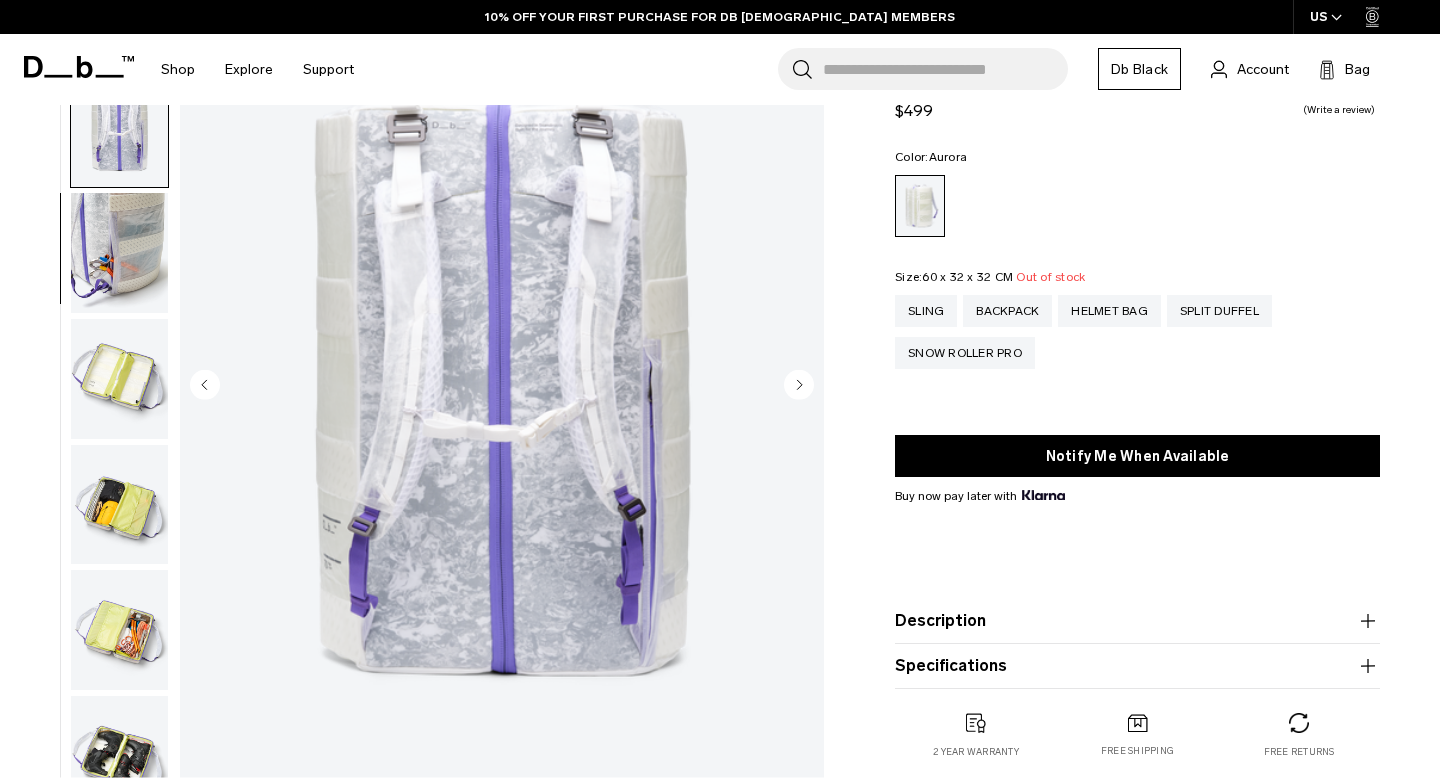 scroll, scrollTop: 285, scrollLeft: 0, axis: vertical 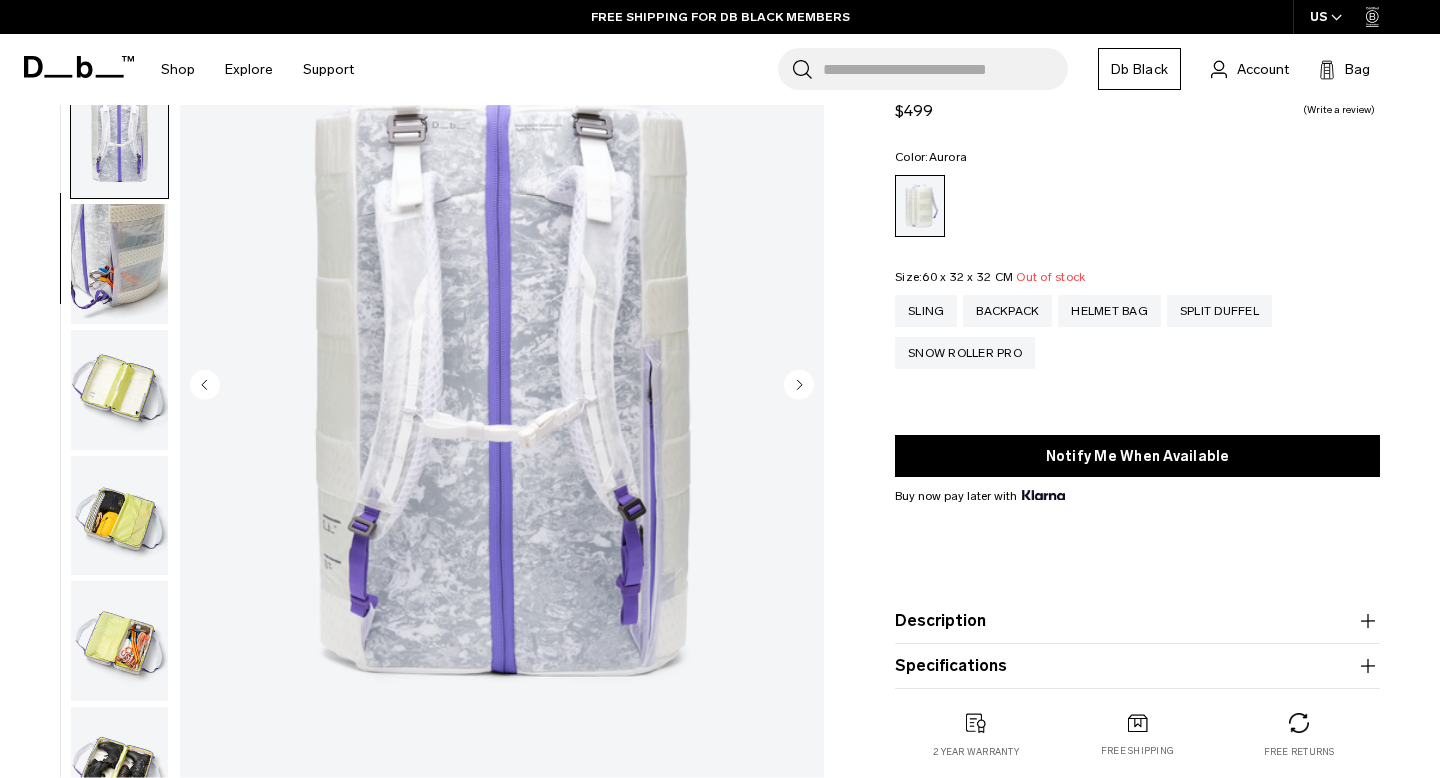 click at bounding box center [119, 516] 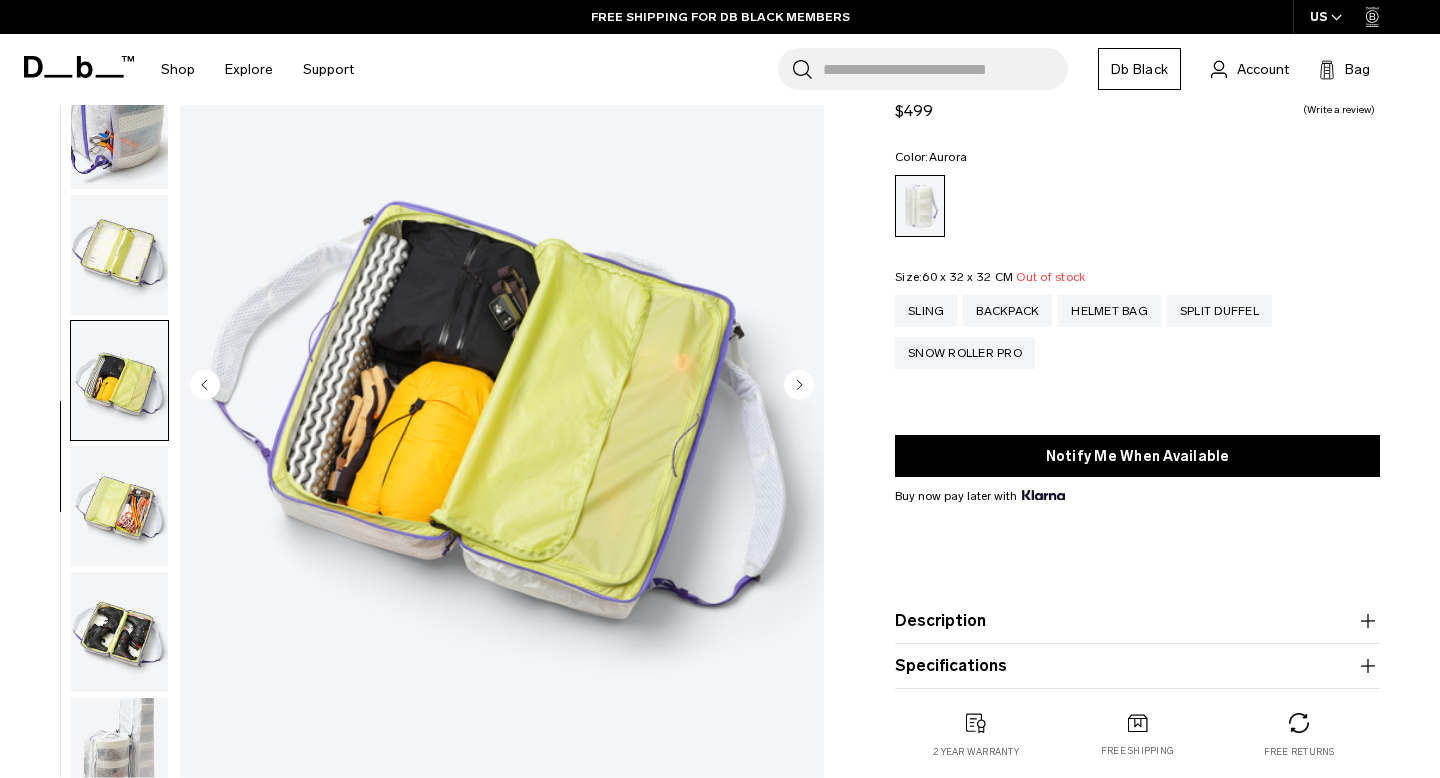 click at bounding box center [119, 255] 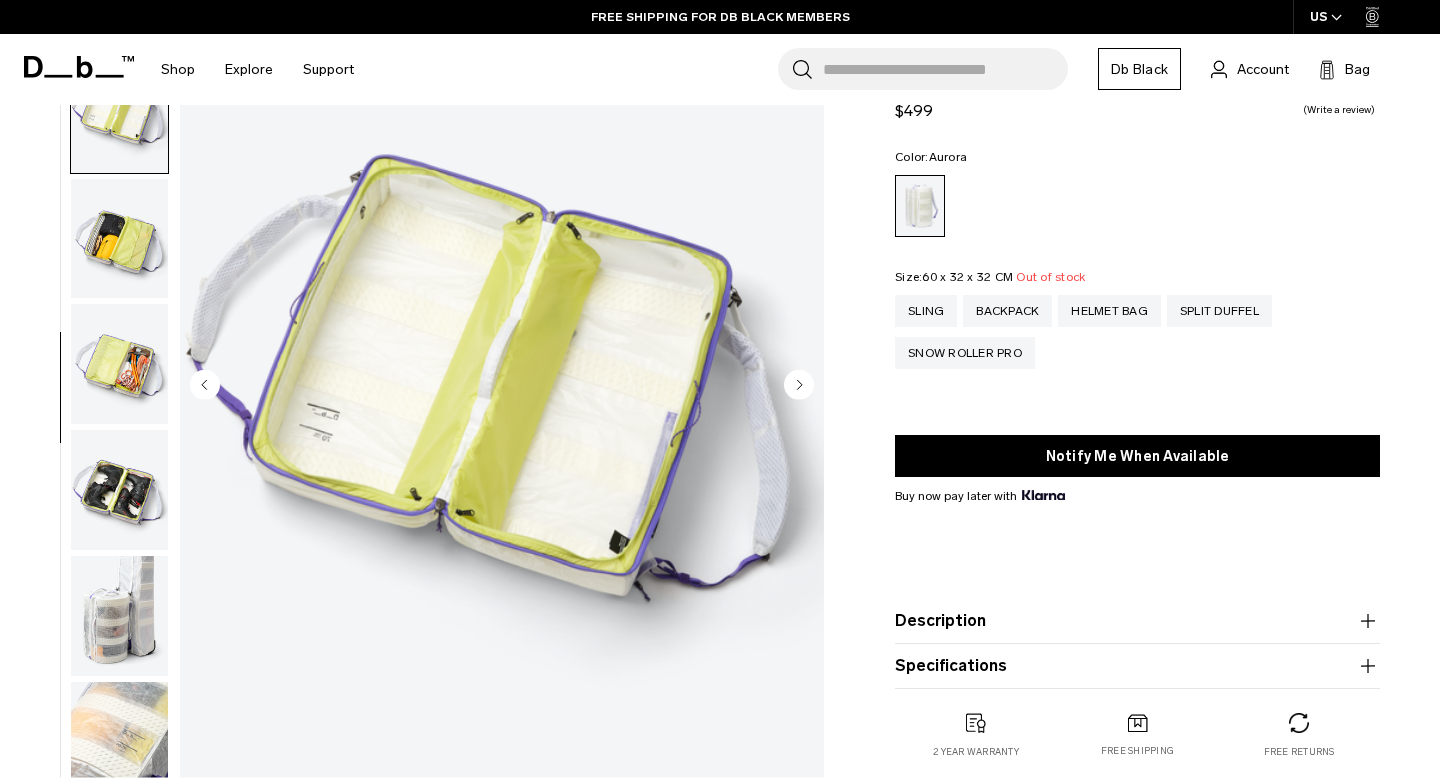 scroll, scrollTop: 575, scrollLeft: 0, axis: vertical 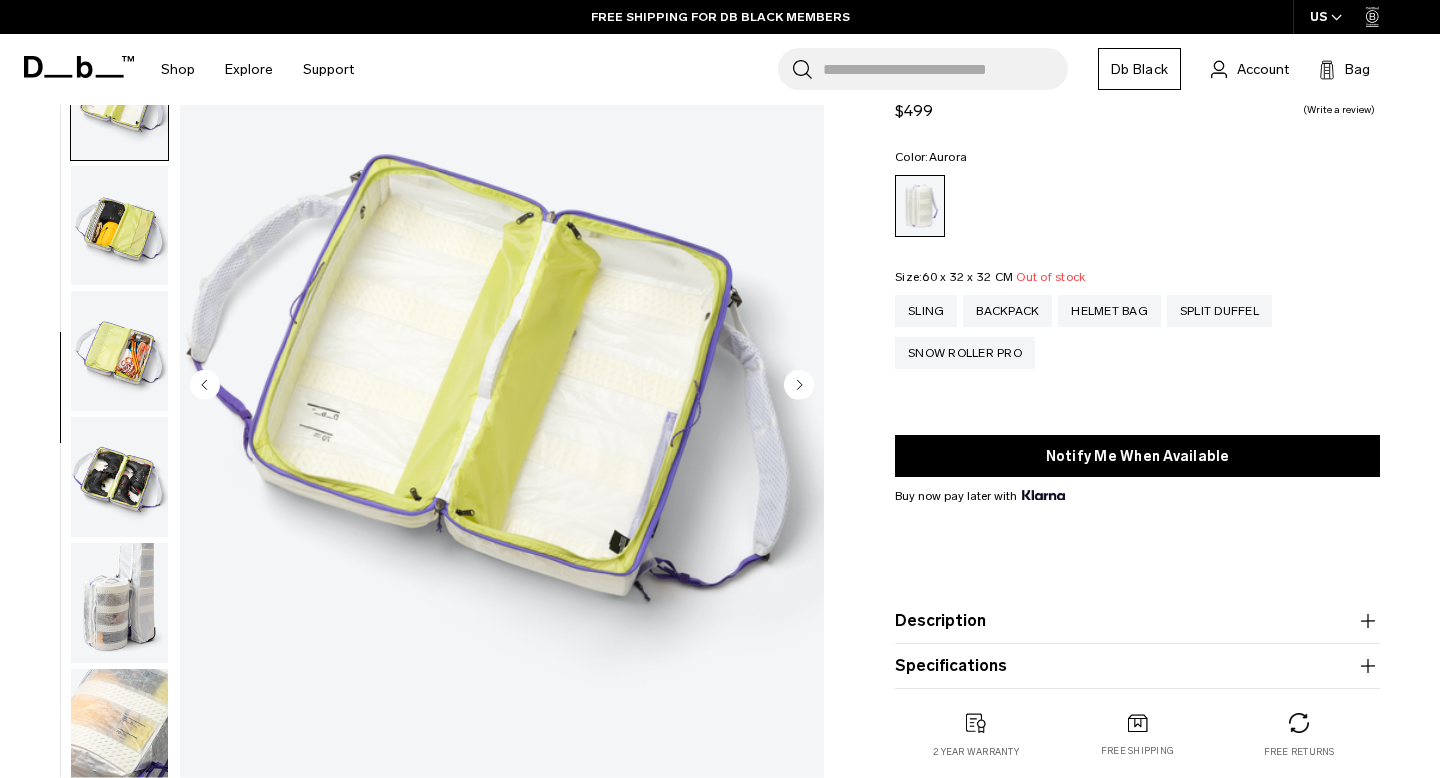 click at bounding box center (119, 477) 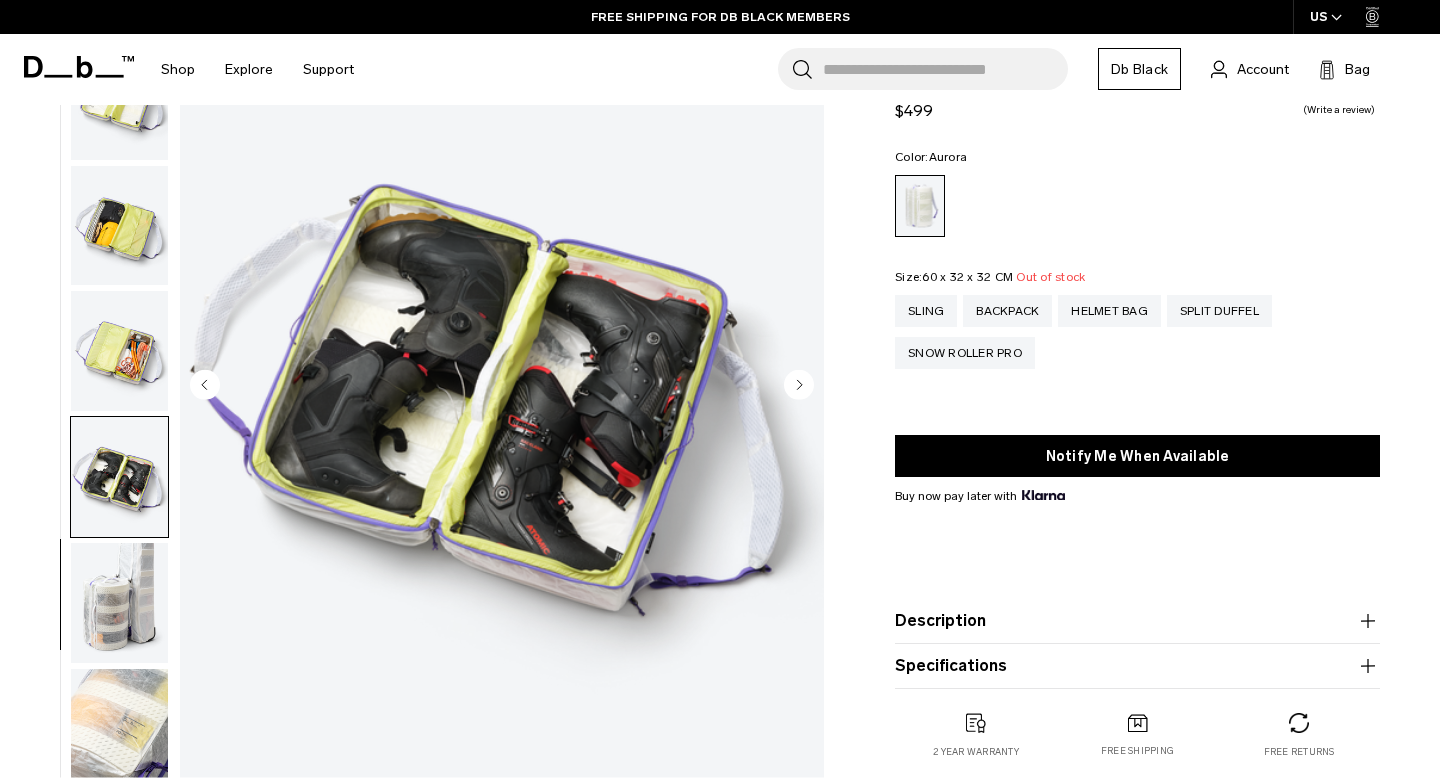 click at bounding box center (119, 603) 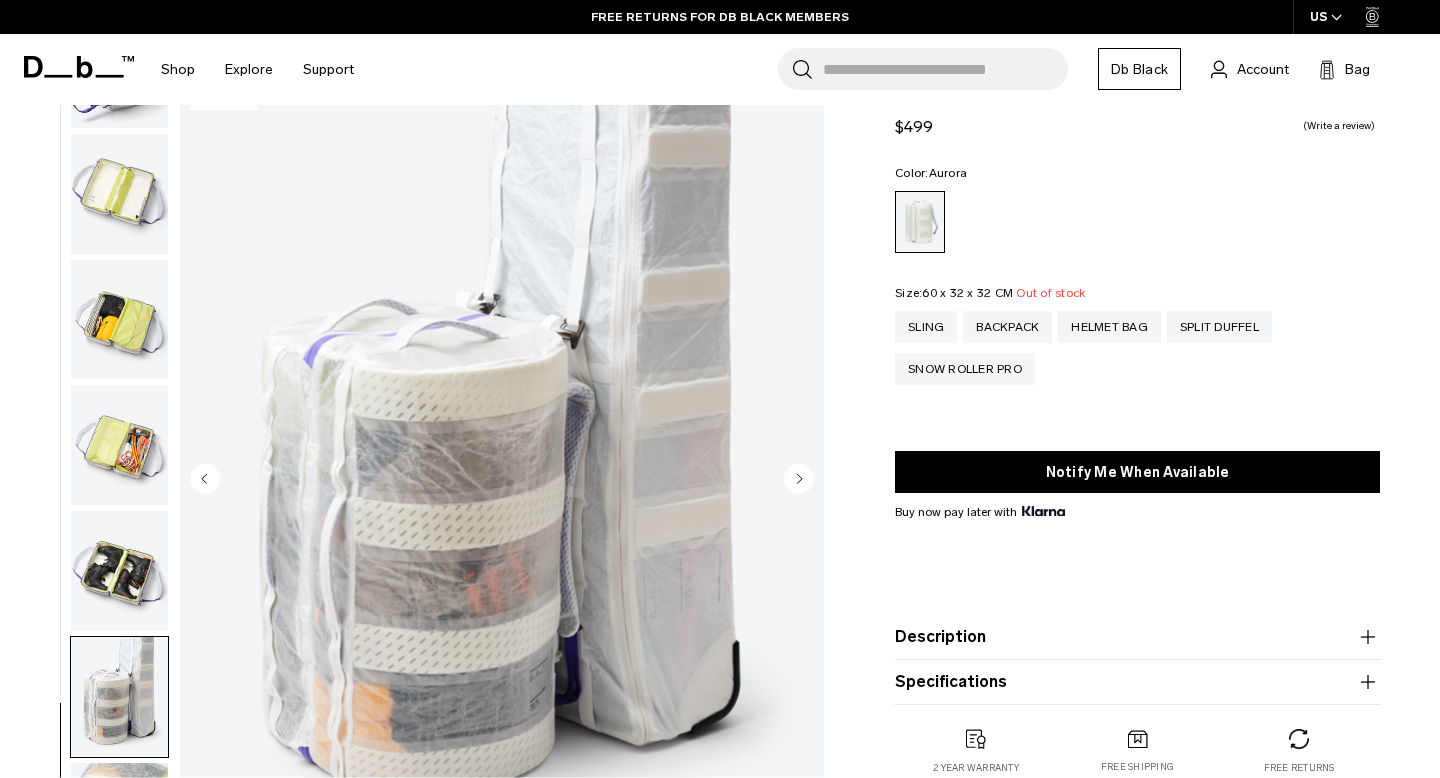 scroll, scrollTop: 0, scrollLeft: 0, axis: both 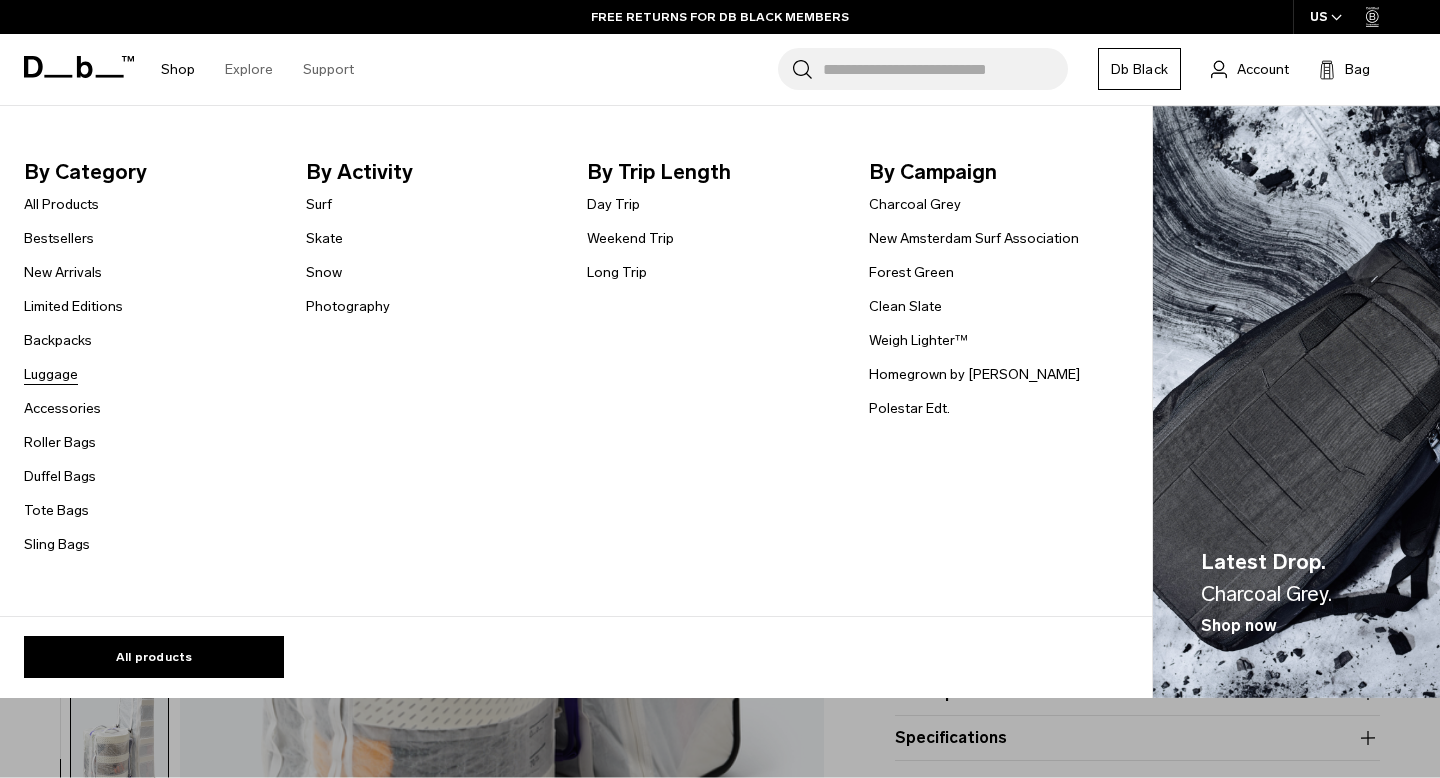 click on "Luggage" at bounding box center [51, 374] 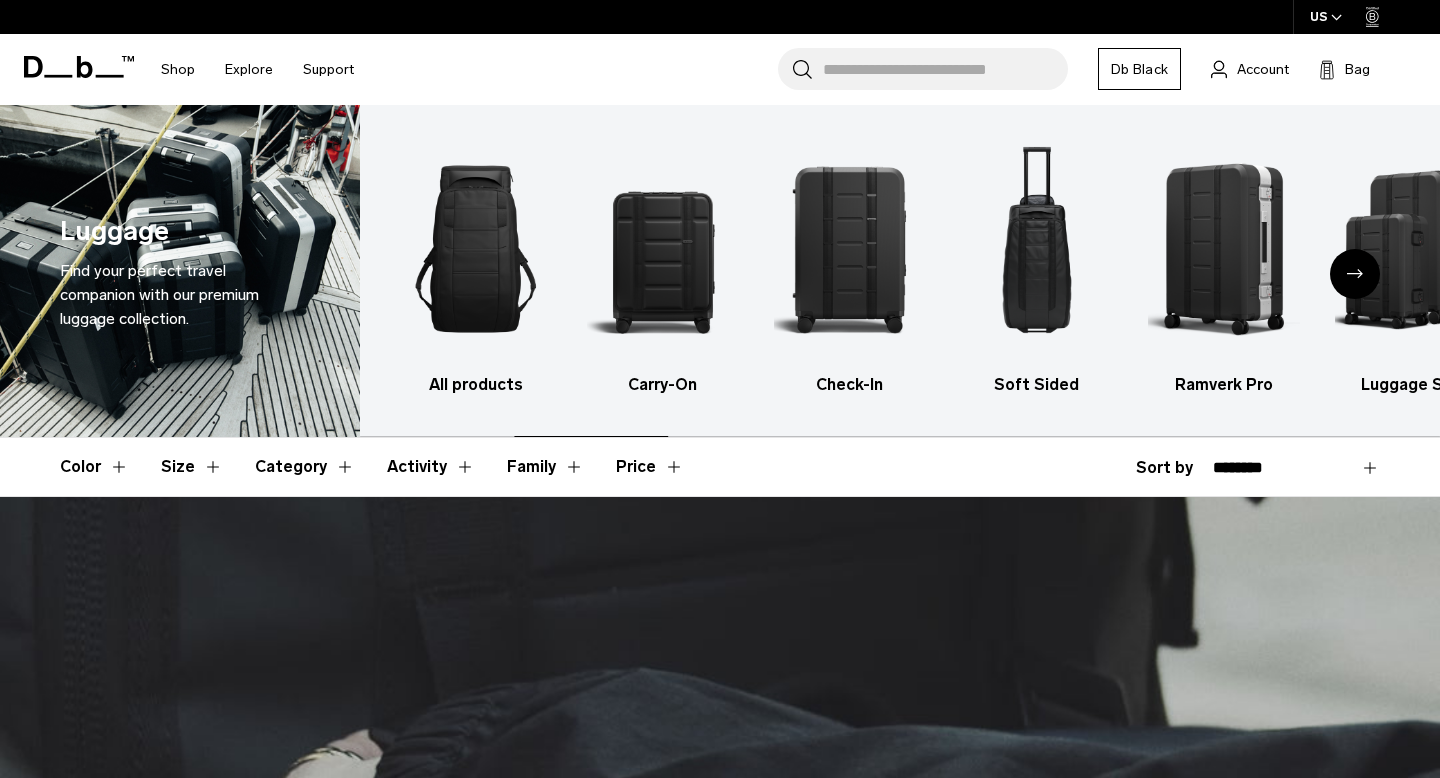 scroll, scrollTop: 0, scrollLeft: 0, axis: both 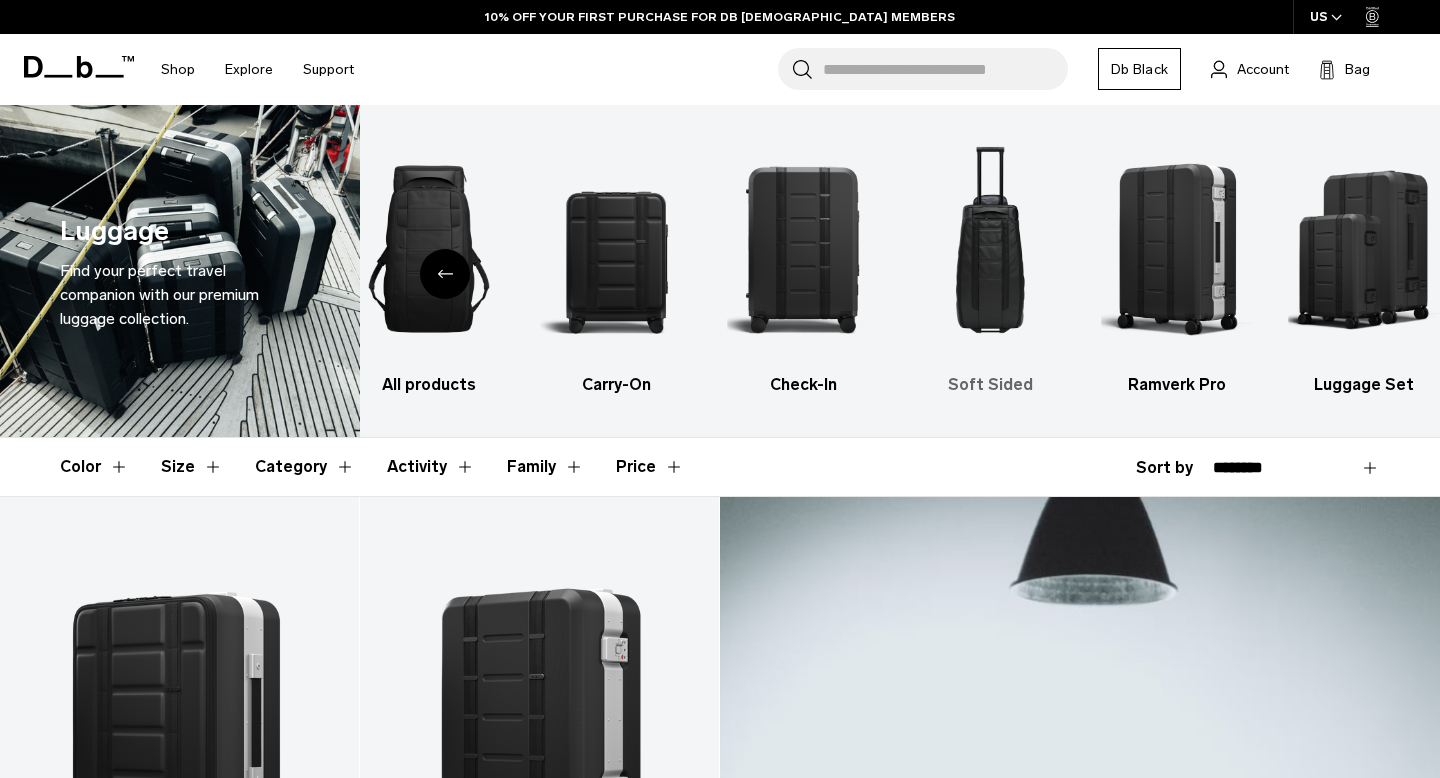 click at bounding box center (990, 249) 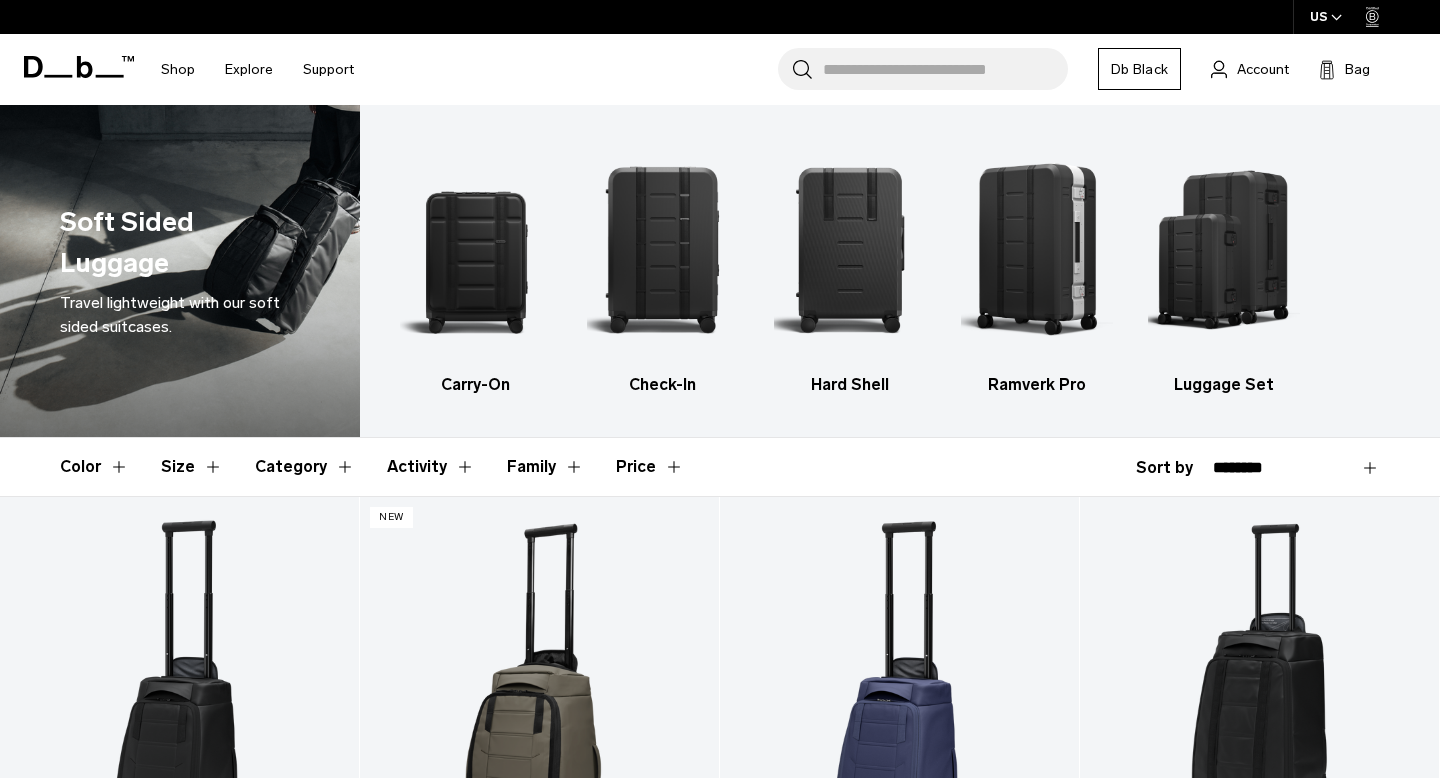 scroll, scrollTop: 0, scrollLeft: 0, axis: both 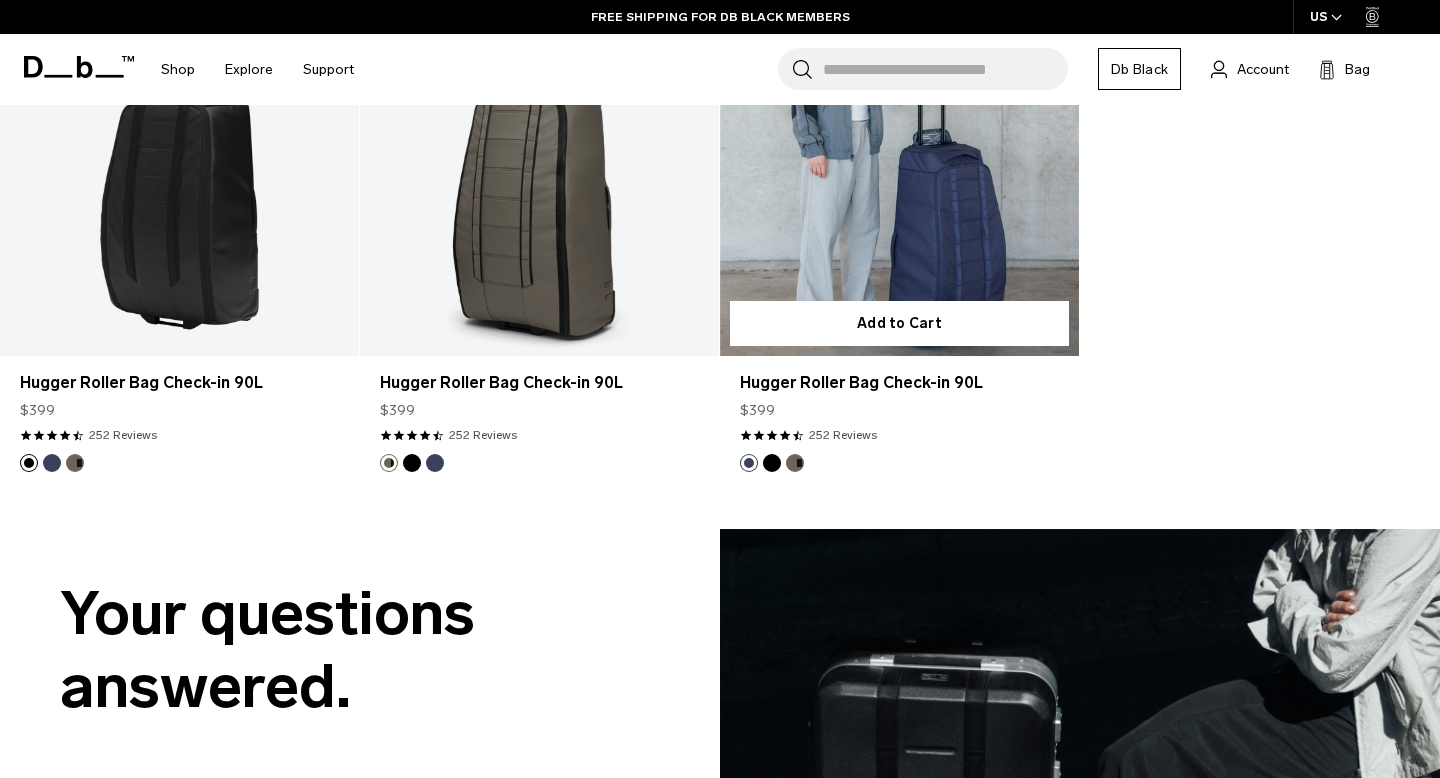 click at bounding box center [795, 463] 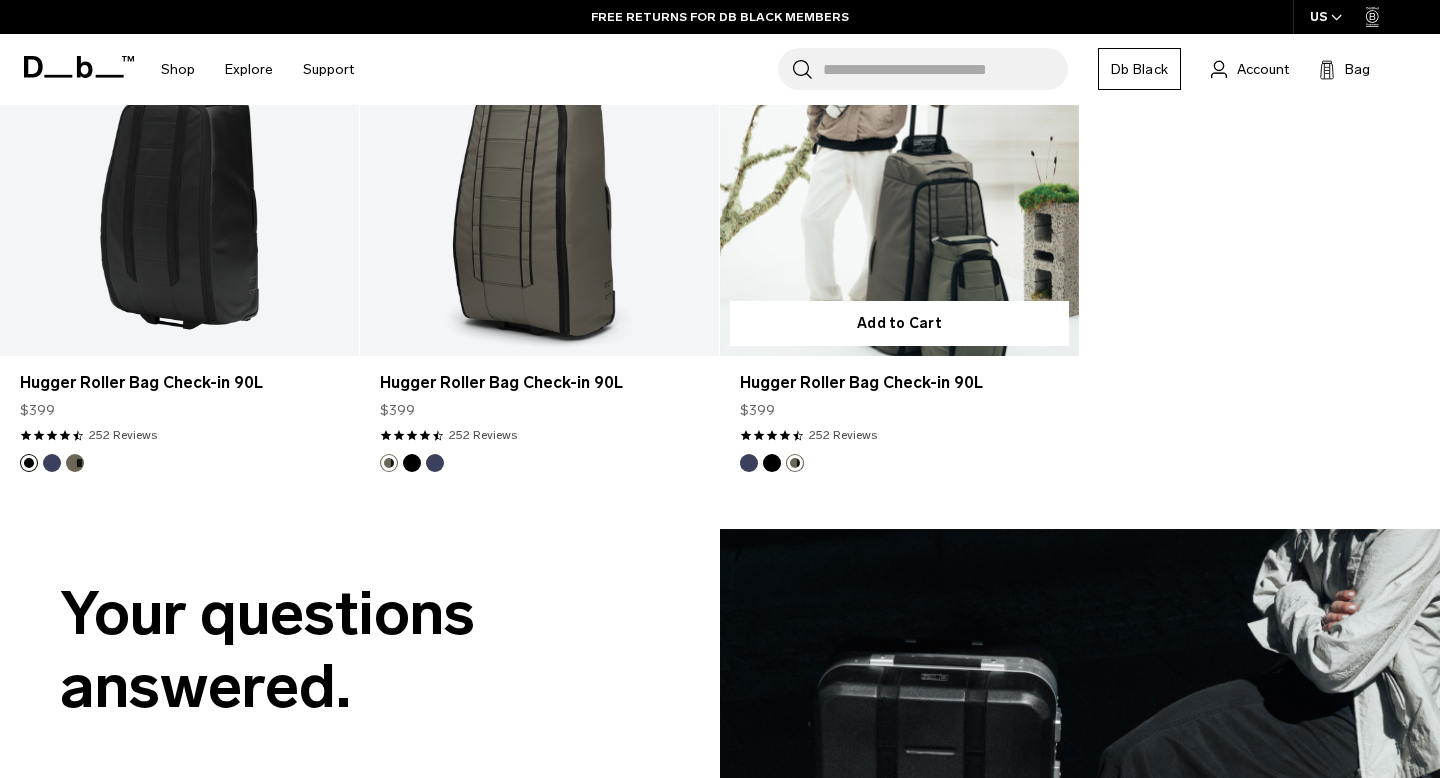 click at bounding box center [772, 463] 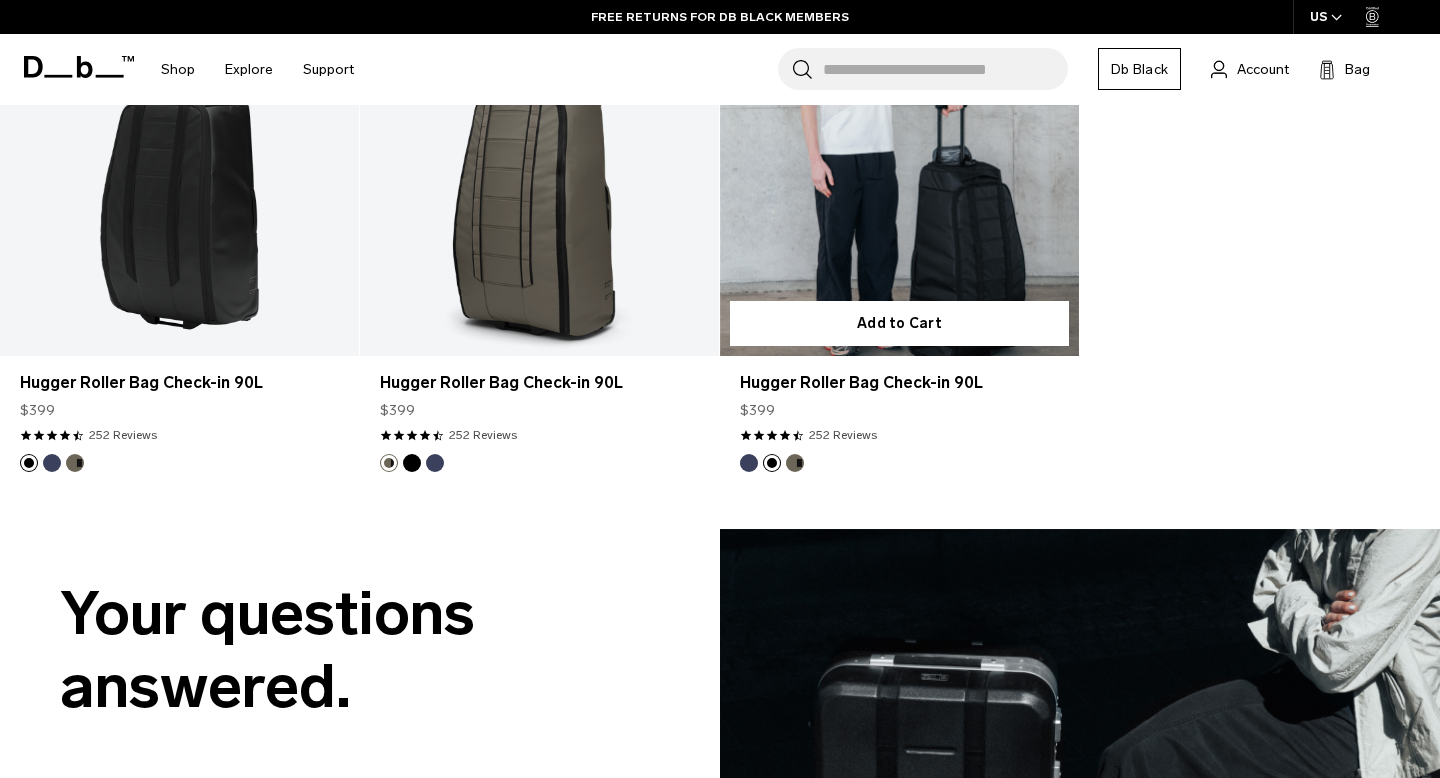 click at bounding box center [749, 463] 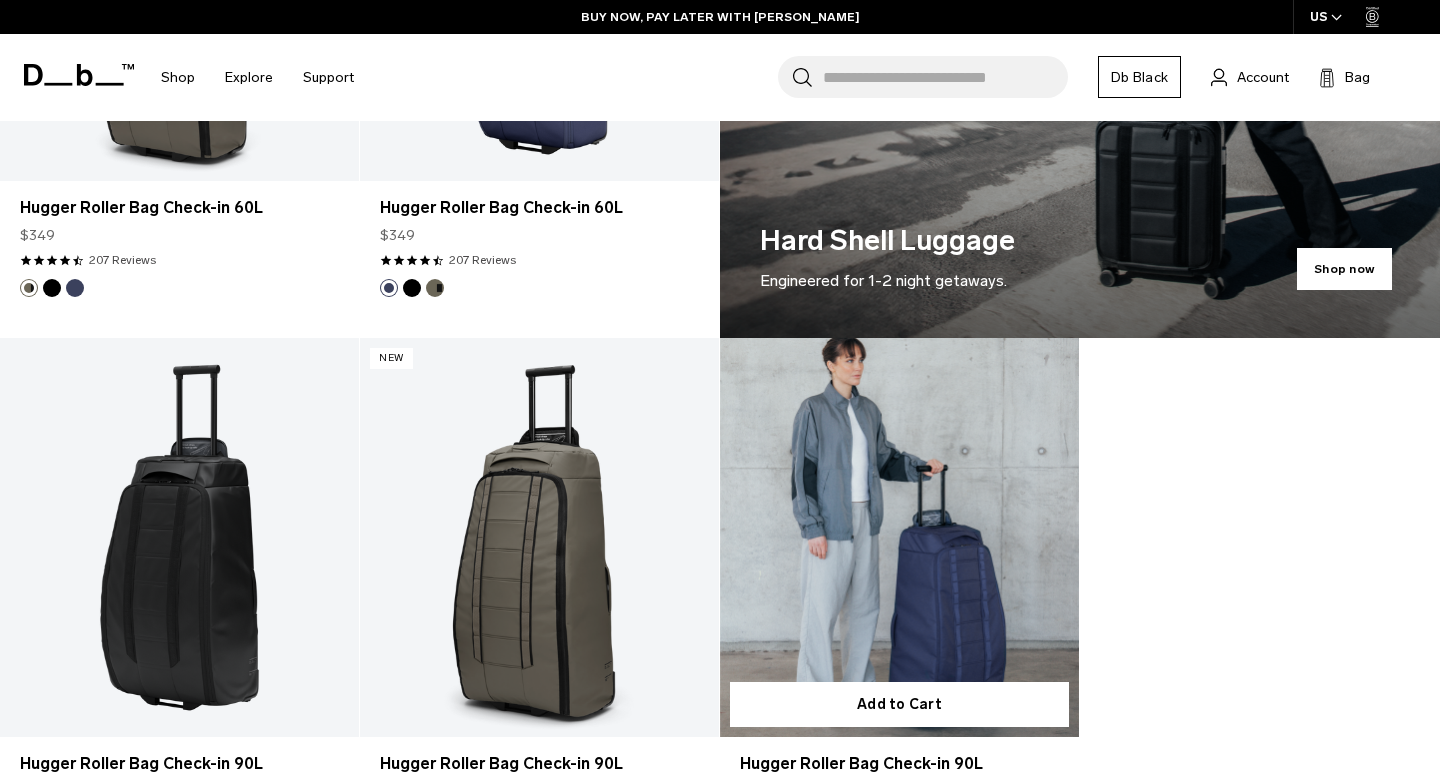 scroll, scrollTop: 1272, scrollLeft: 0, axis: vertical 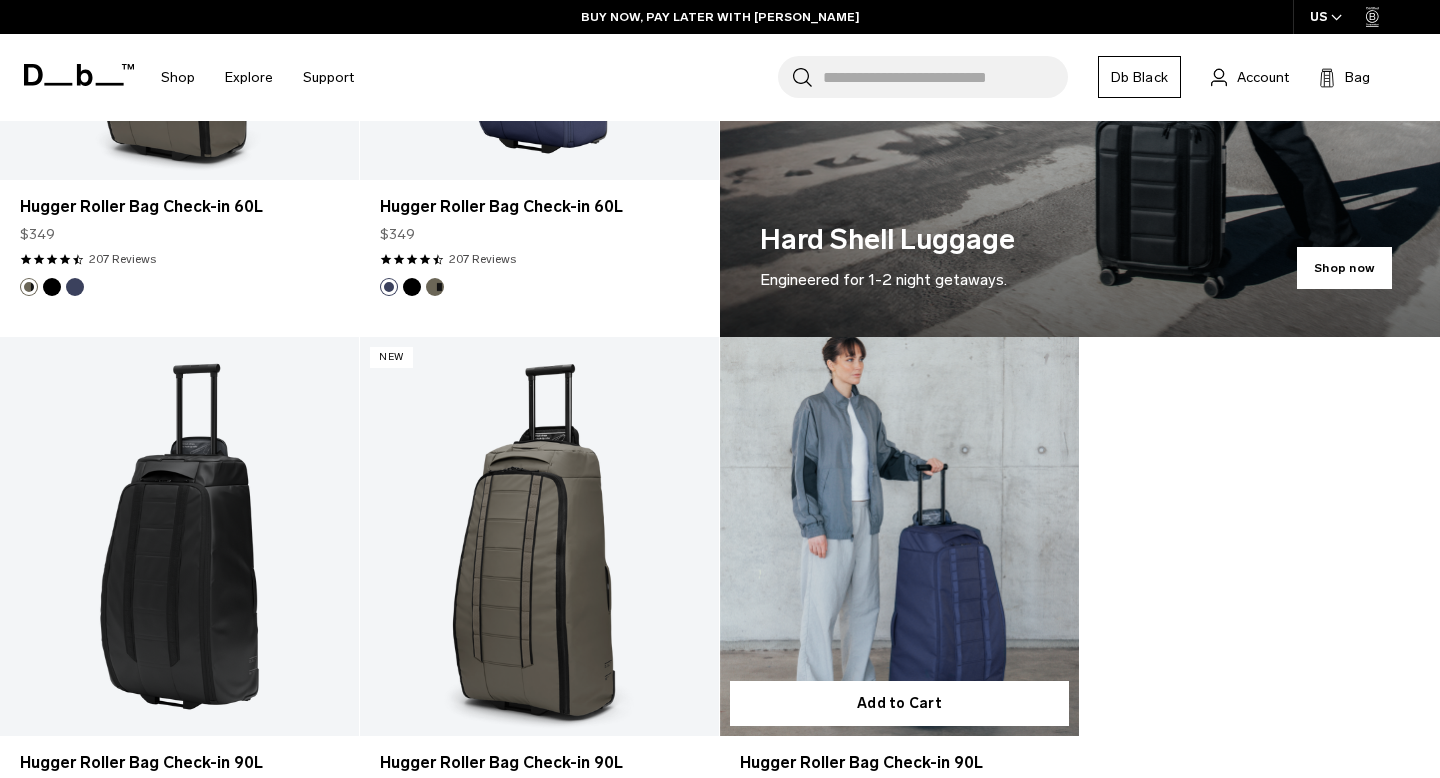click at bounding box center [899, 536] 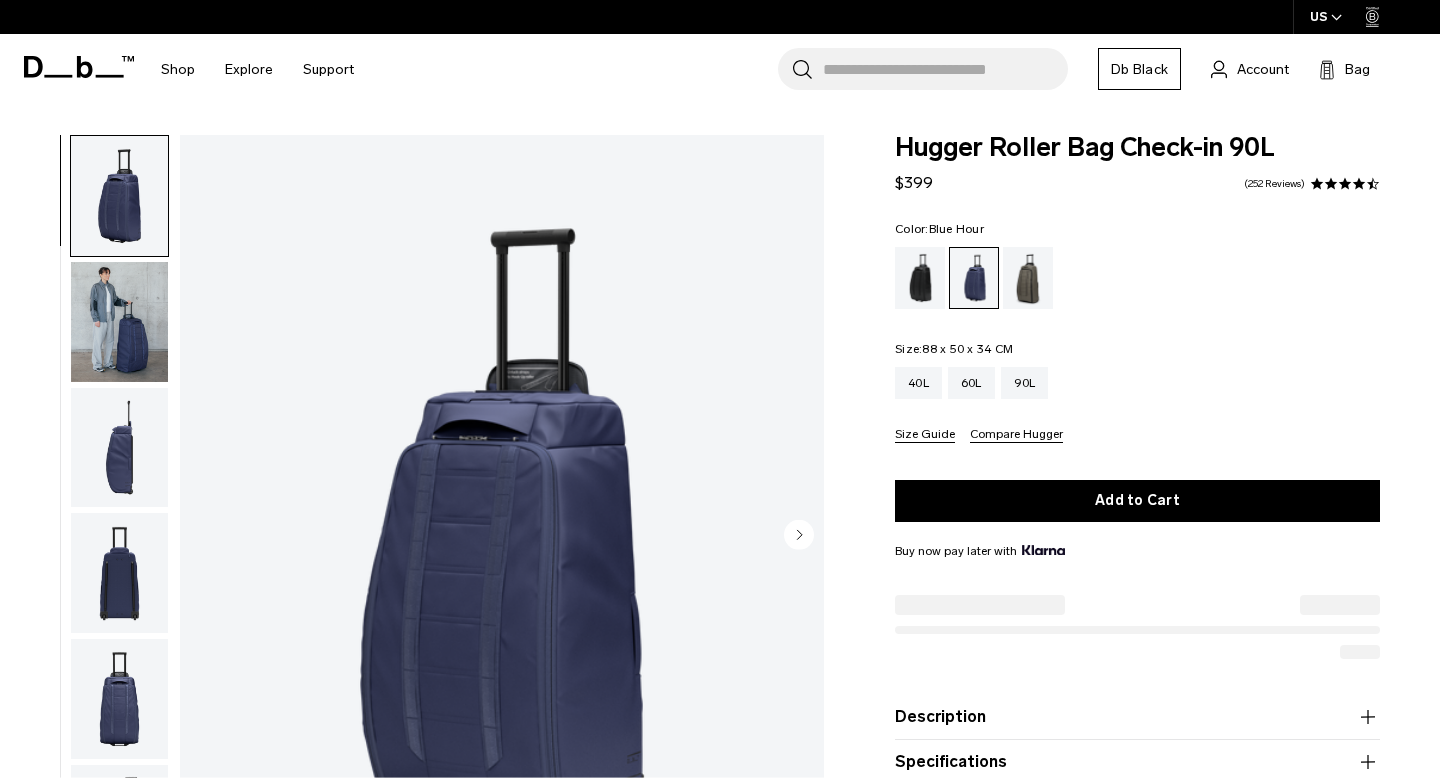 scroll, scrollTop: 0, scrollLeft: 0, axis: both 